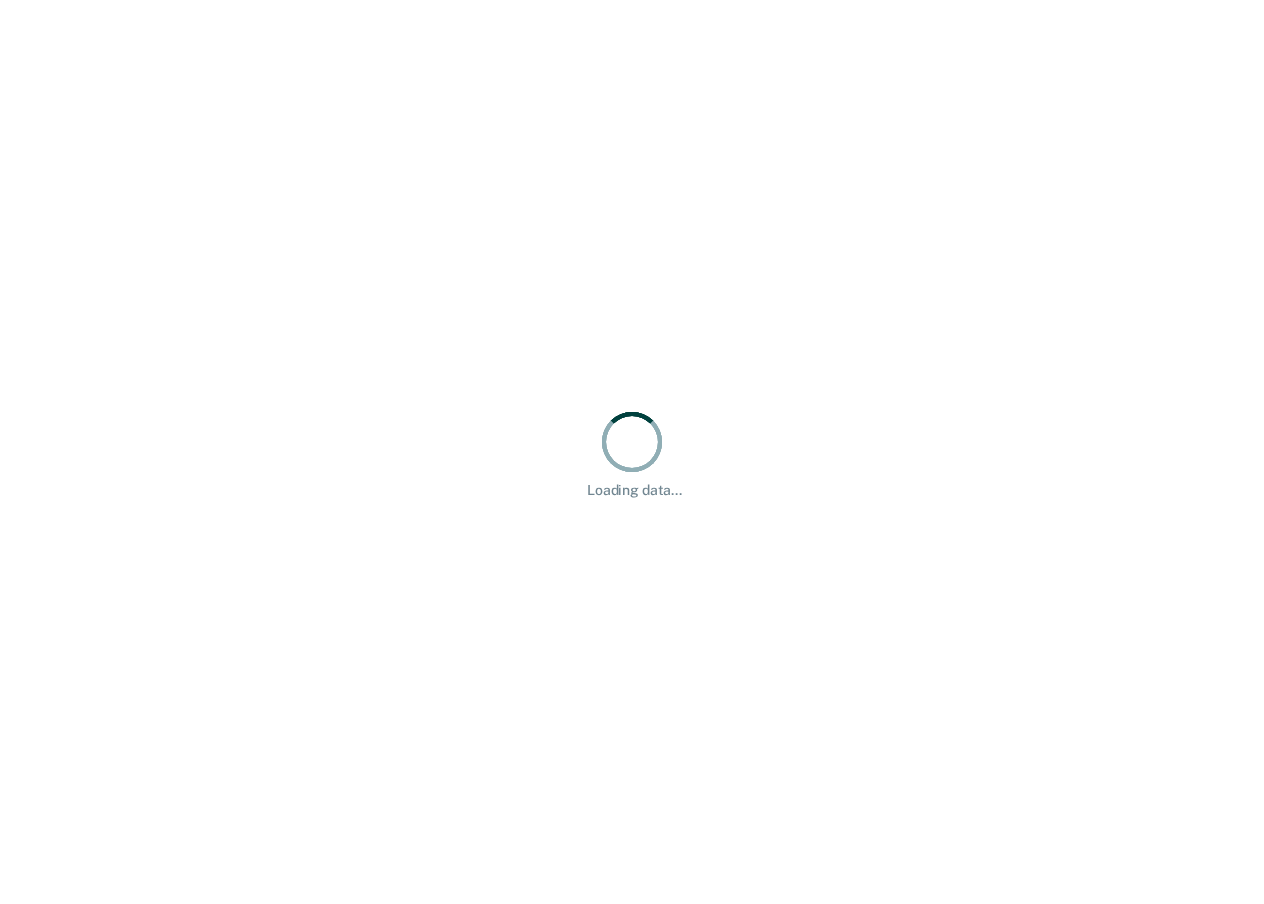scroll, scrollTop: 0, scrollLeft: 0, axis: both 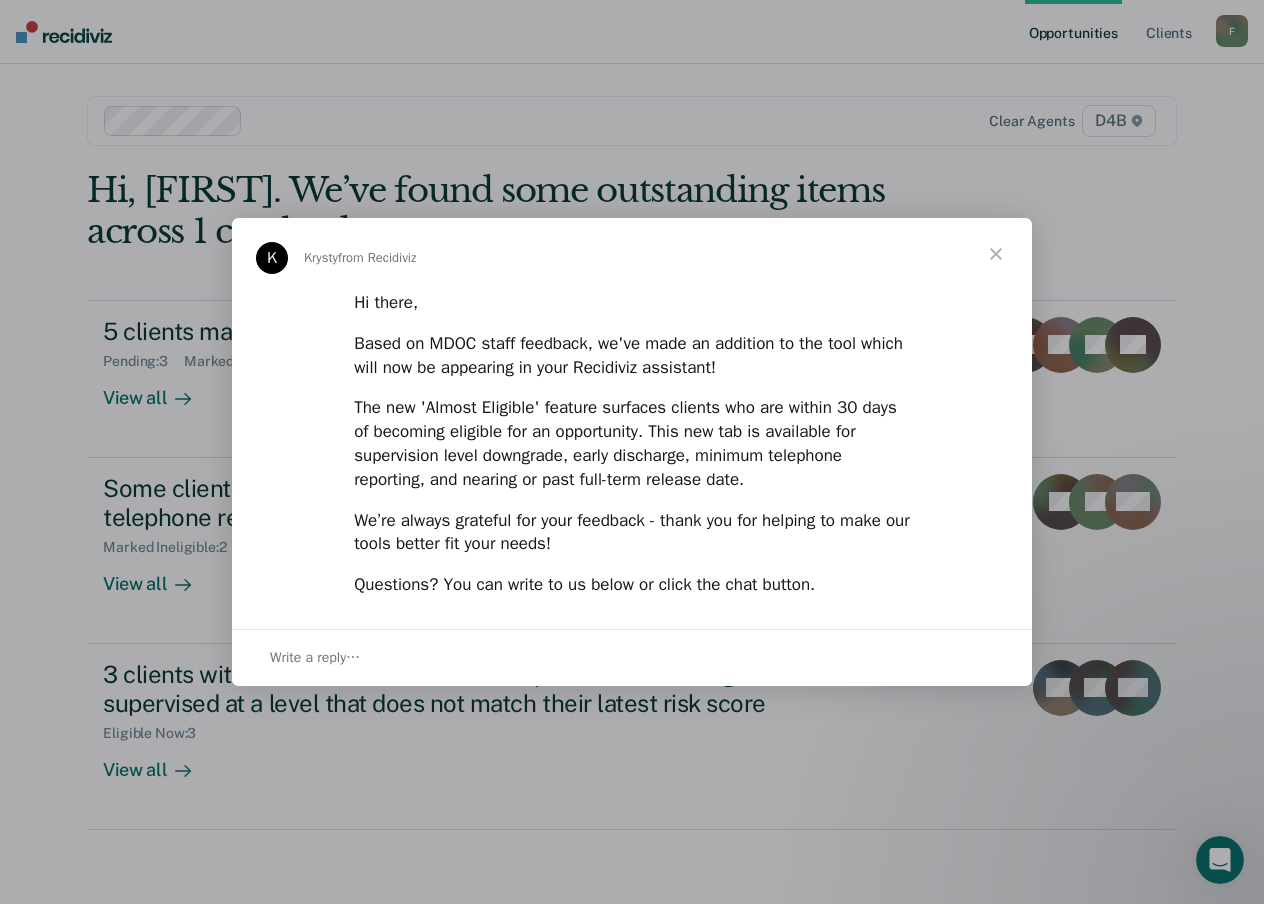 click at bounding box center (996, 254) 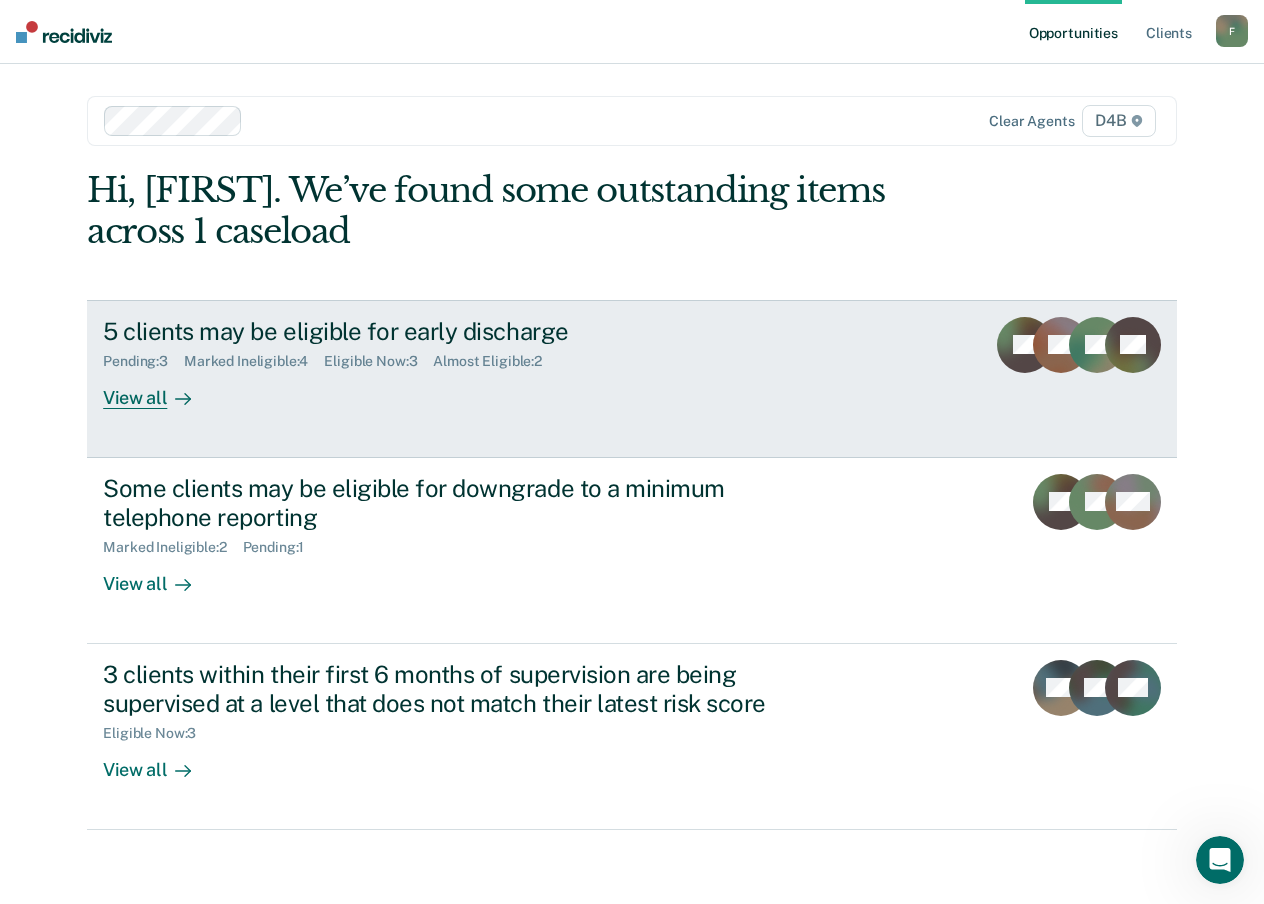 click on "View all" at bounding box center (159, 389) 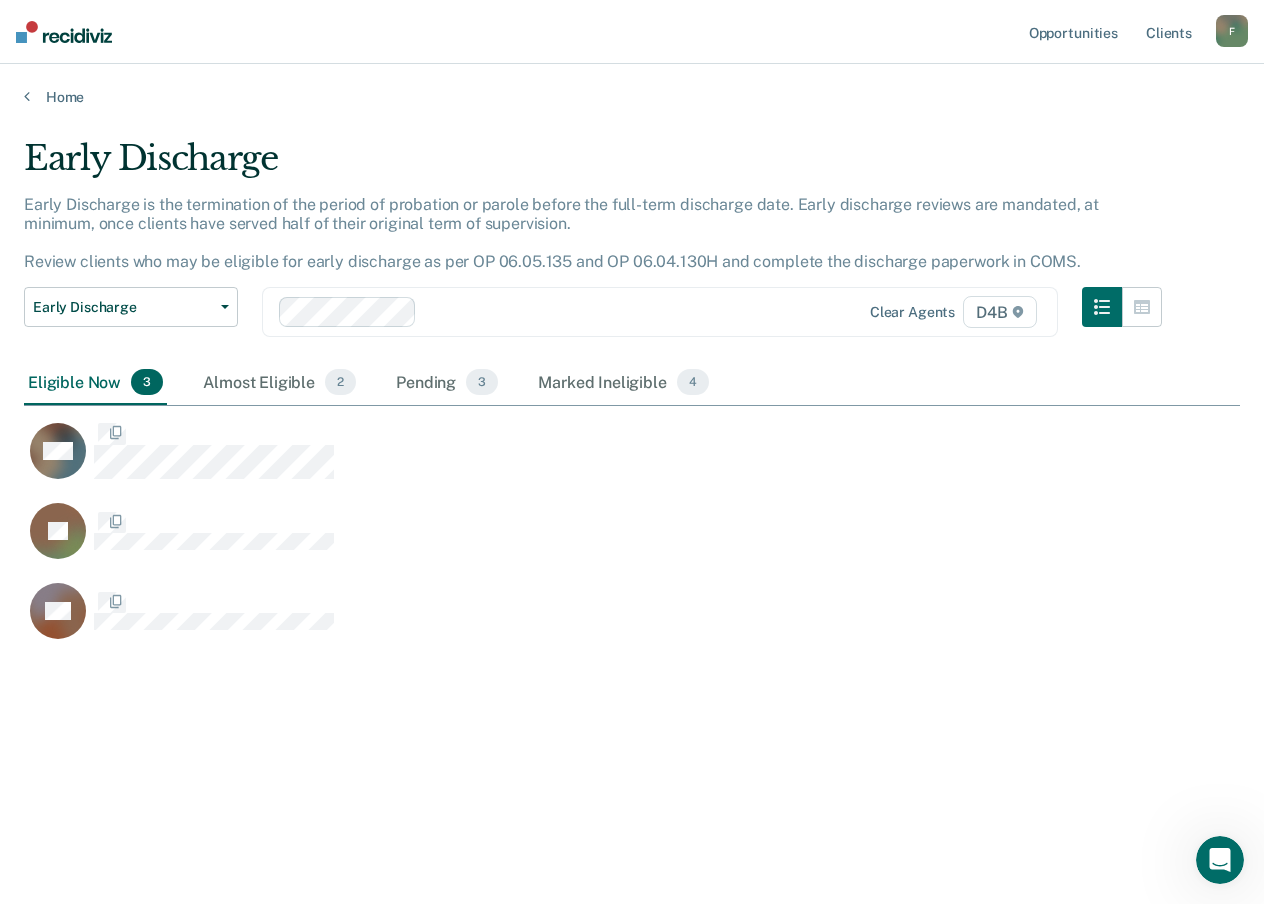 scroll, scrollTop: 16, scrollLeft: 16, axis: both 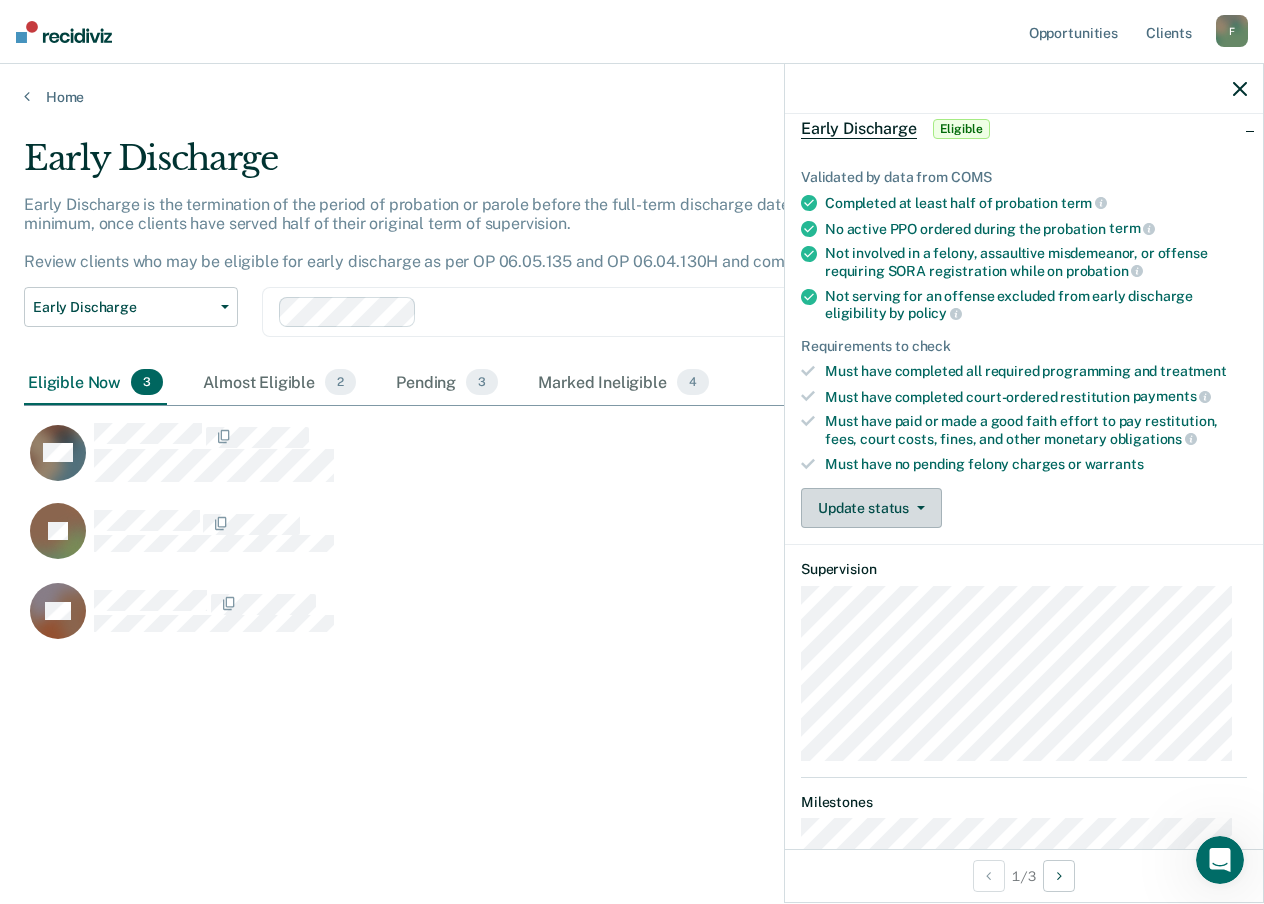 click on "Update status" at bounding box center [871, 508] 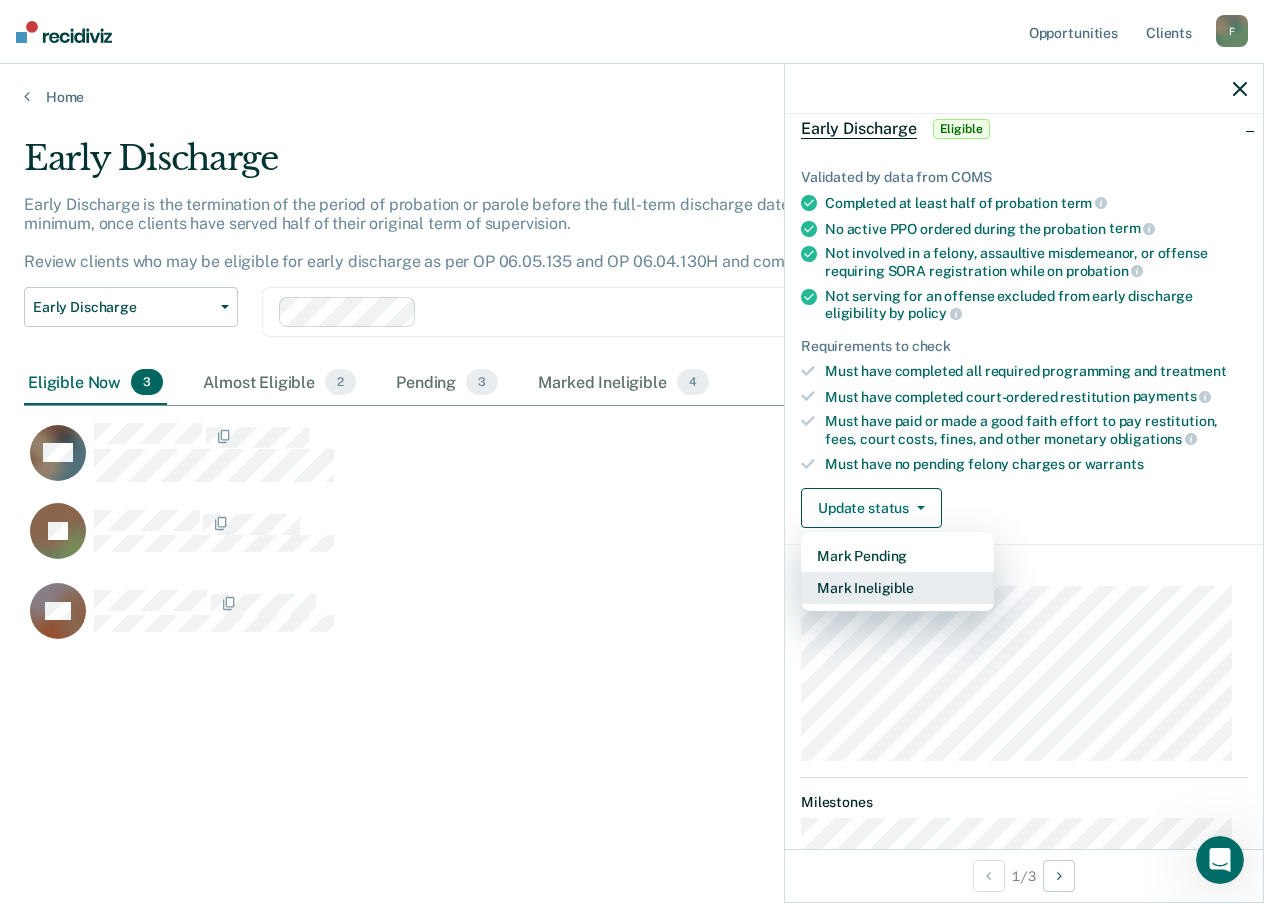 click on "Mark Ineligible" at bounding box center (897, 588) 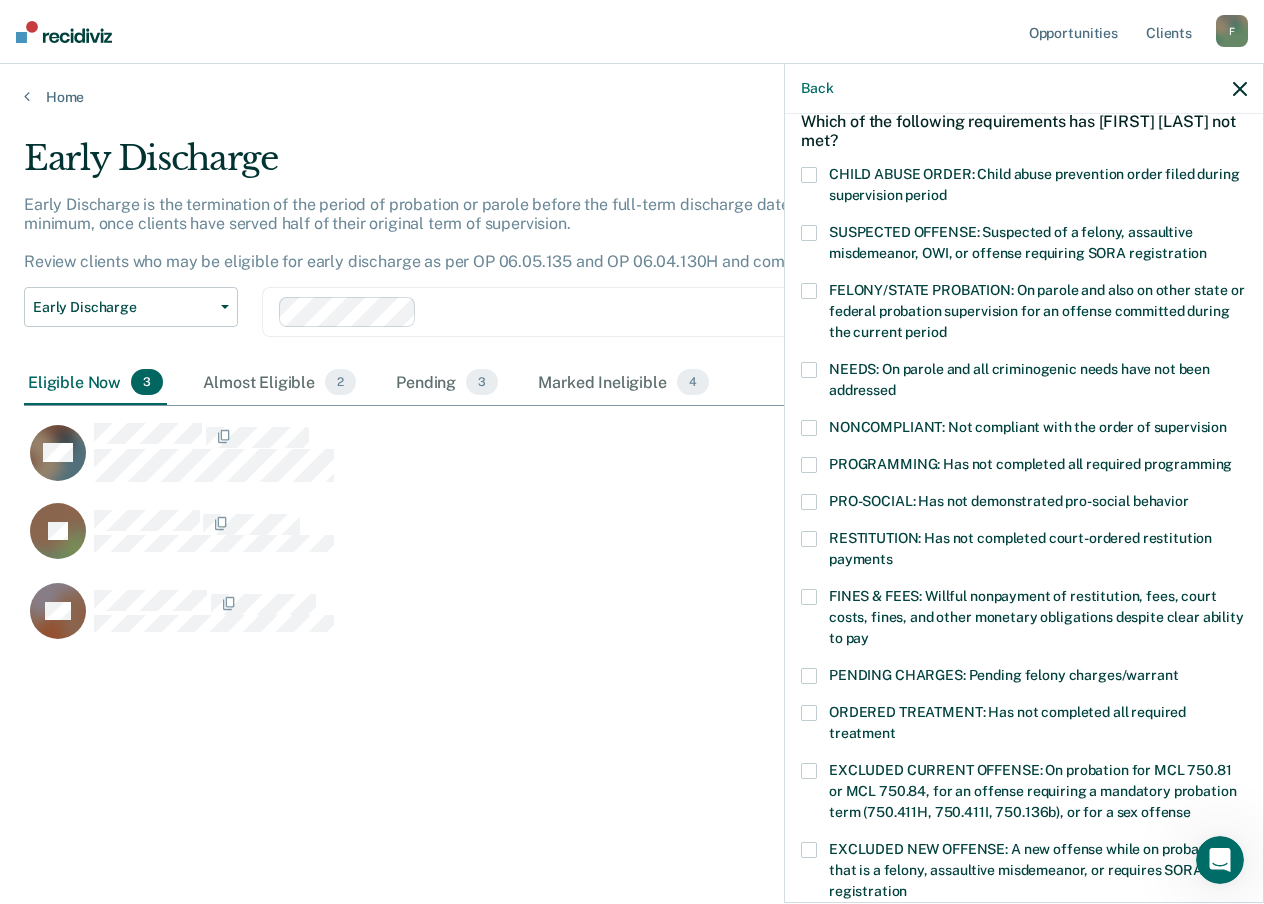 click on "FINES & FEES: Willful nonpayment of restitution, fees, court costs, fines, and other monetary obligations despite clear ability to pay" at bounding box center [1024, 620] 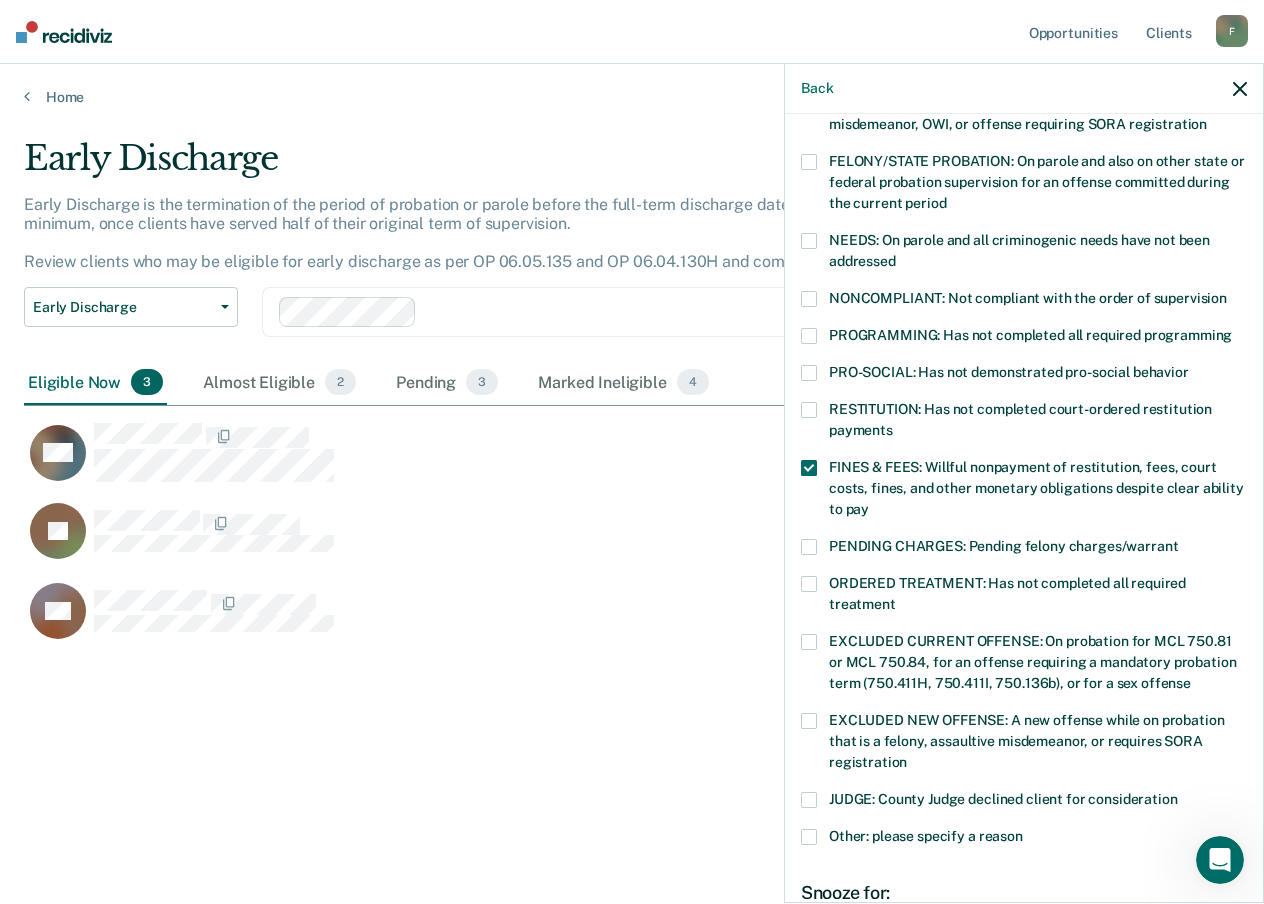 scroll, scrollTop: 490, scrollLeft: 0, axis: vertical 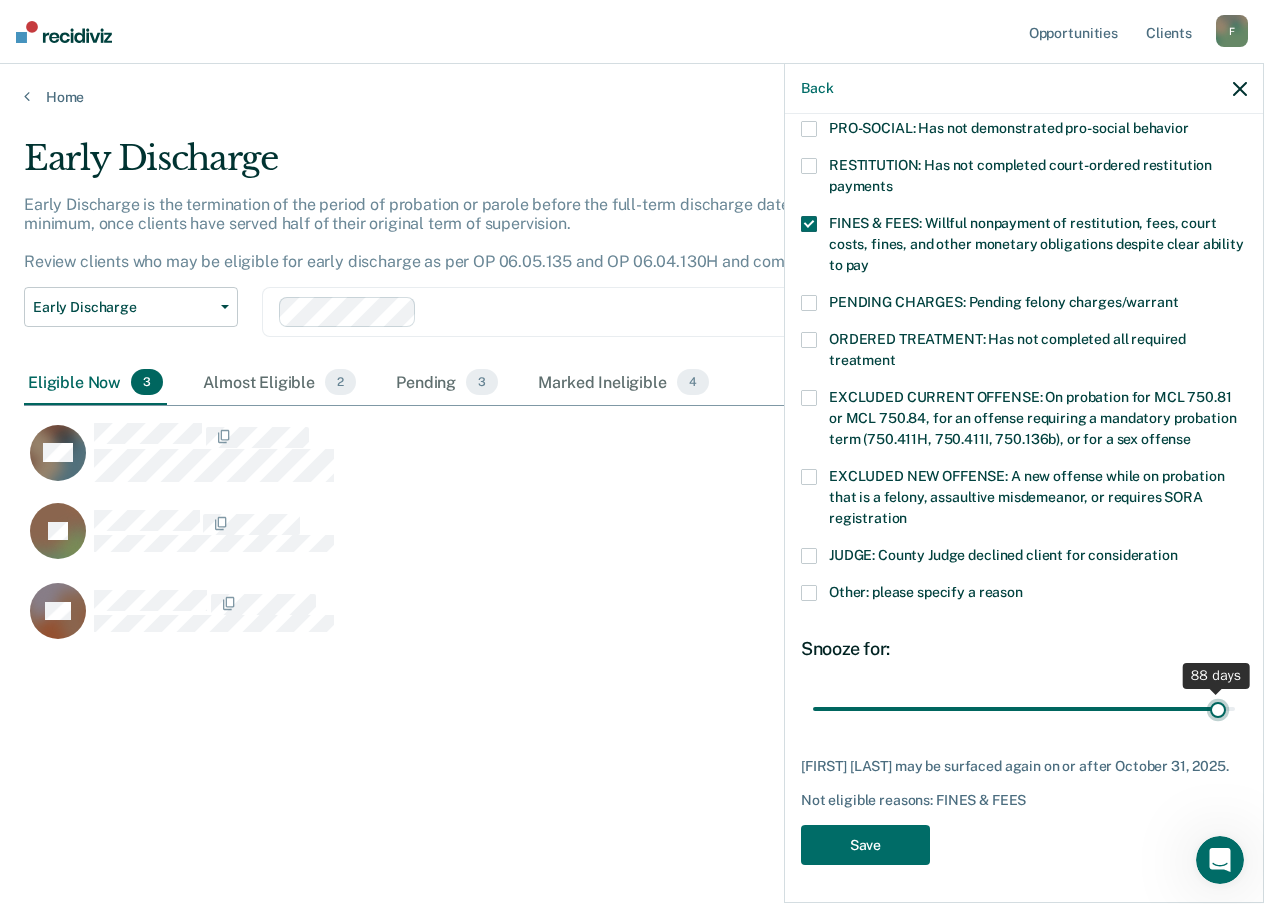 drag, startPoint x: 950, startPoint y: 687, endPoint x: 1204, endPoint y: 683, distance: 254.0315 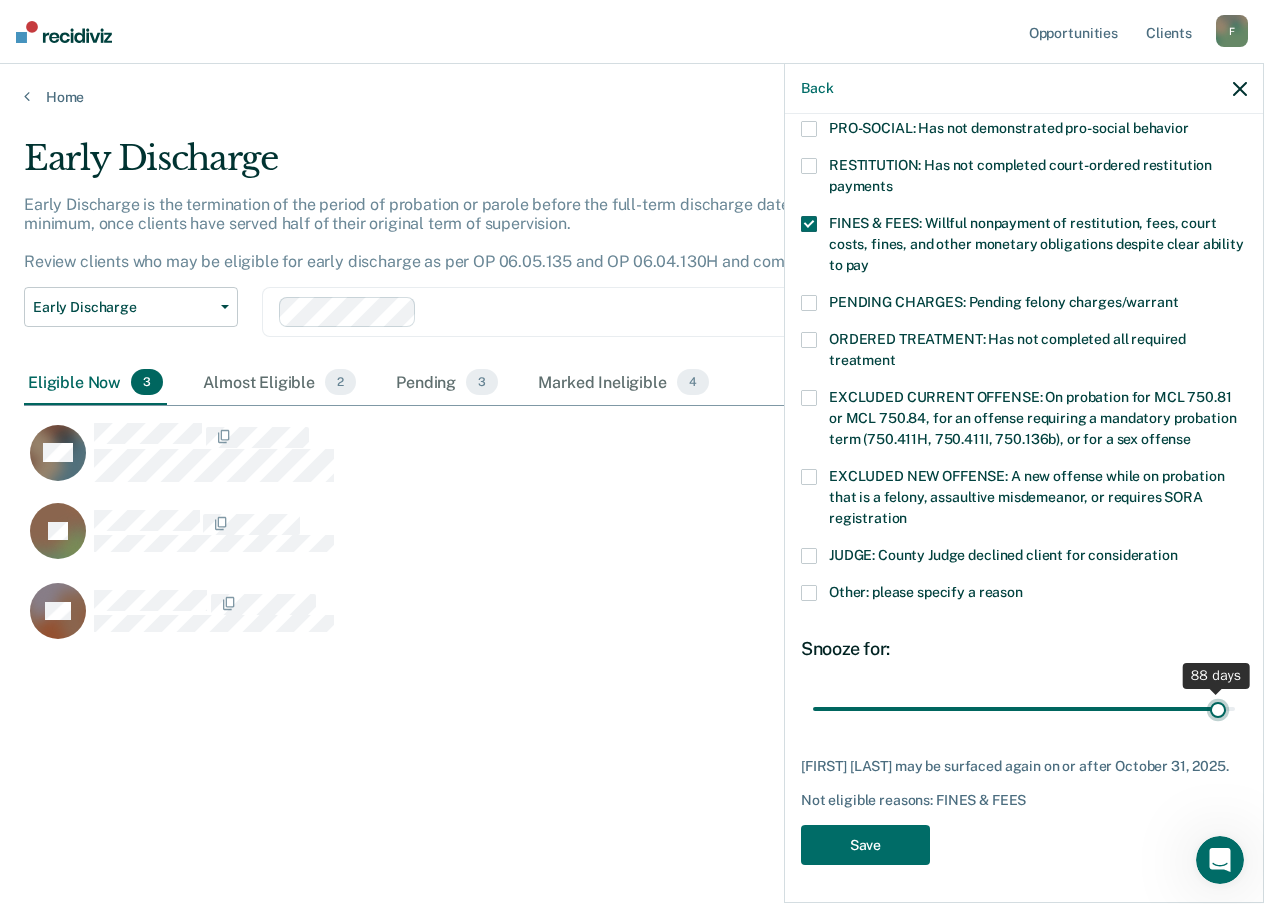 type on "88" 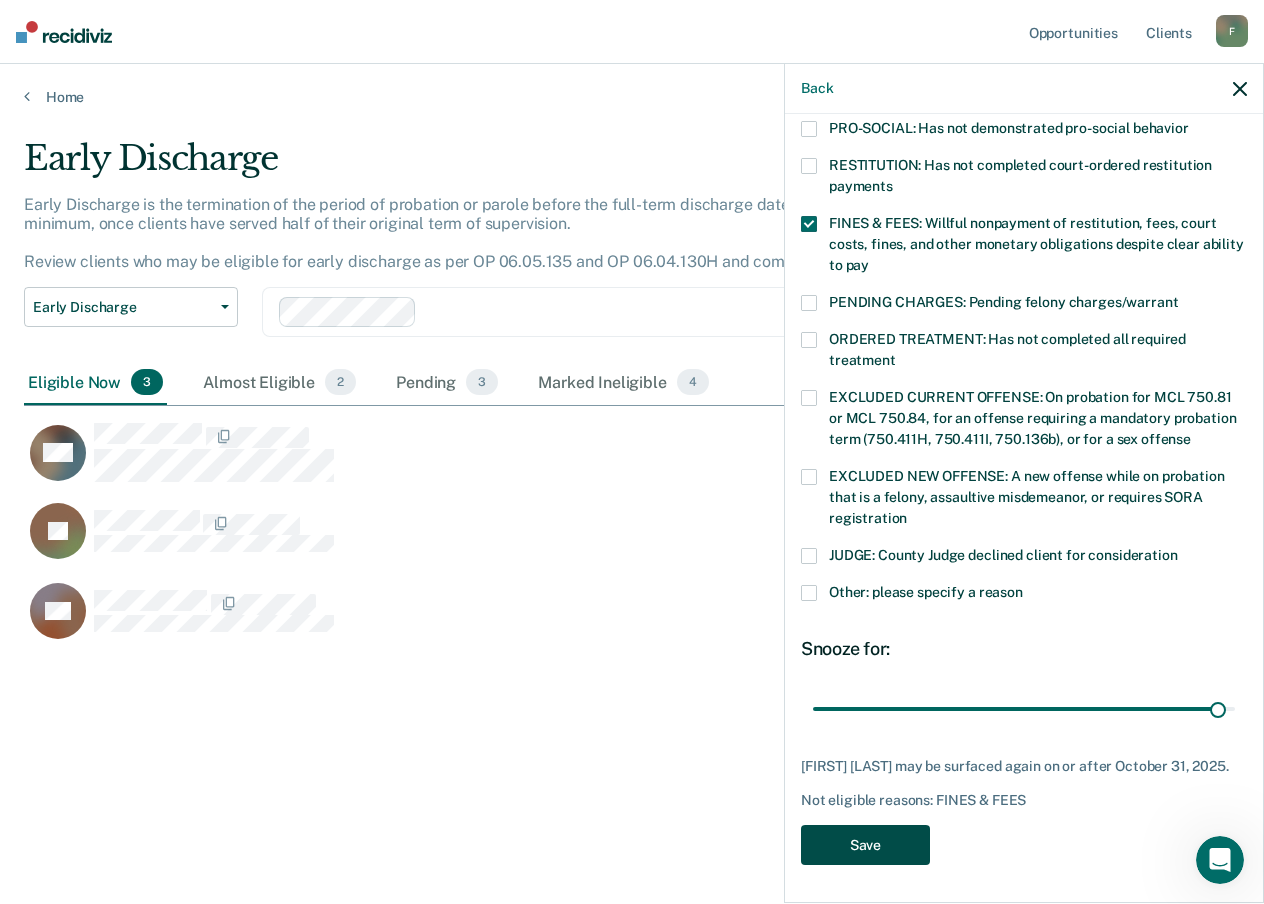 click on "Save" at bounding box center [865, 845] 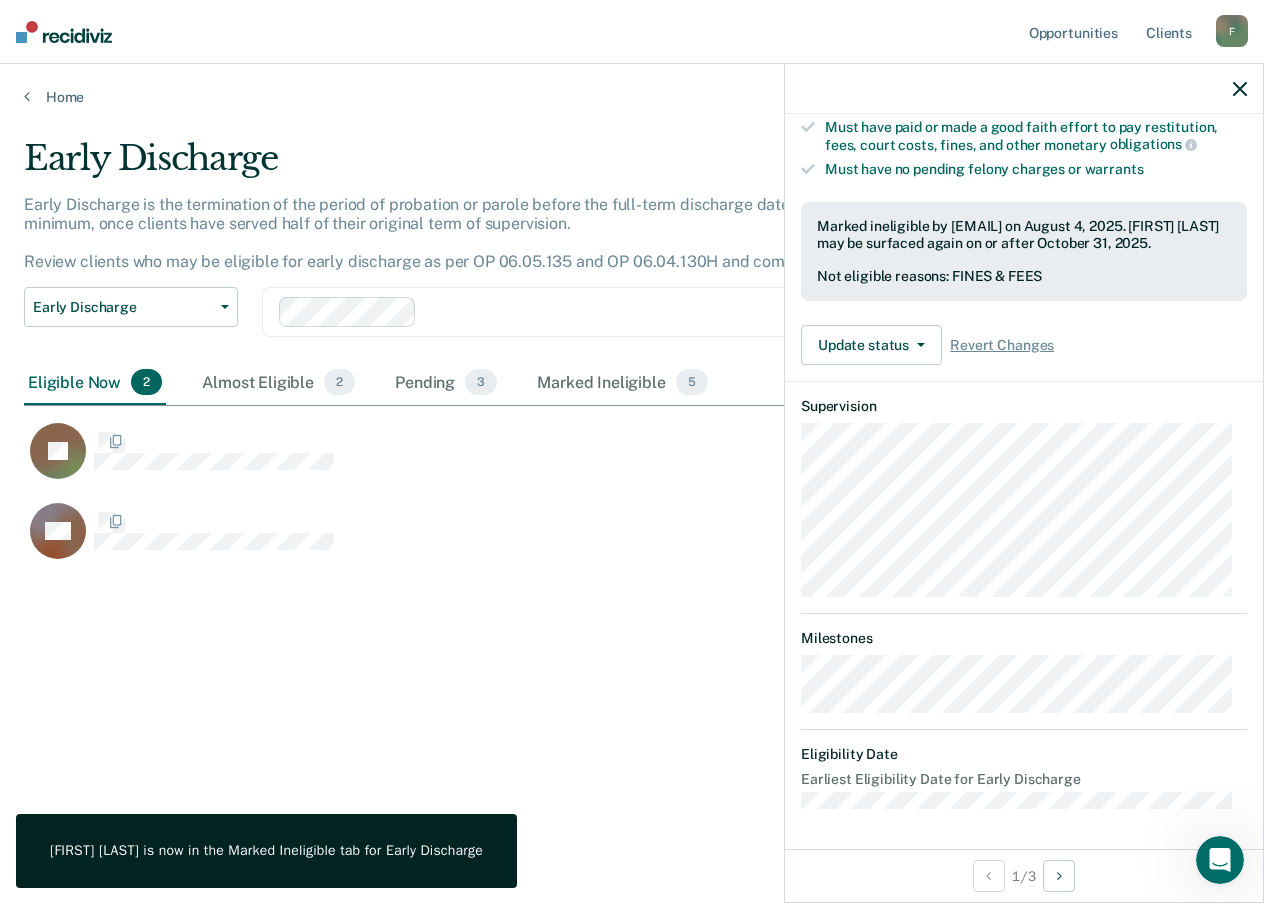 scroll, scrollTop: 409, scrollLeft: 0, axis: vertical 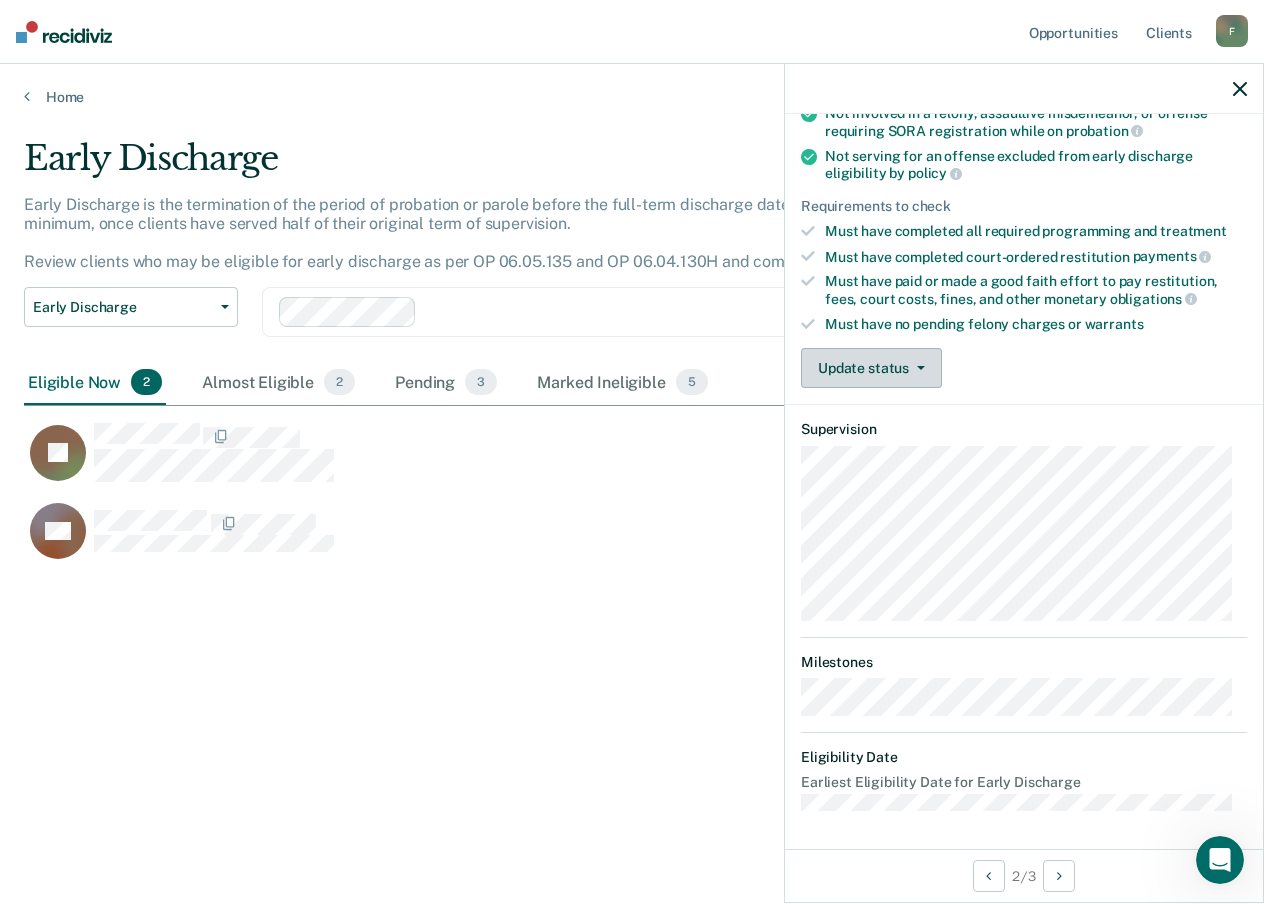 click on "Update status" at bounding box center [871, 368] 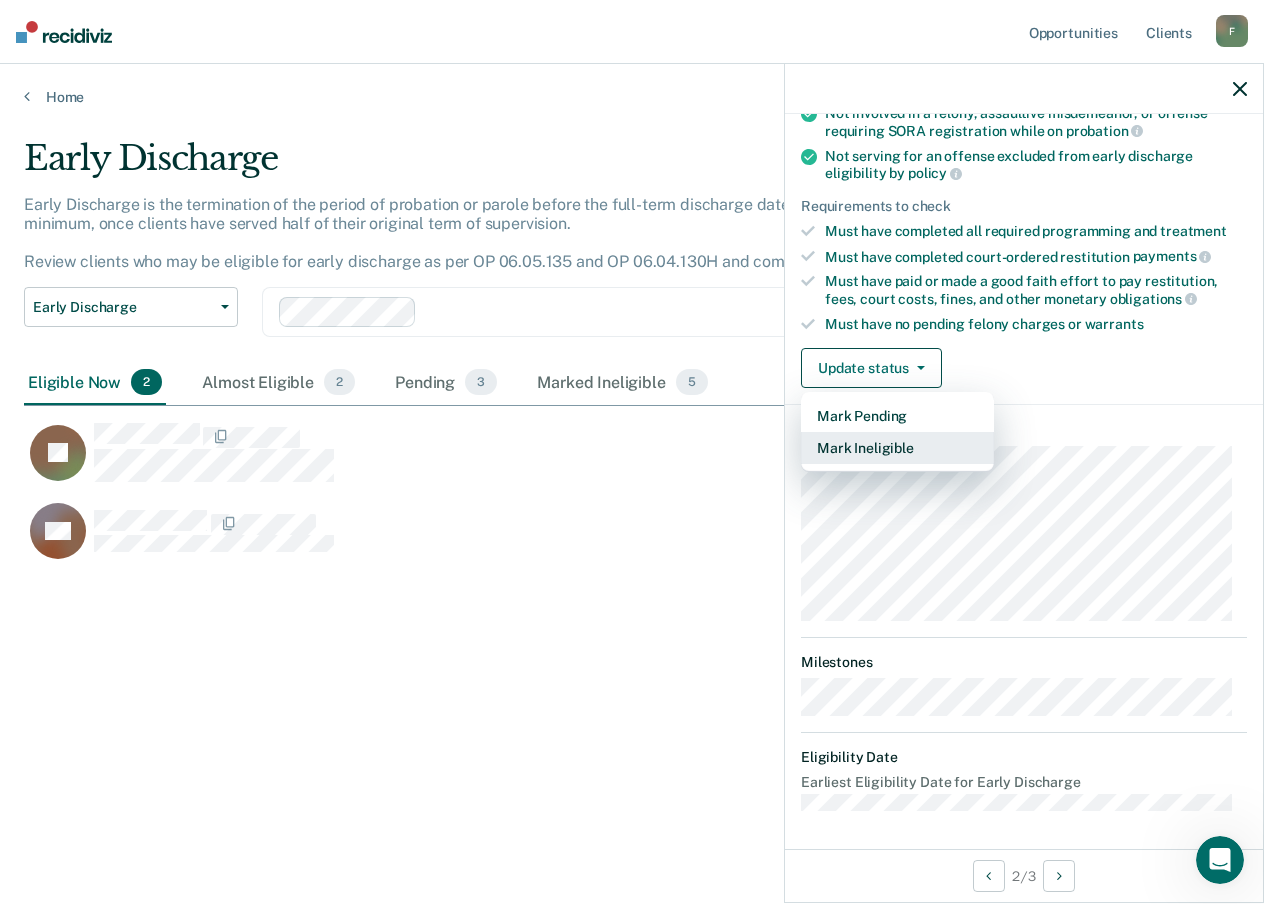 click on "Mark Ineligible" at bounding box center (897, 448) 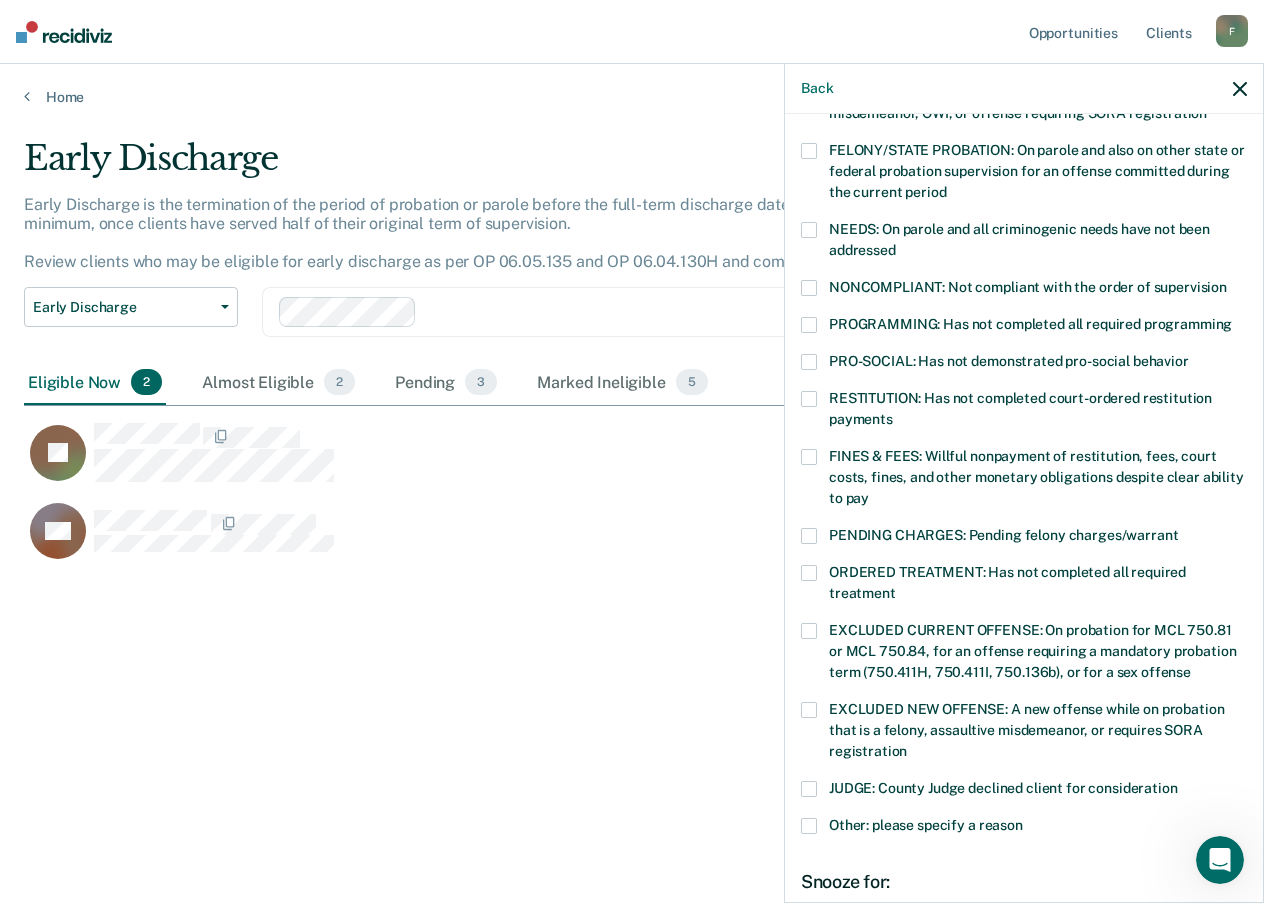 click at bounding box center (809, 457) 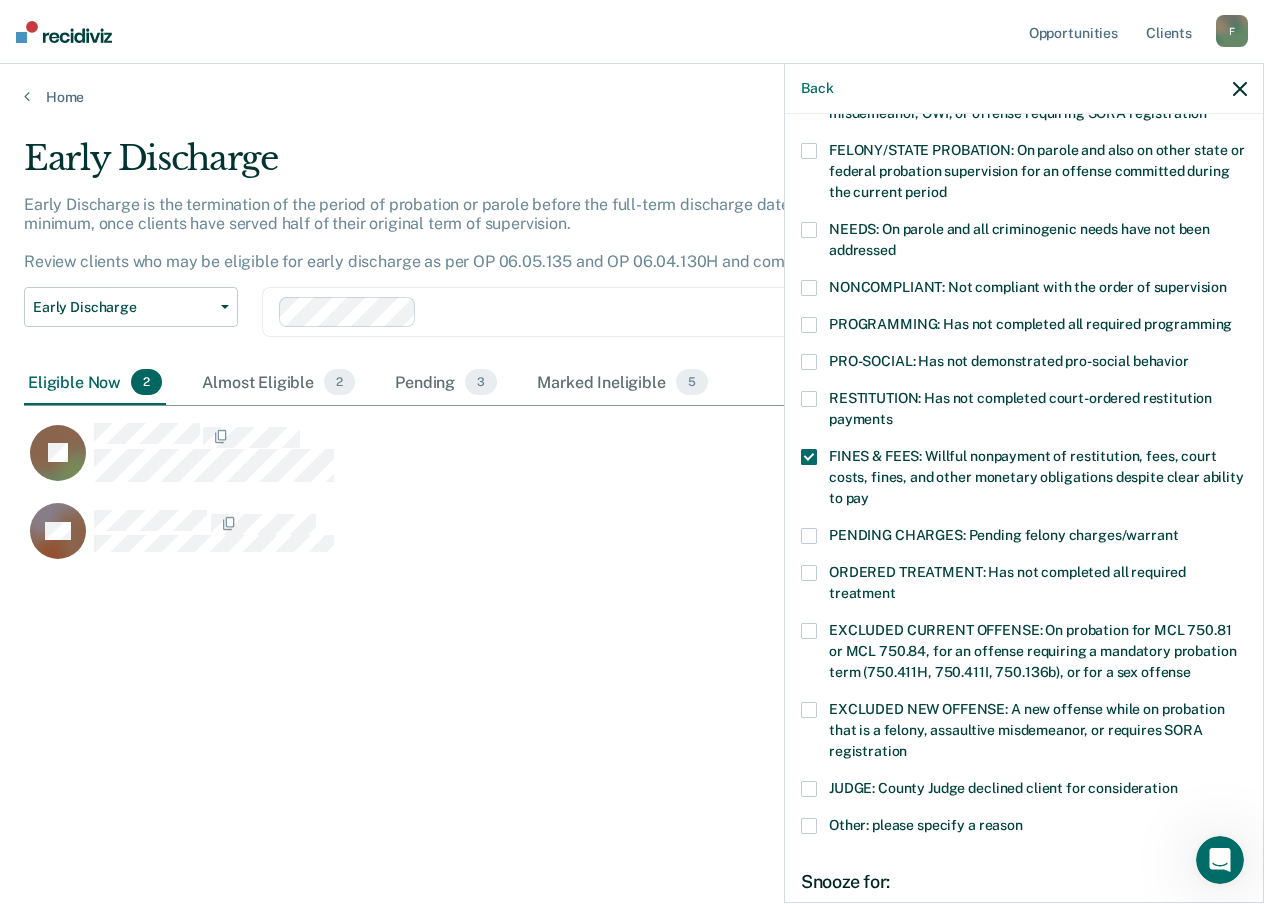 scroll, scrollTop: 490, scrollLeft: 0, axis: vertical 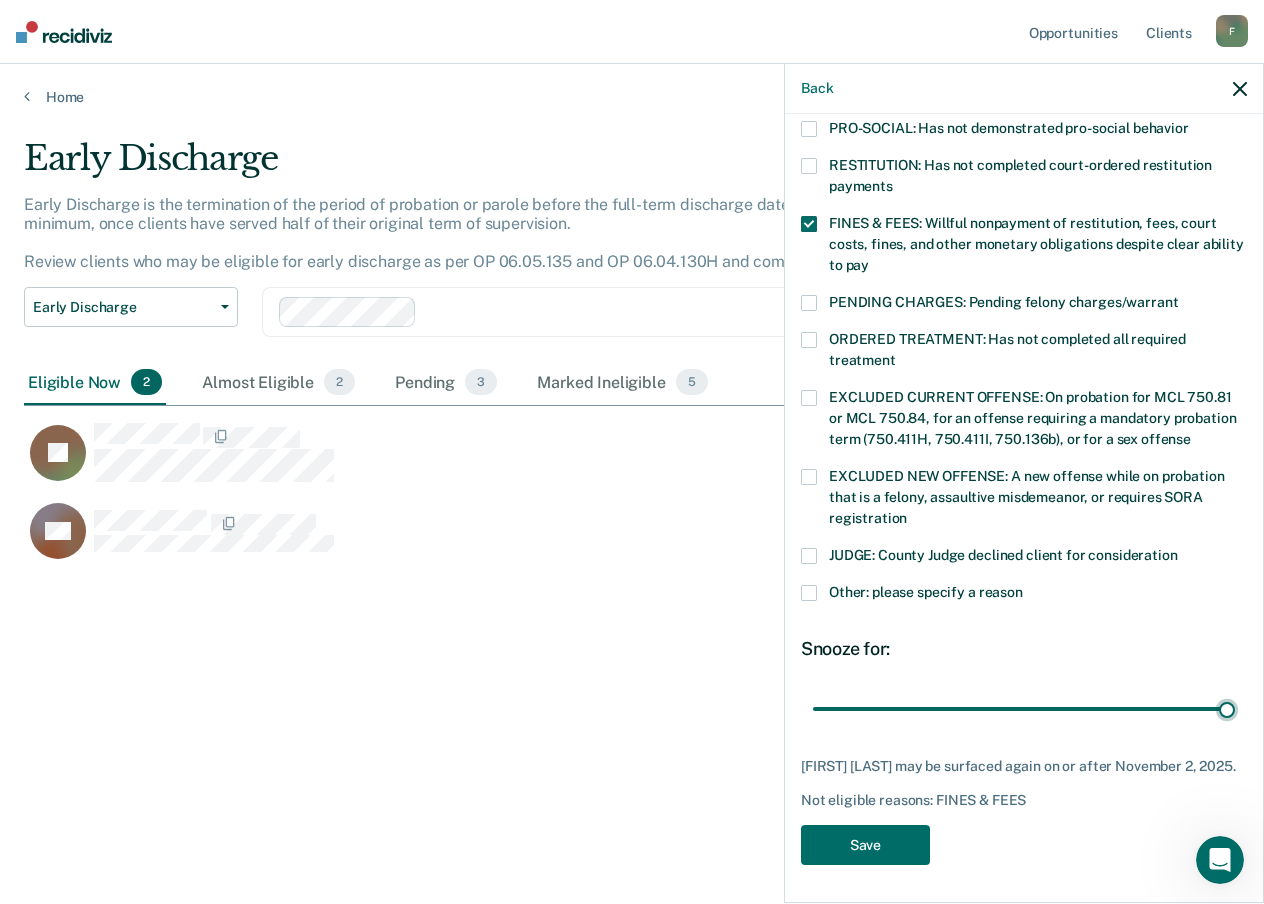 drag, startPoint x: 951, startPoint y: 690, endPoint x: 1239, endPoint y: 693, distance: 288.01562 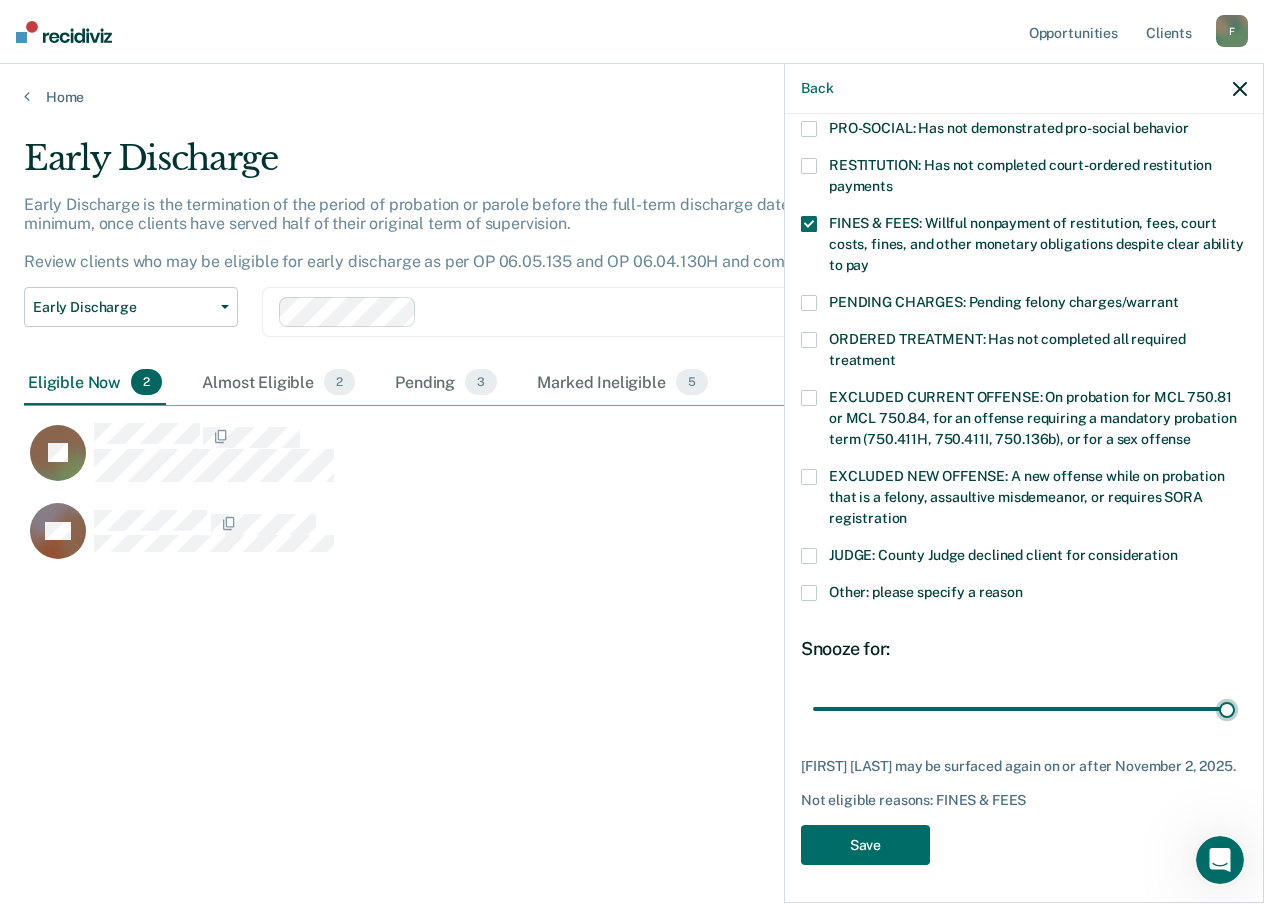 type on "90" 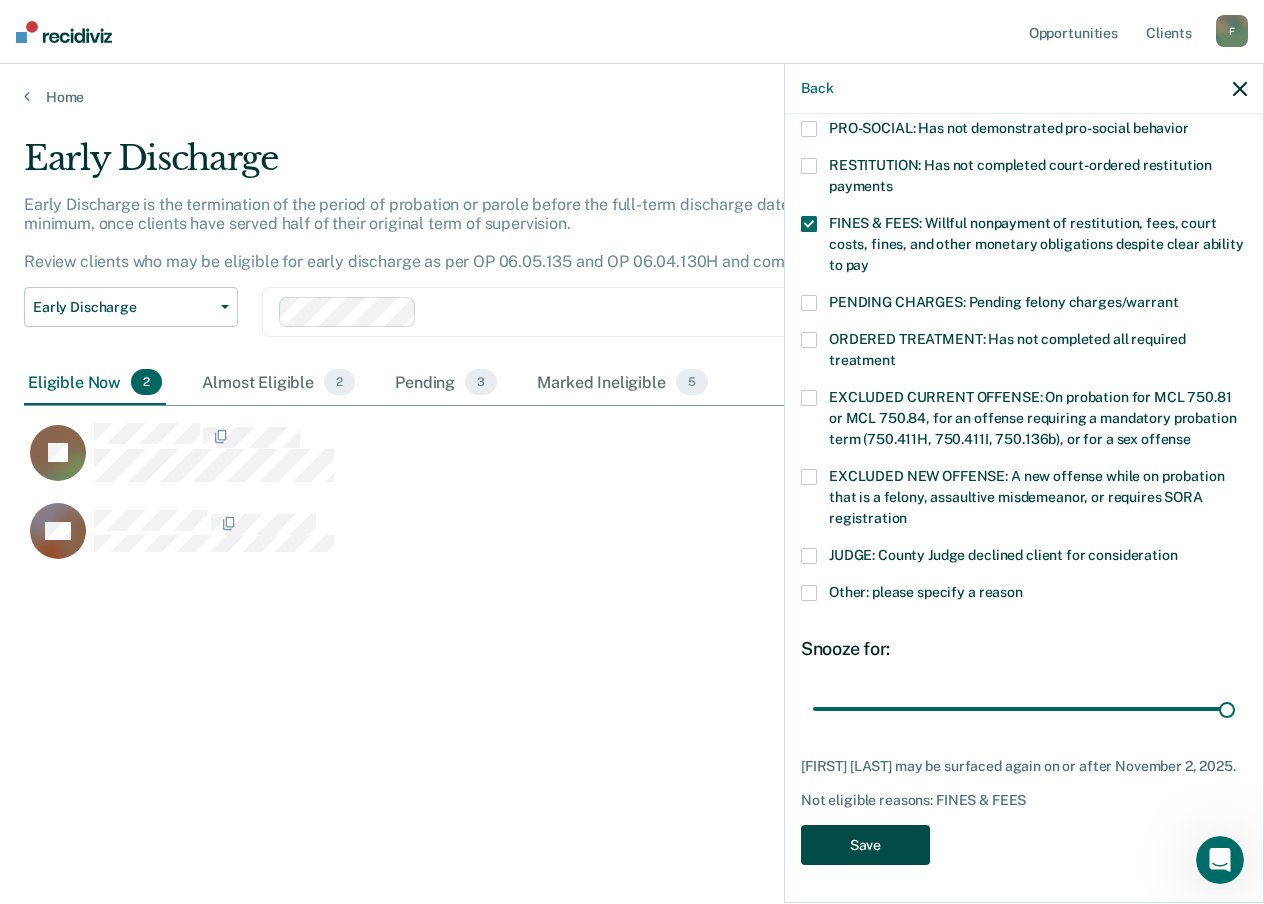 click on "Save" at bounding box center [865, 845] 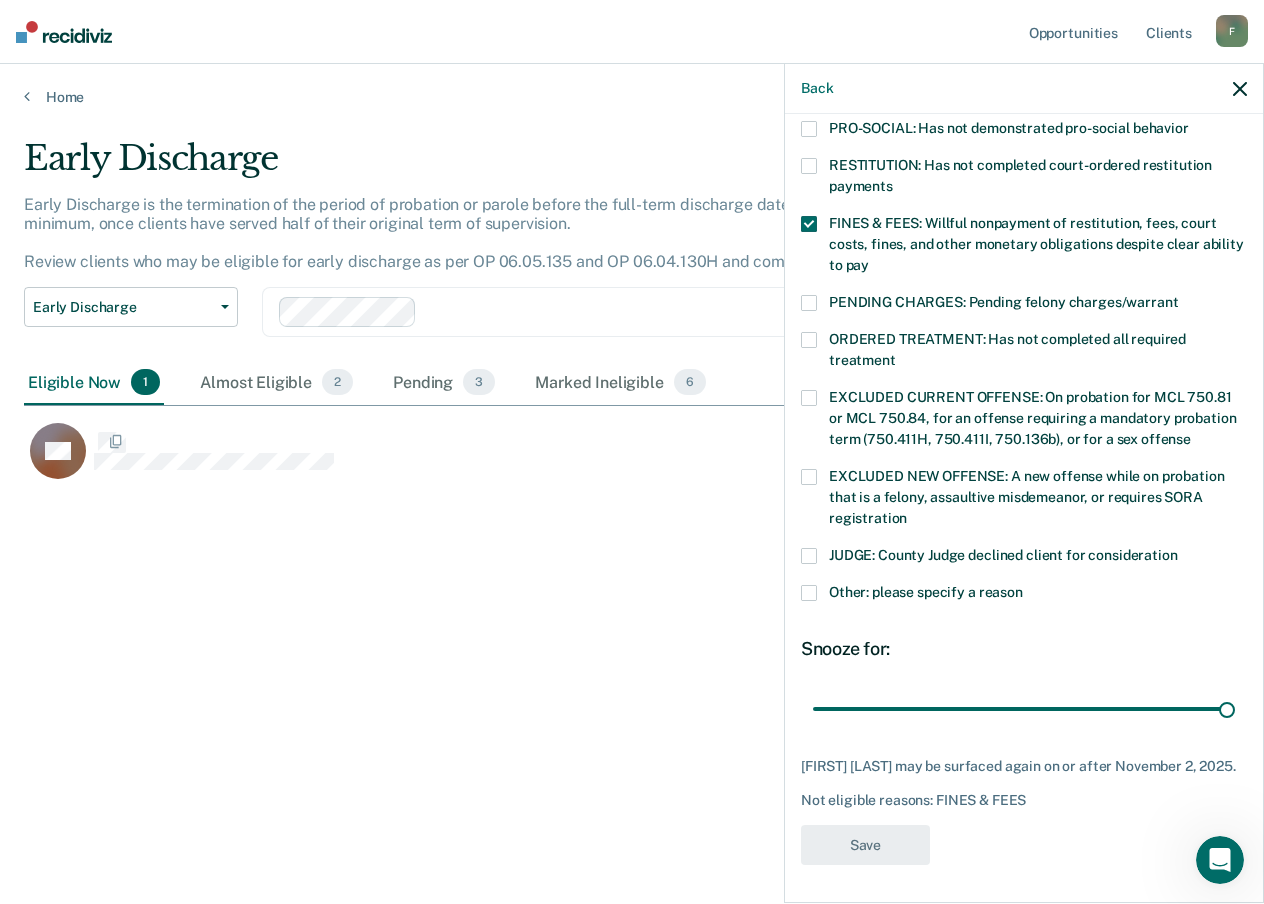scroll, scrollTop: 388, scrollLeft: 0, axis: vertical 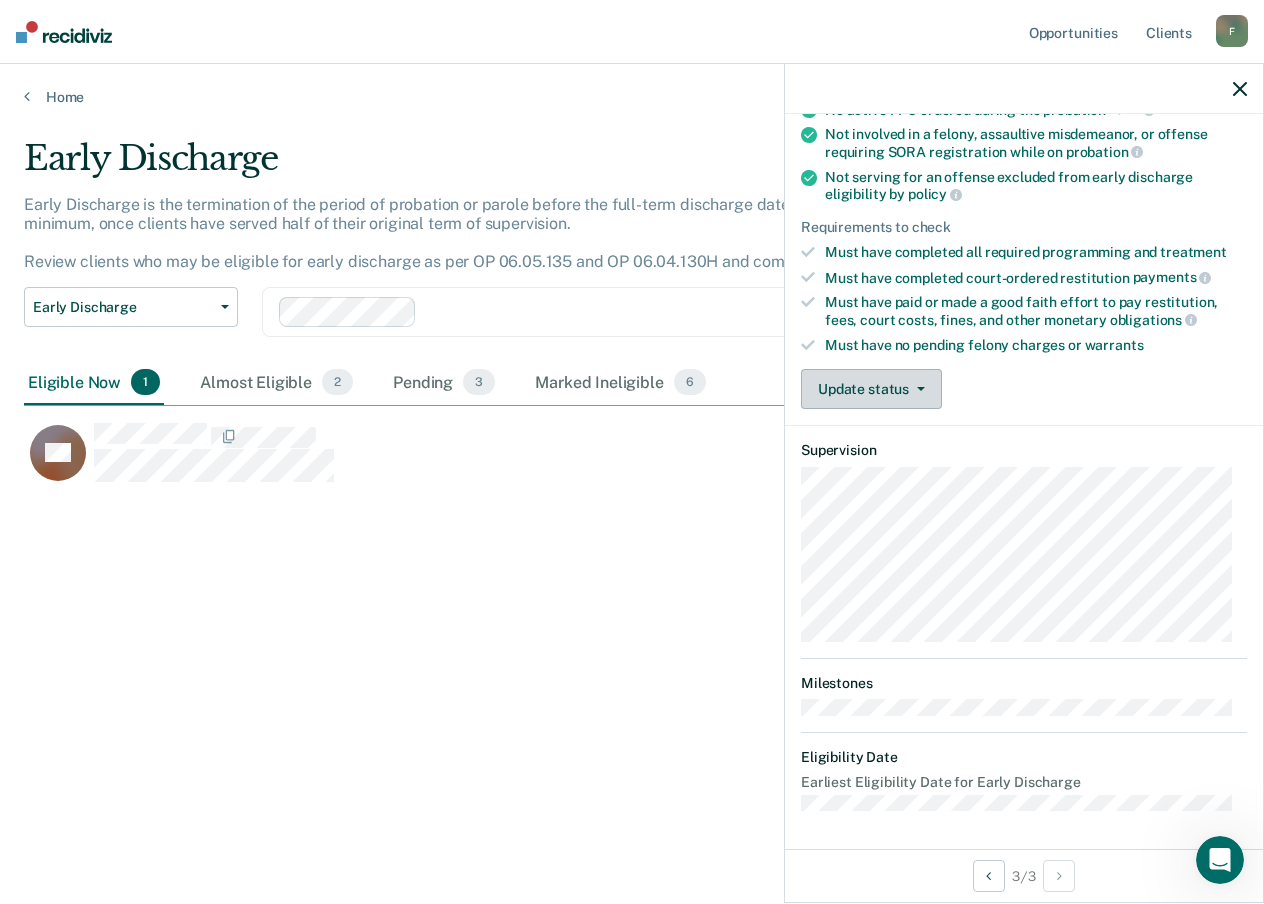 click on "Update status" at bounding box center (871, 389) 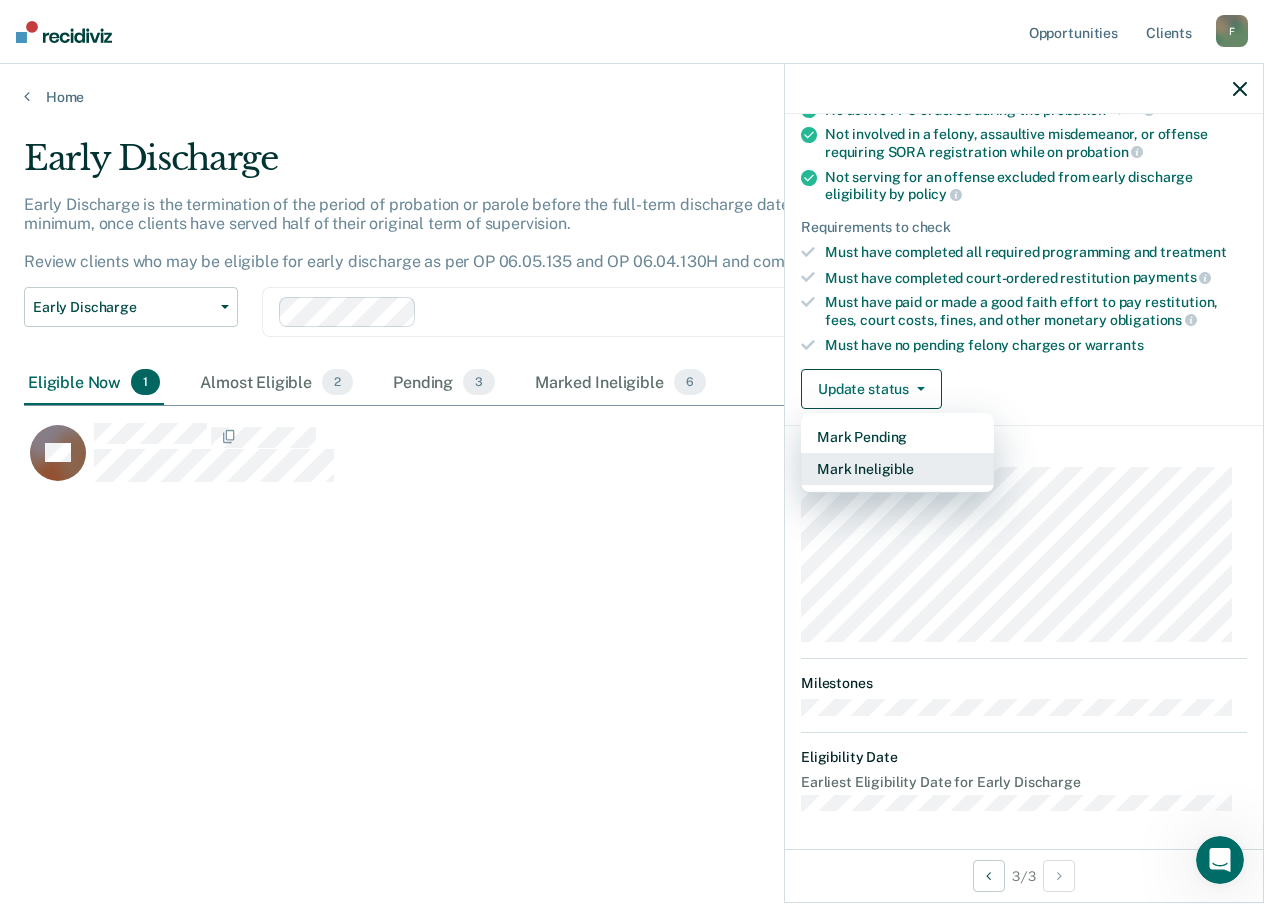 click on "Mark Ineligible" at bounding box center (897, 469) 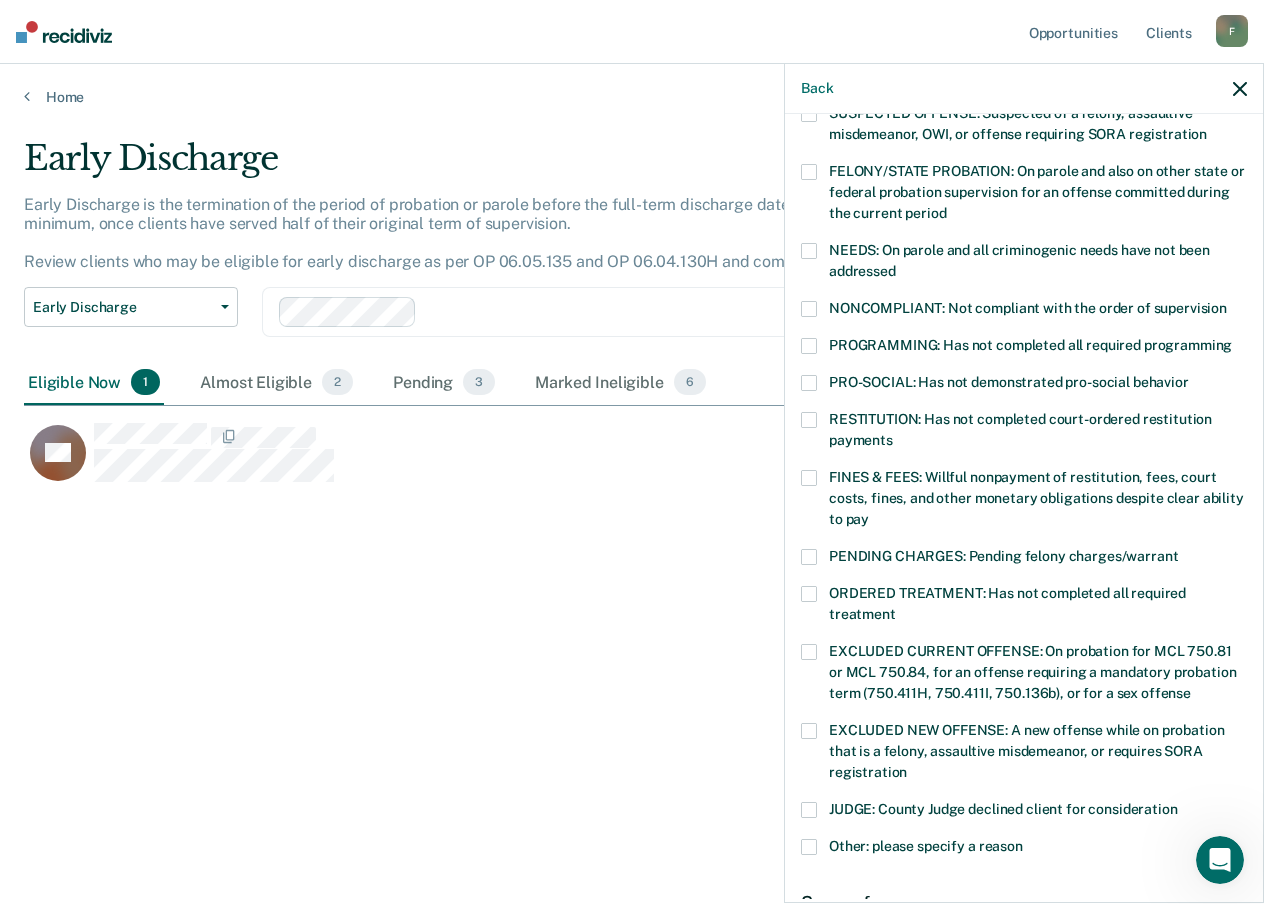 click at bounding box center (809, 478) 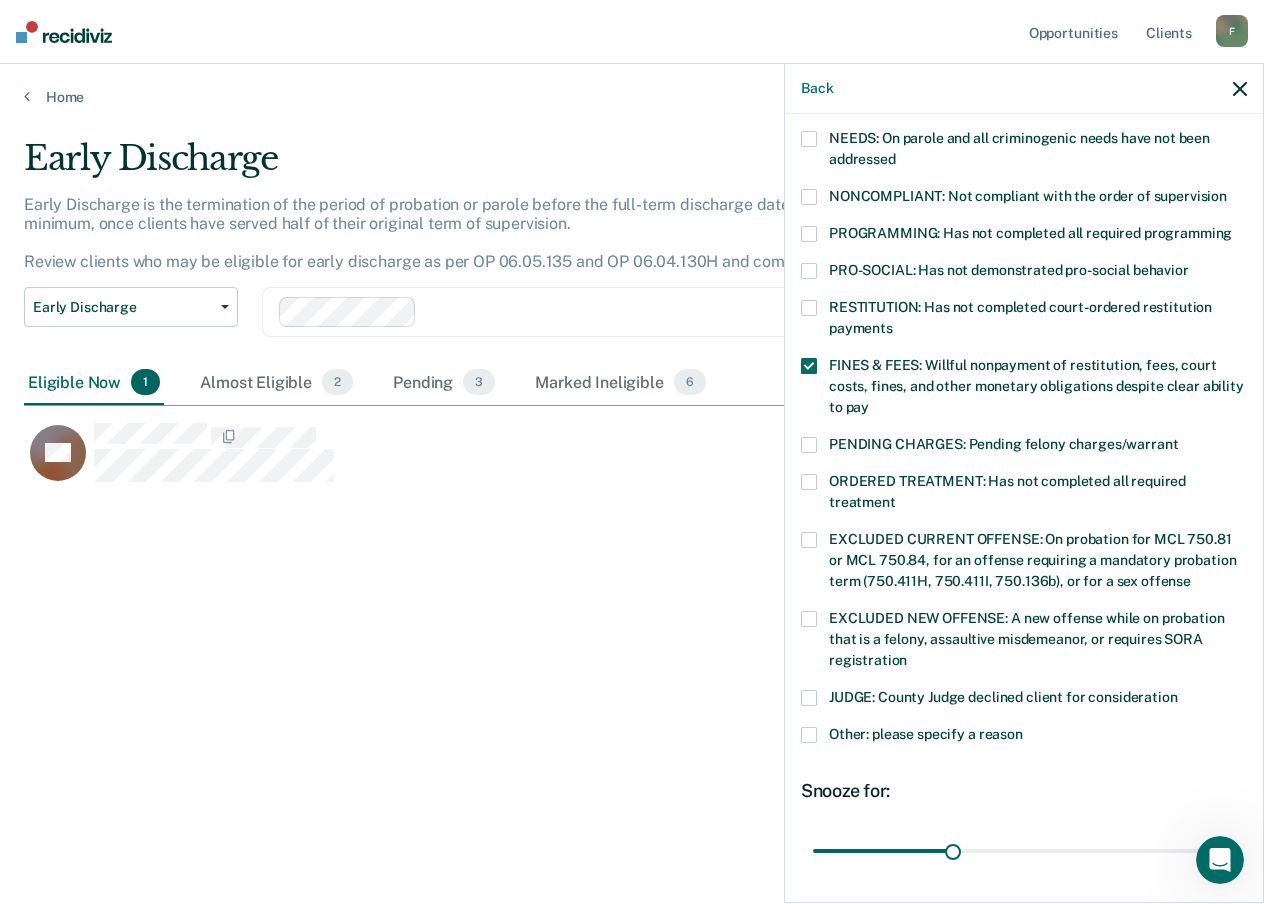 scroll, scrollTop: 490, scrollLeft: 0, axis: vertical 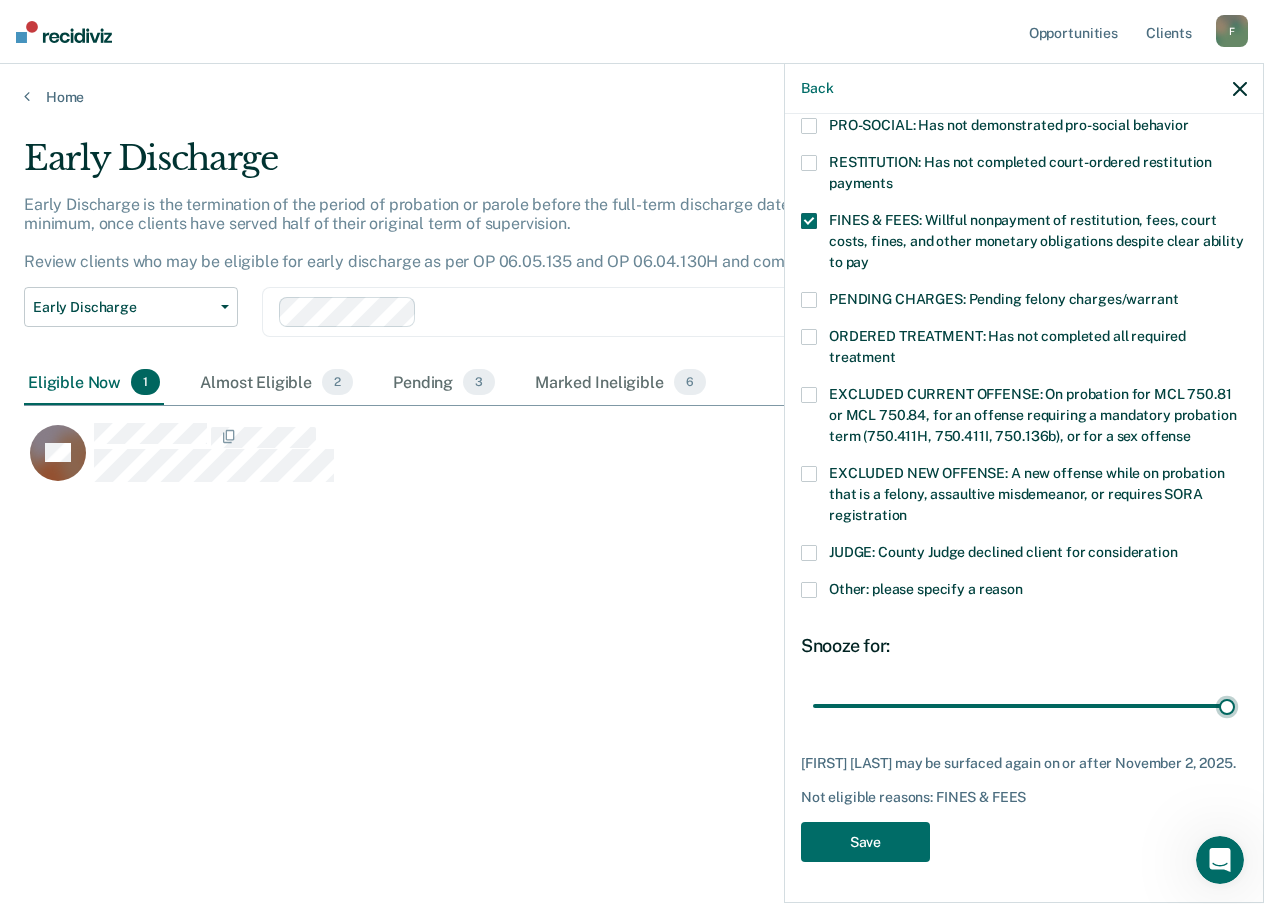 drag, startPoint x: 950, startPoint y: 688, endPoint x: 1239, endPoint y: 700, distance: 289.24902 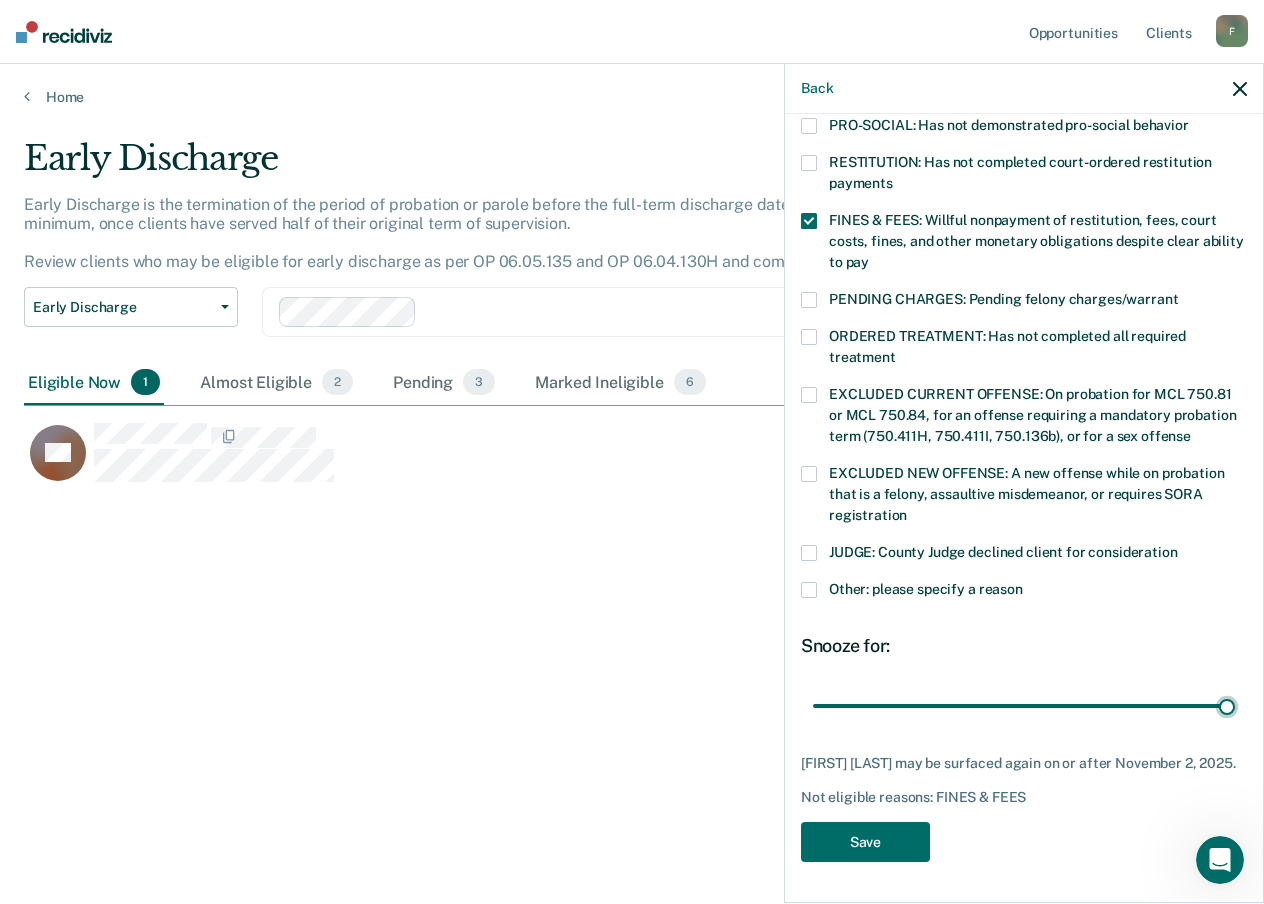 type on "90" 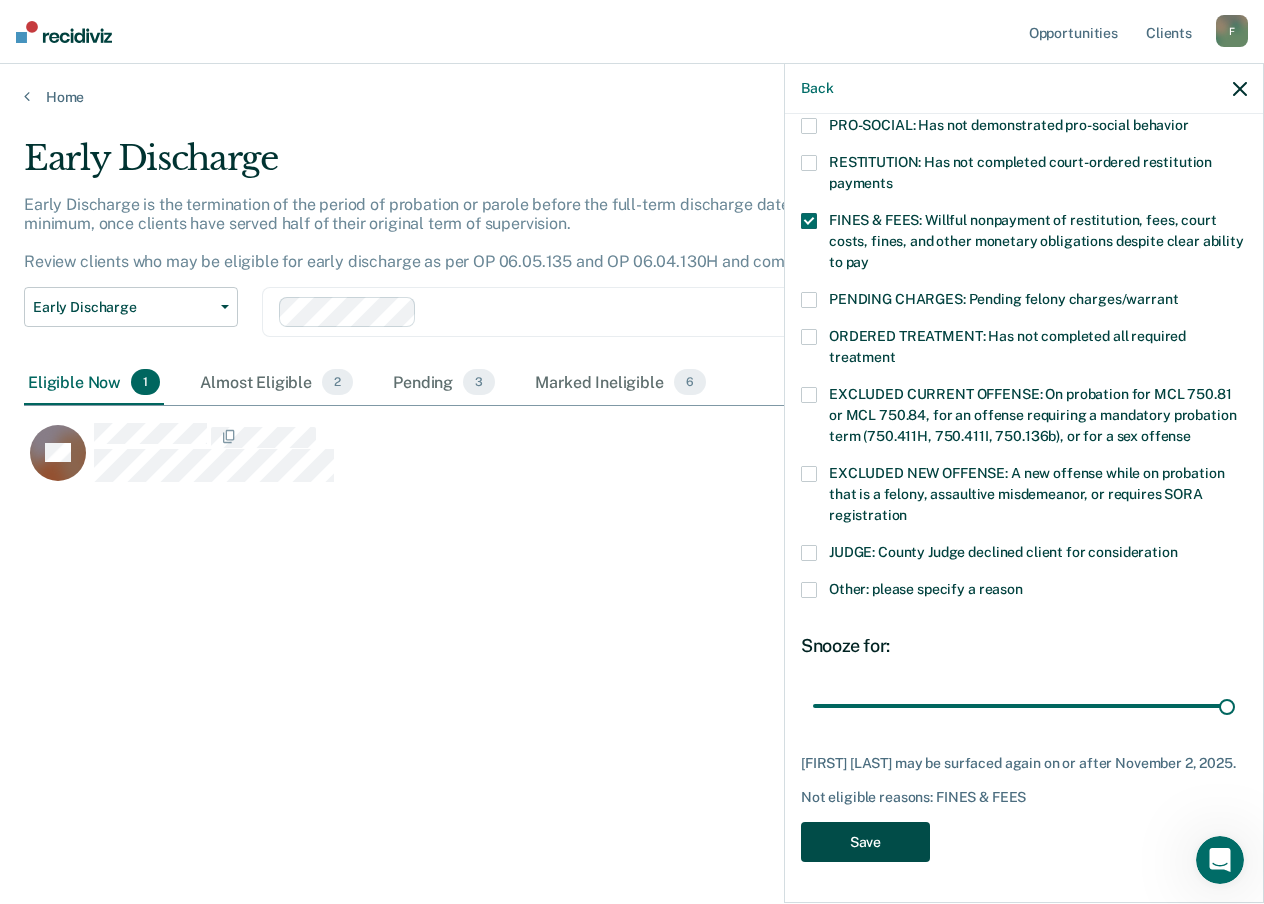 click on "Save" at bounding box center (865, 842) 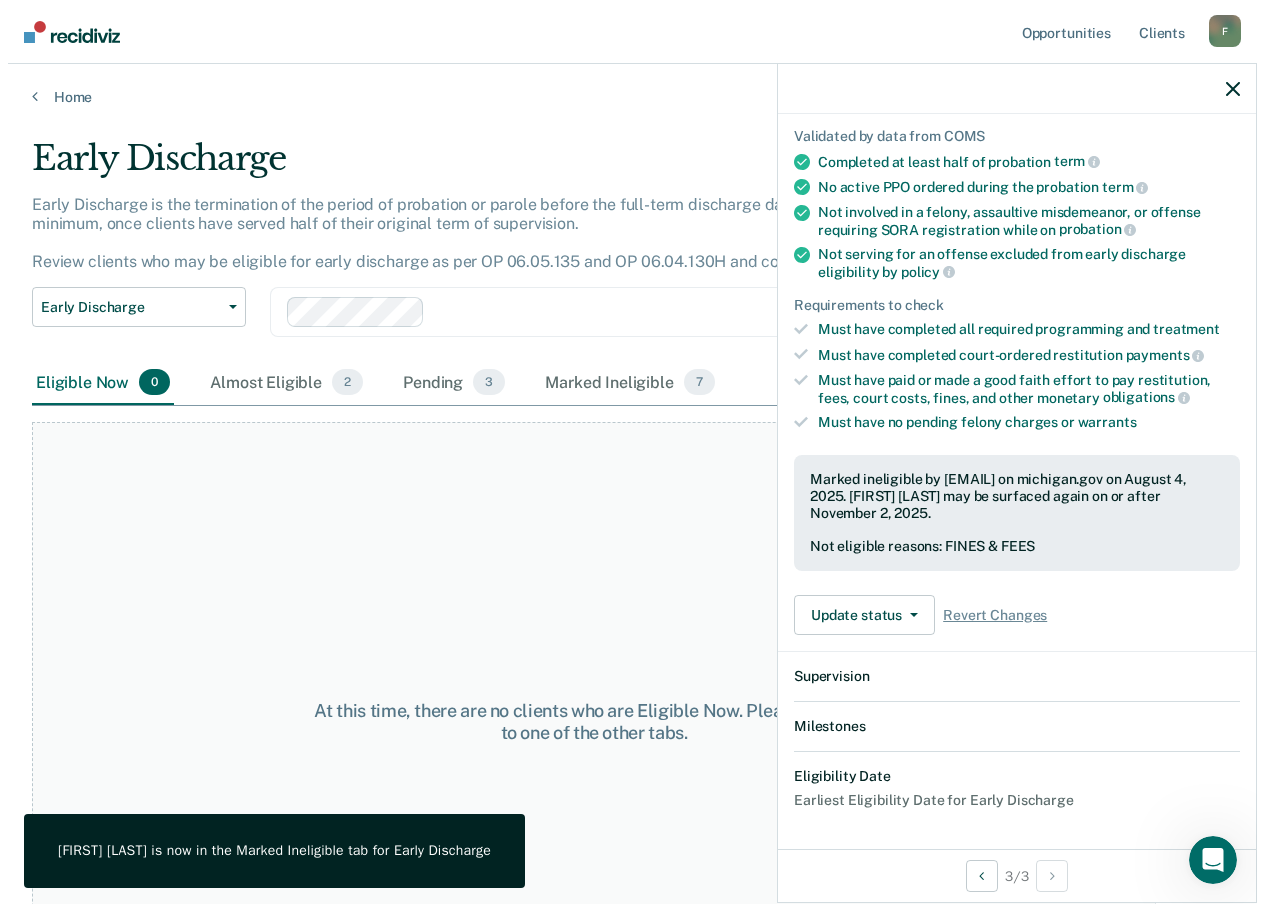 scroll, scrollTop: 367, scrollLeft: 0, axis: vertical 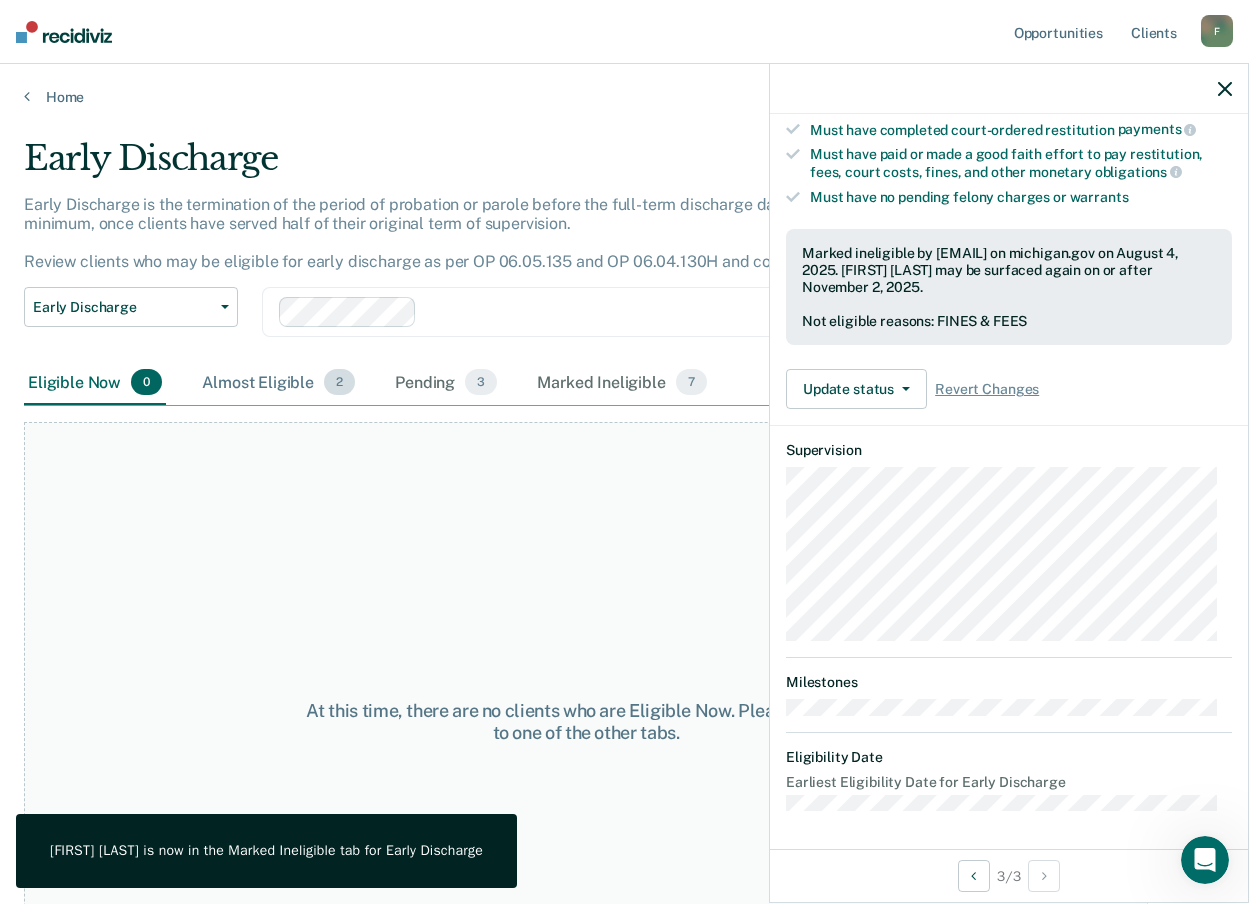 click on "Almost Eligible 2" at bounding box center (278, 383) 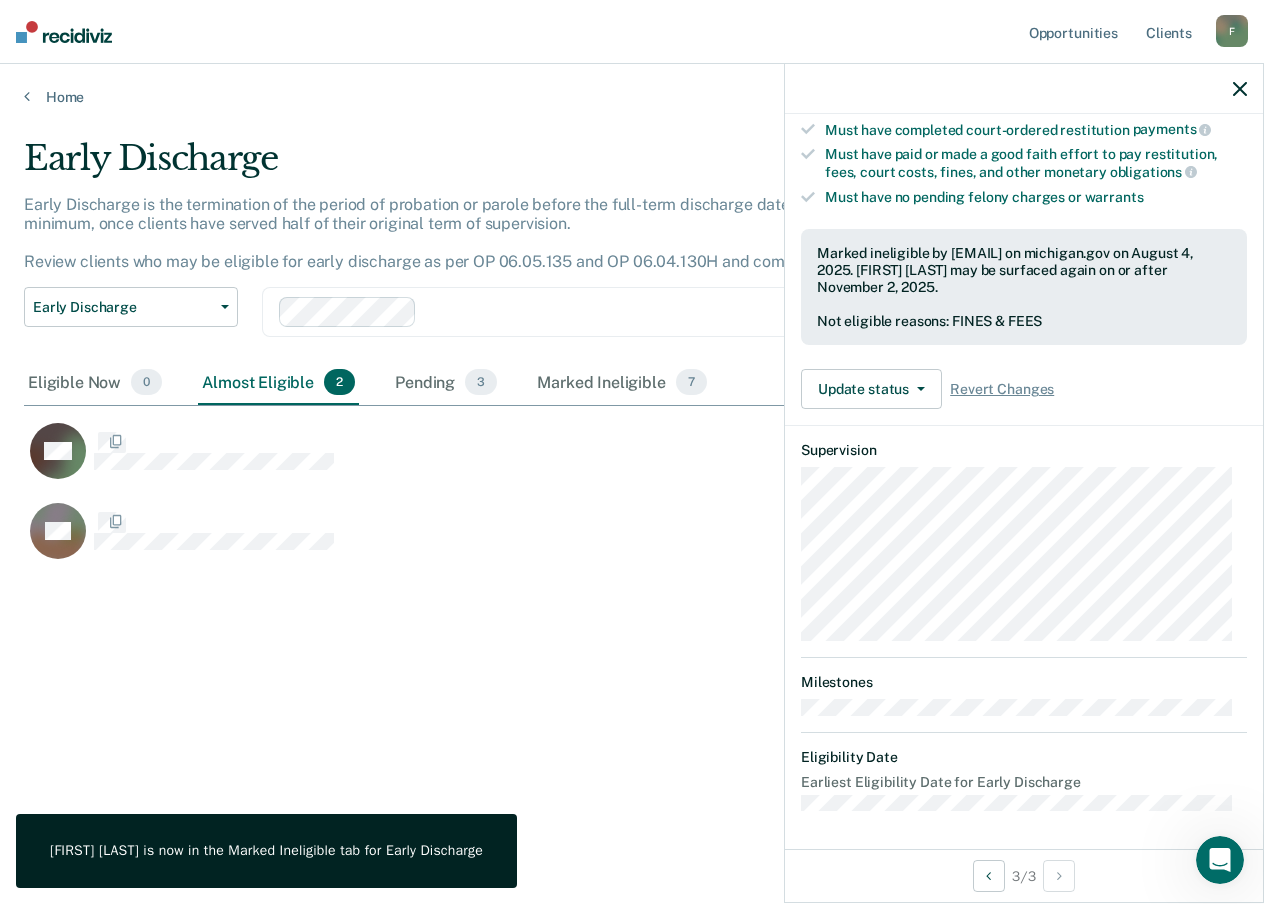 scroll, scrollTop: 16, scrollLeft: 16, axis: both 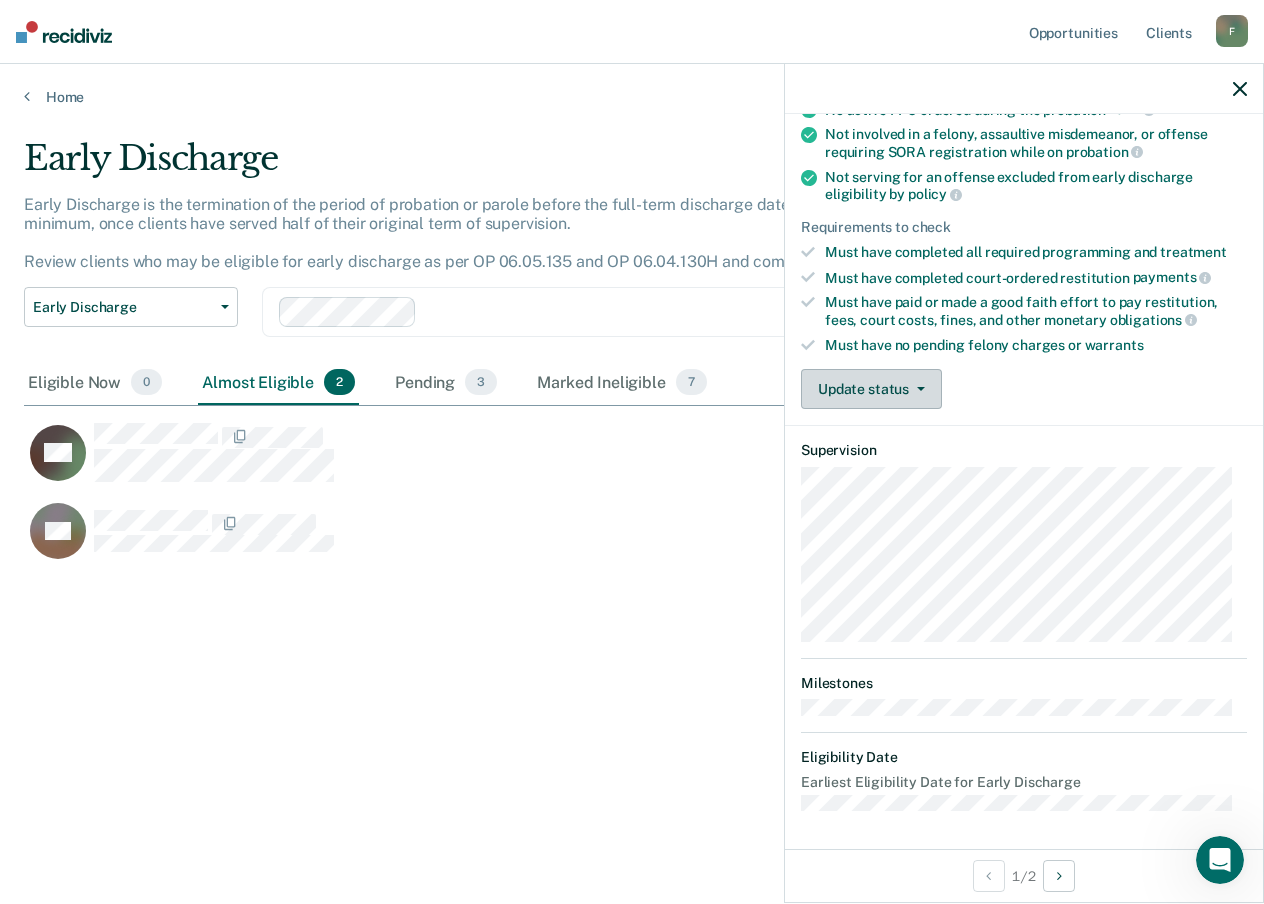 click on "Update status" at bounding box center [871, 389] 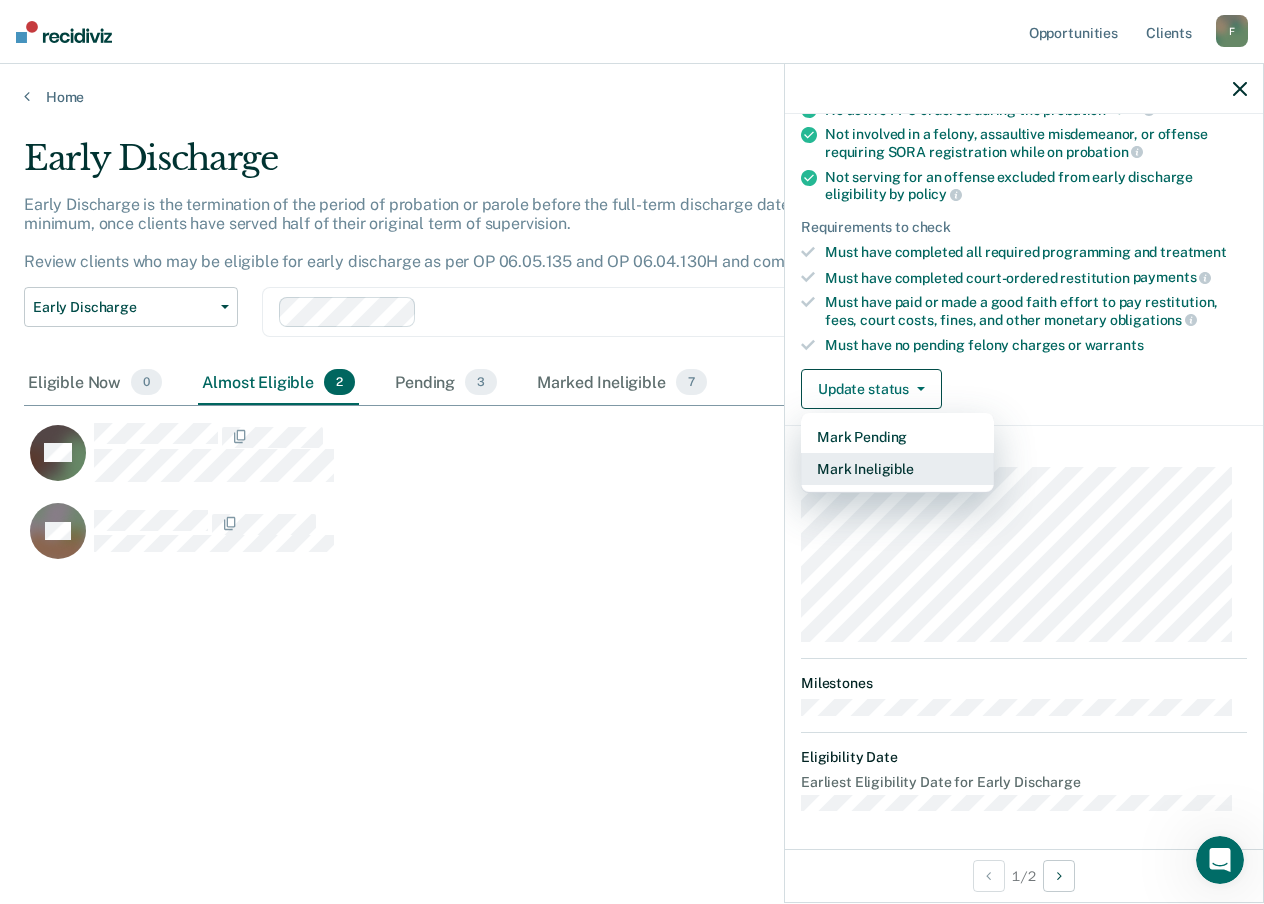 click on "Mark Ineligible" at bounding box center [897, 469] 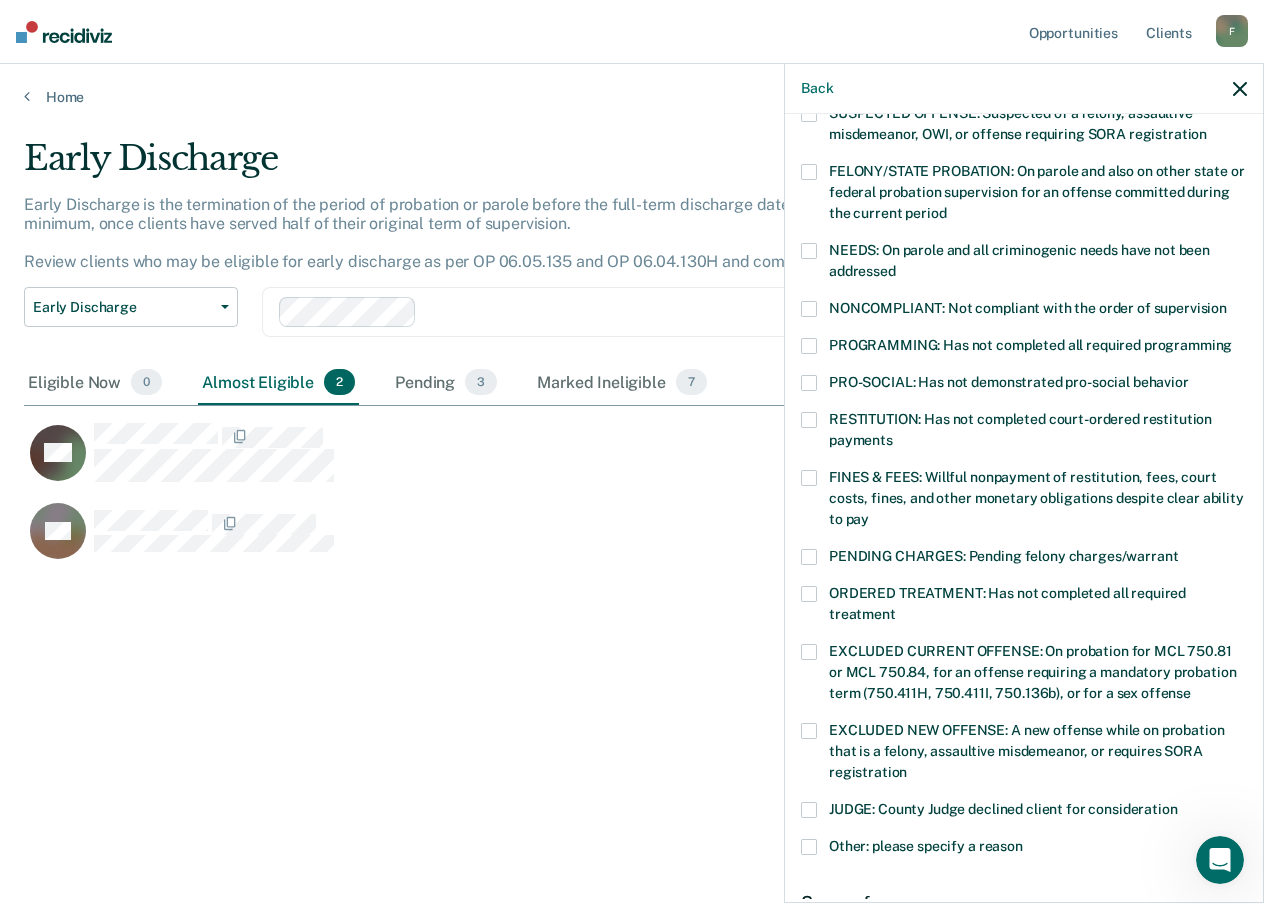 click at bounding box center [809, 346] 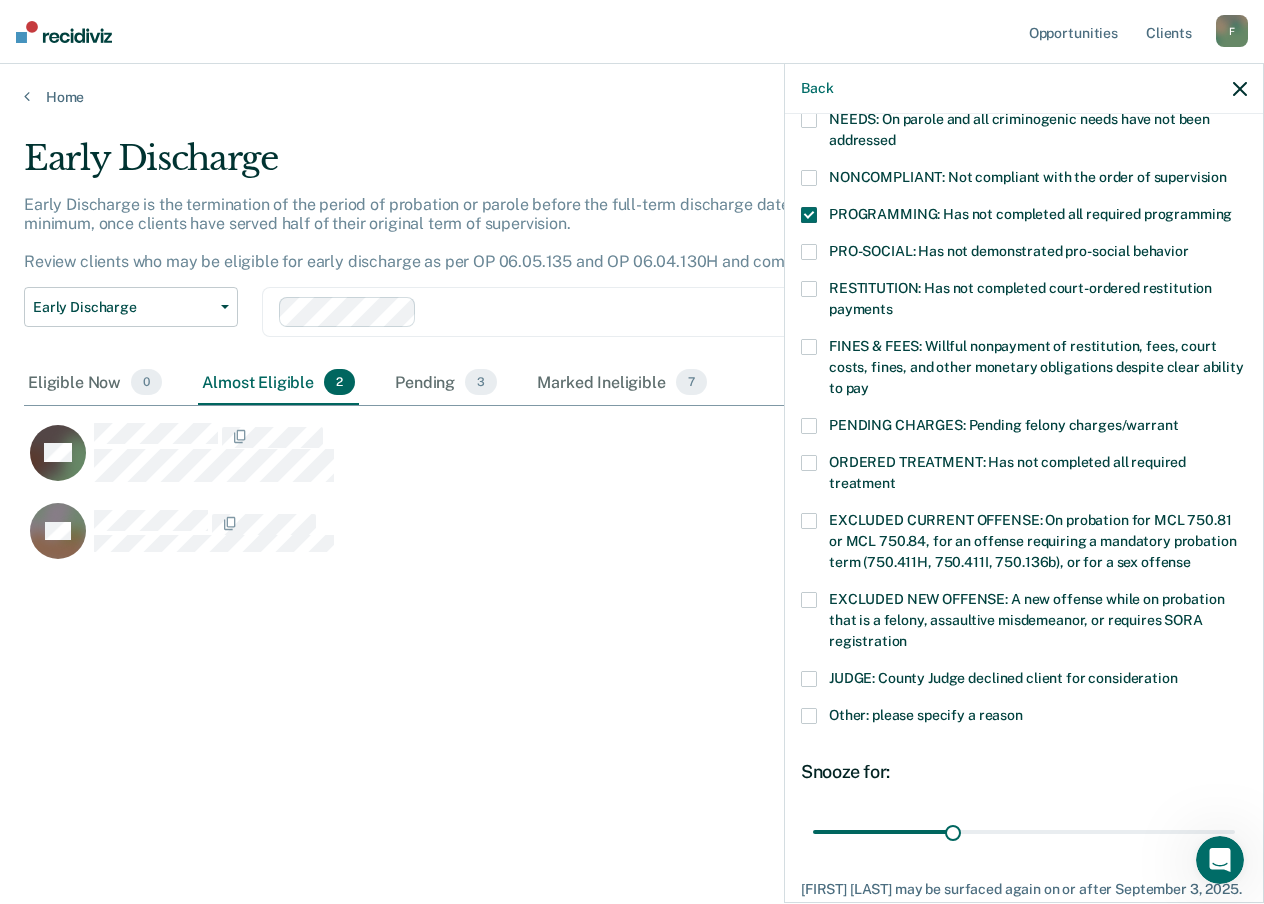 scroll, scrollTop: 490, scrollLeft: 0, axis: vertical 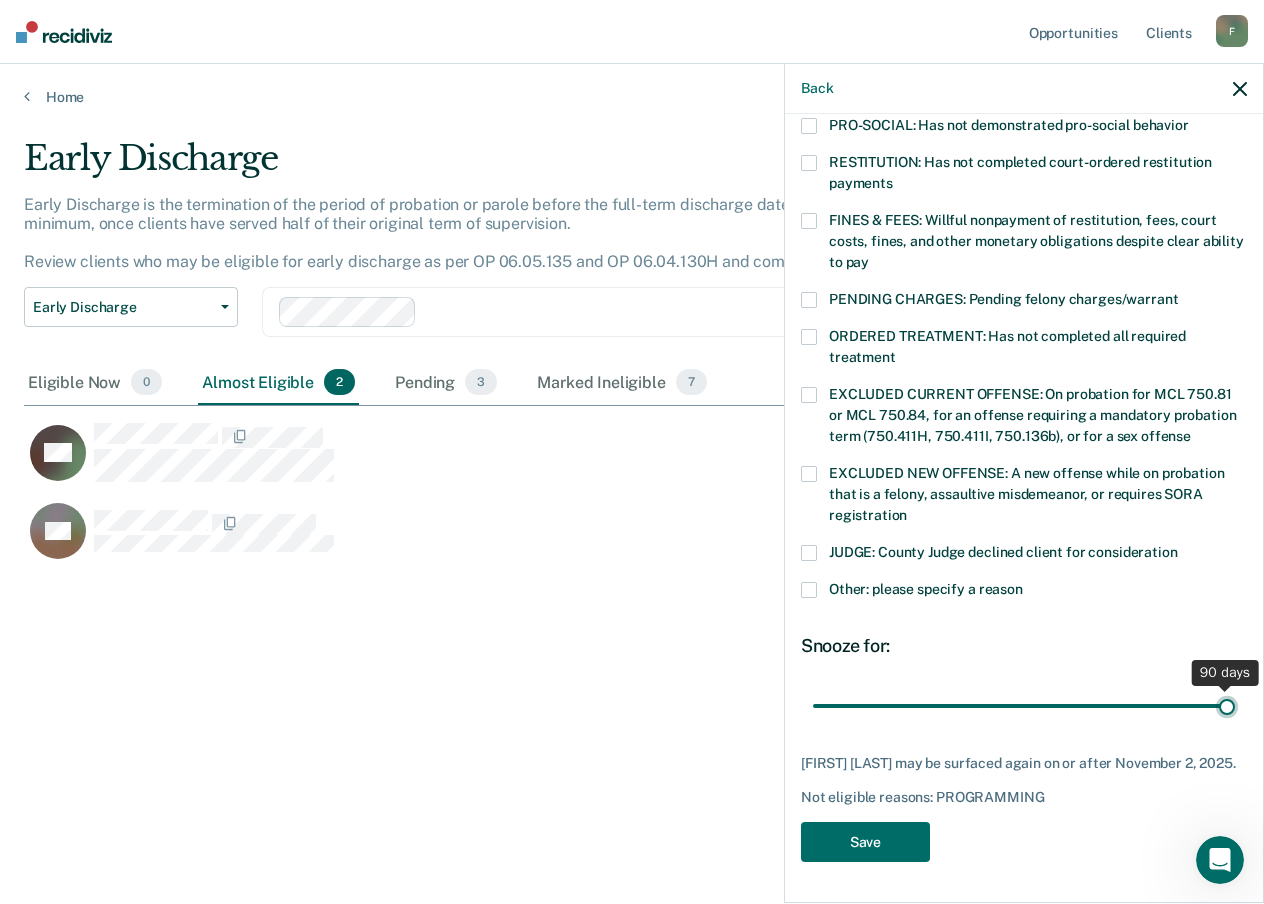 drag, startPoint x: 950, startPoint y: 690, endPoint x: 1248, endPoint y: 692, distance: 298.0067 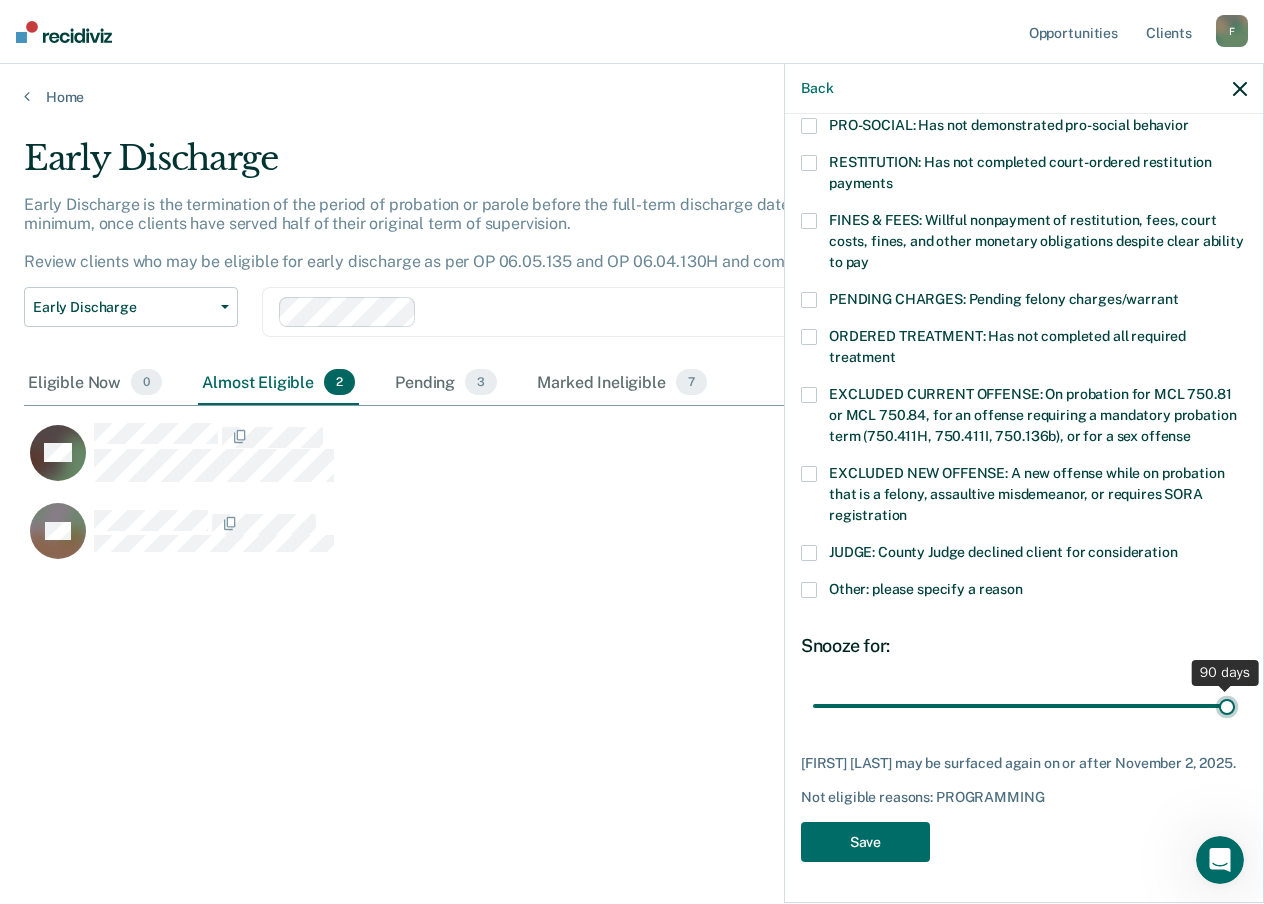 type on "90" 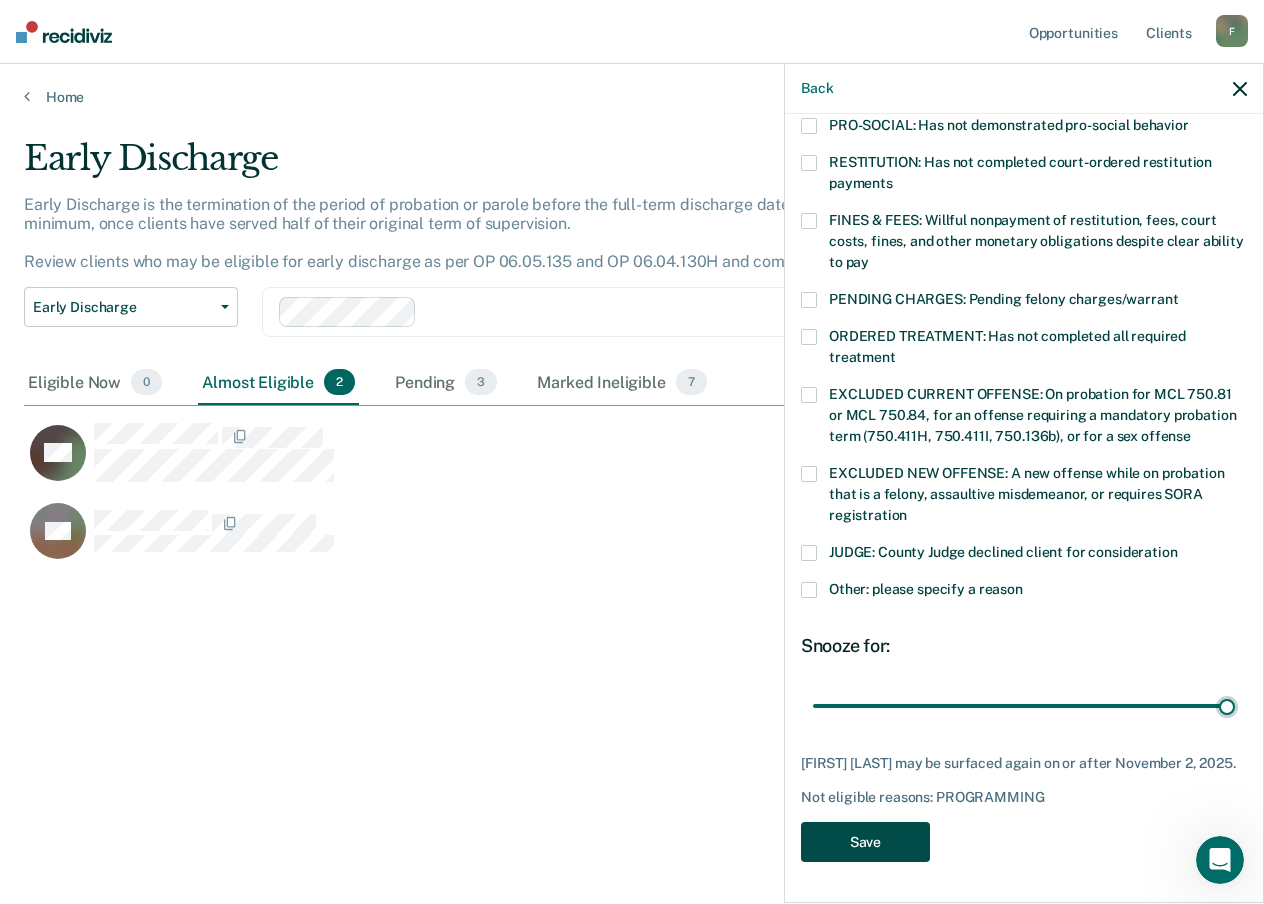 click on "Save" at bounding box center [865, 842] 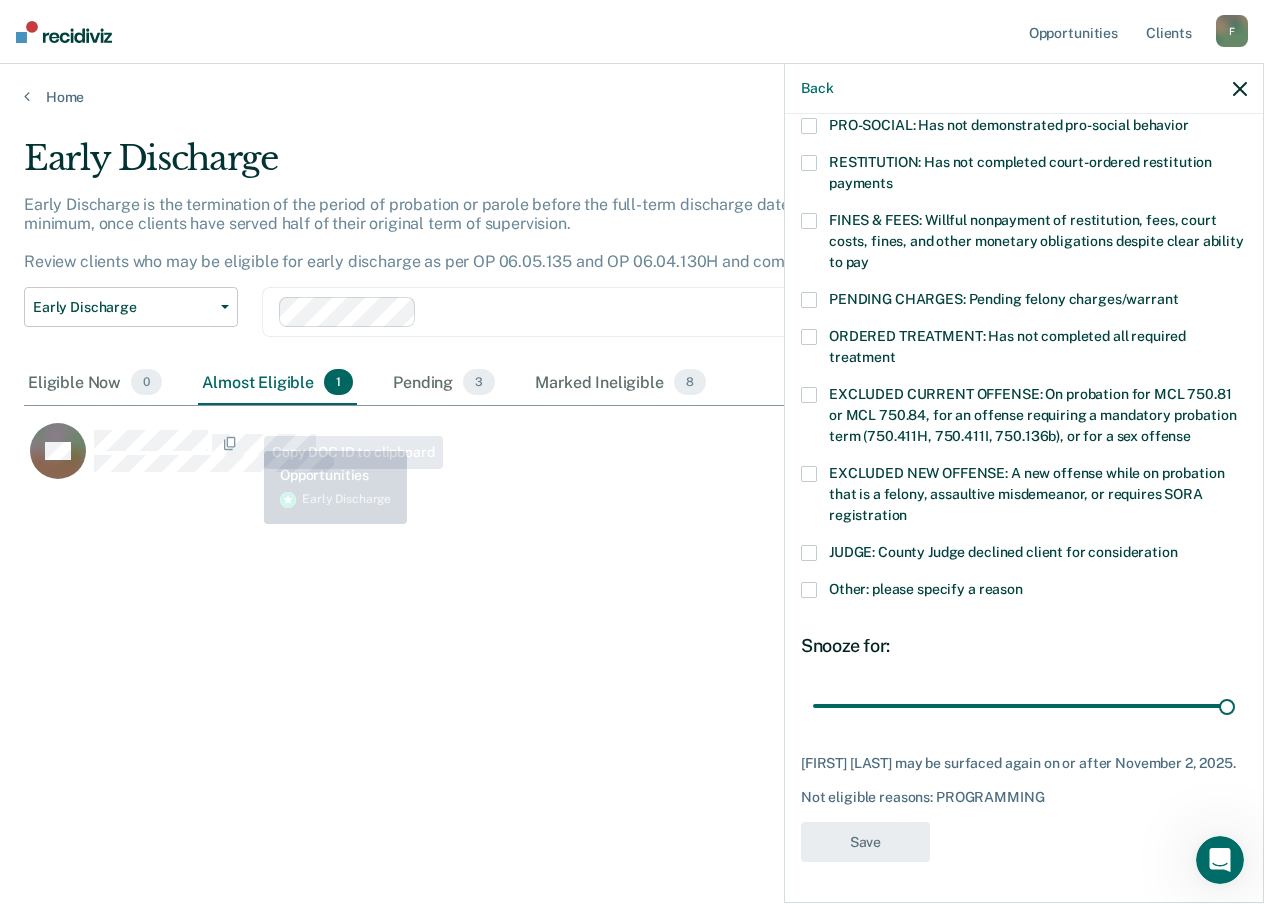 scroll, scrollTop: 367, scrollLeft: 0, axis: vertical 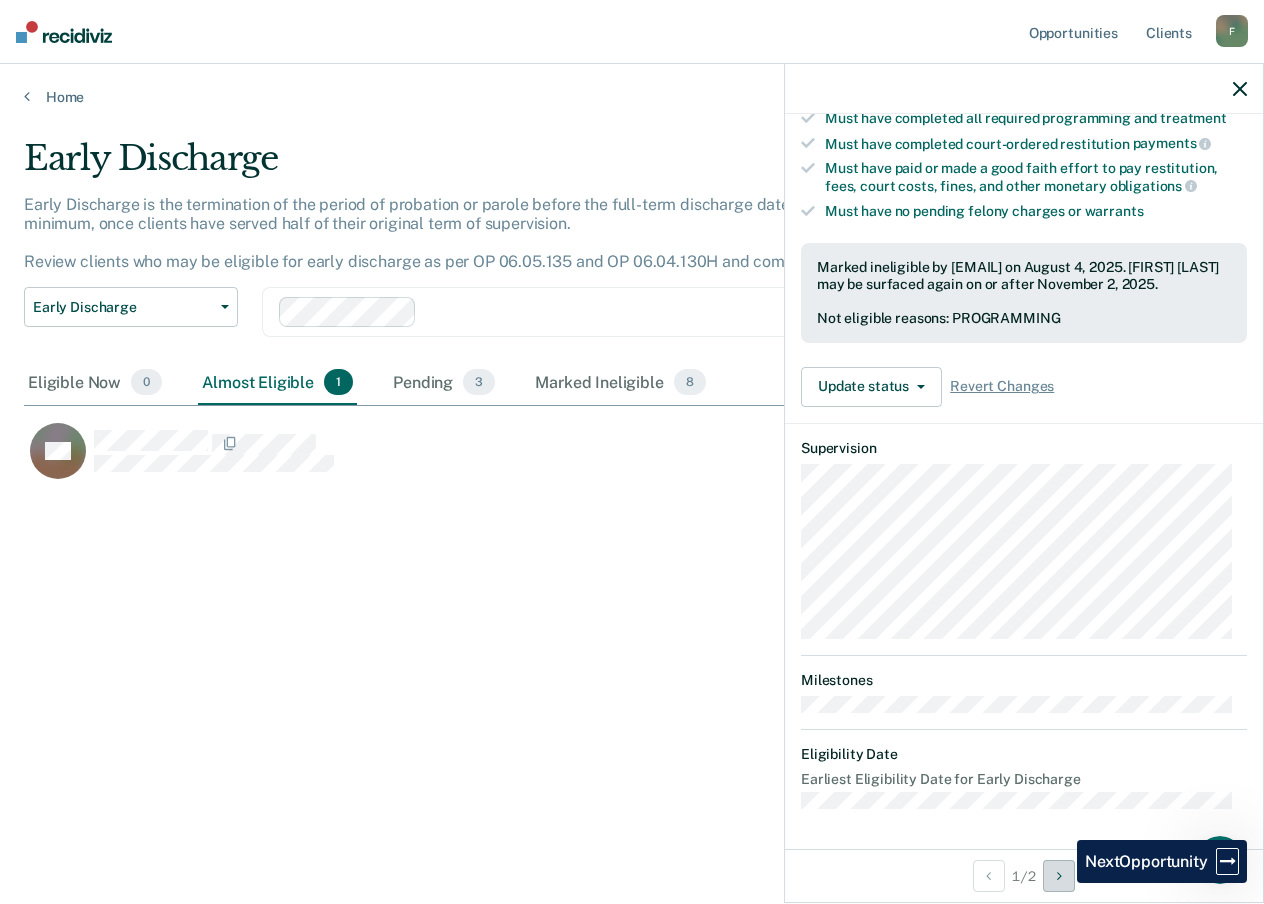 click at bounding box center [1059, 876] 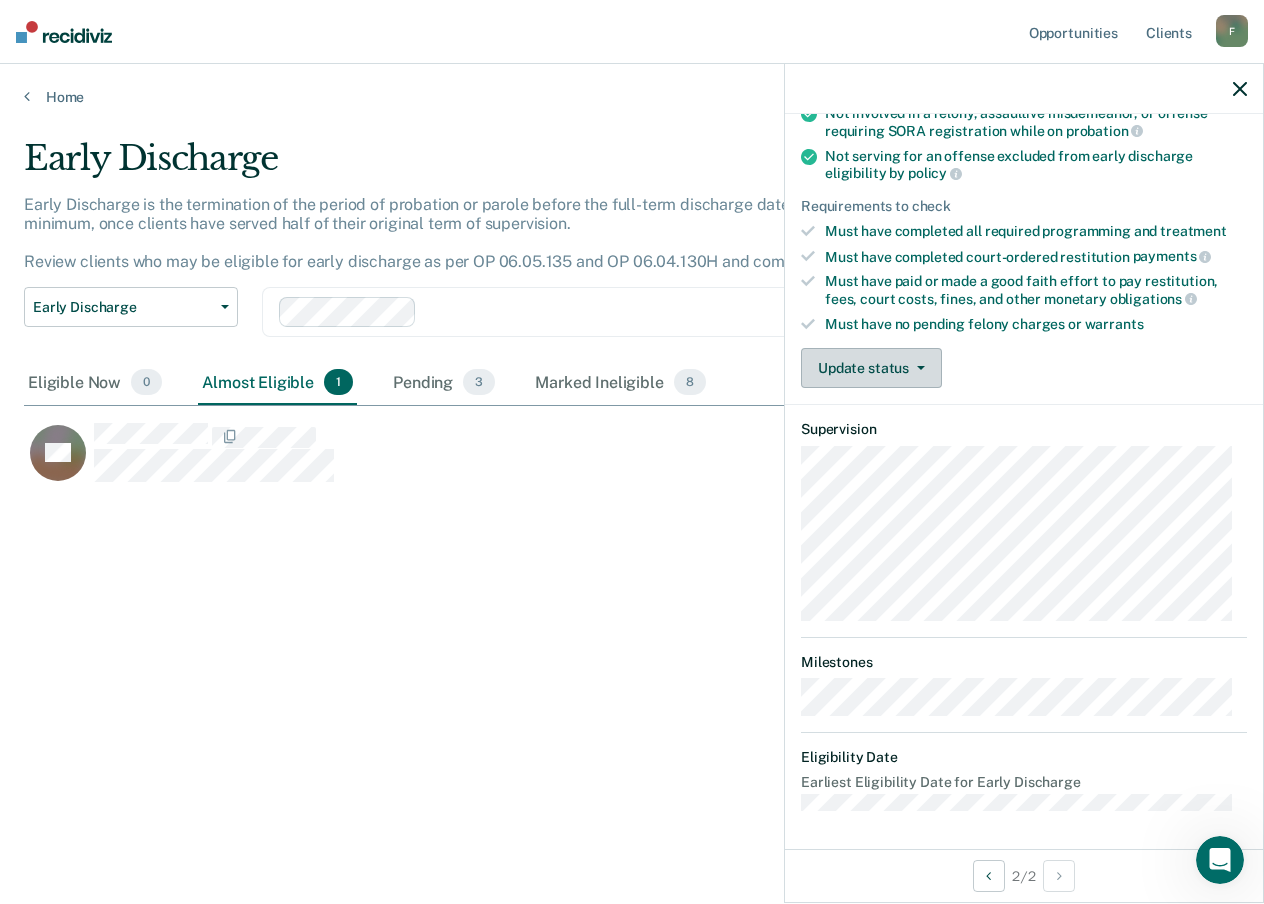 click on "Update status" at bounding box center (871, 368) 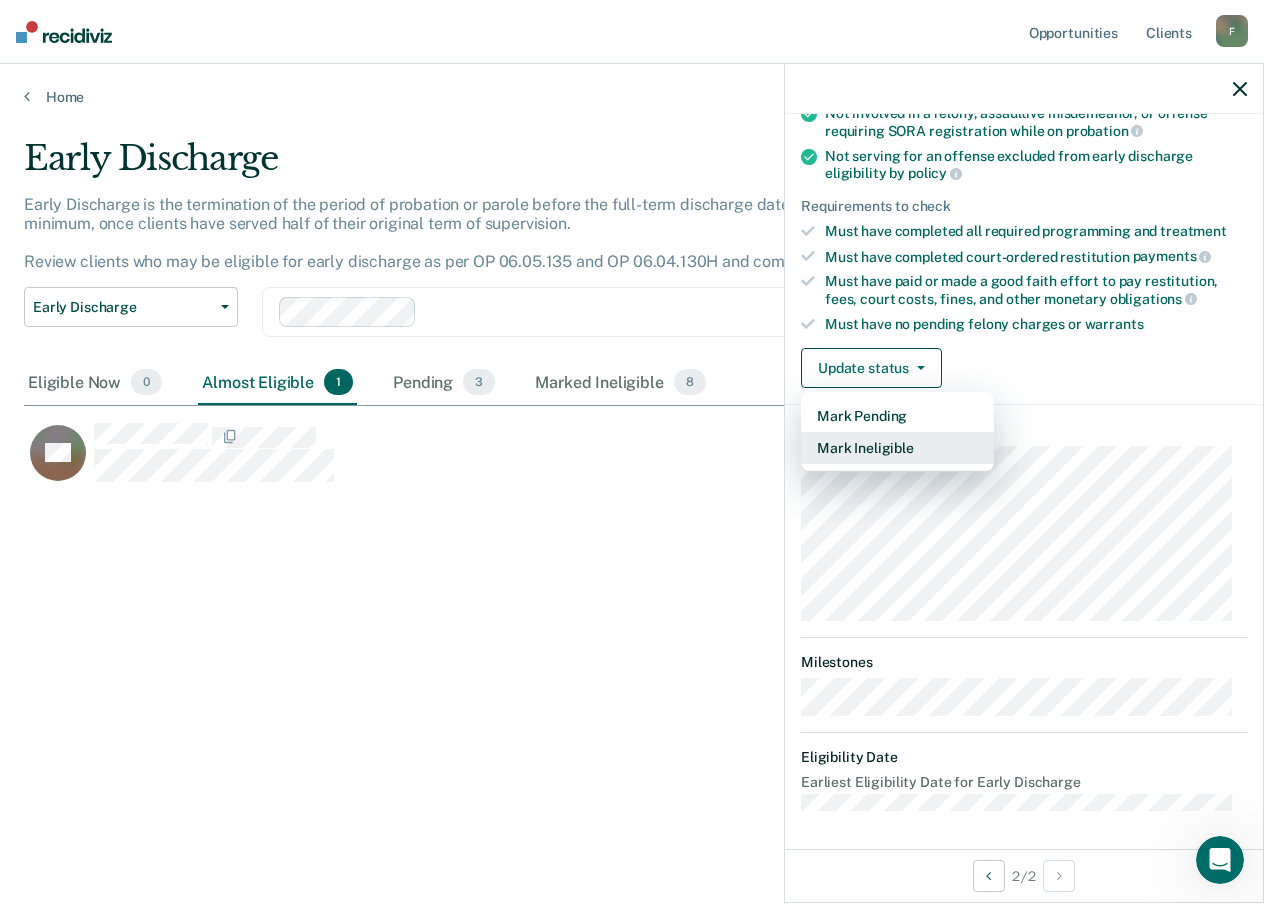click on "Mark Ineligible" at bounding box center (897, 448) 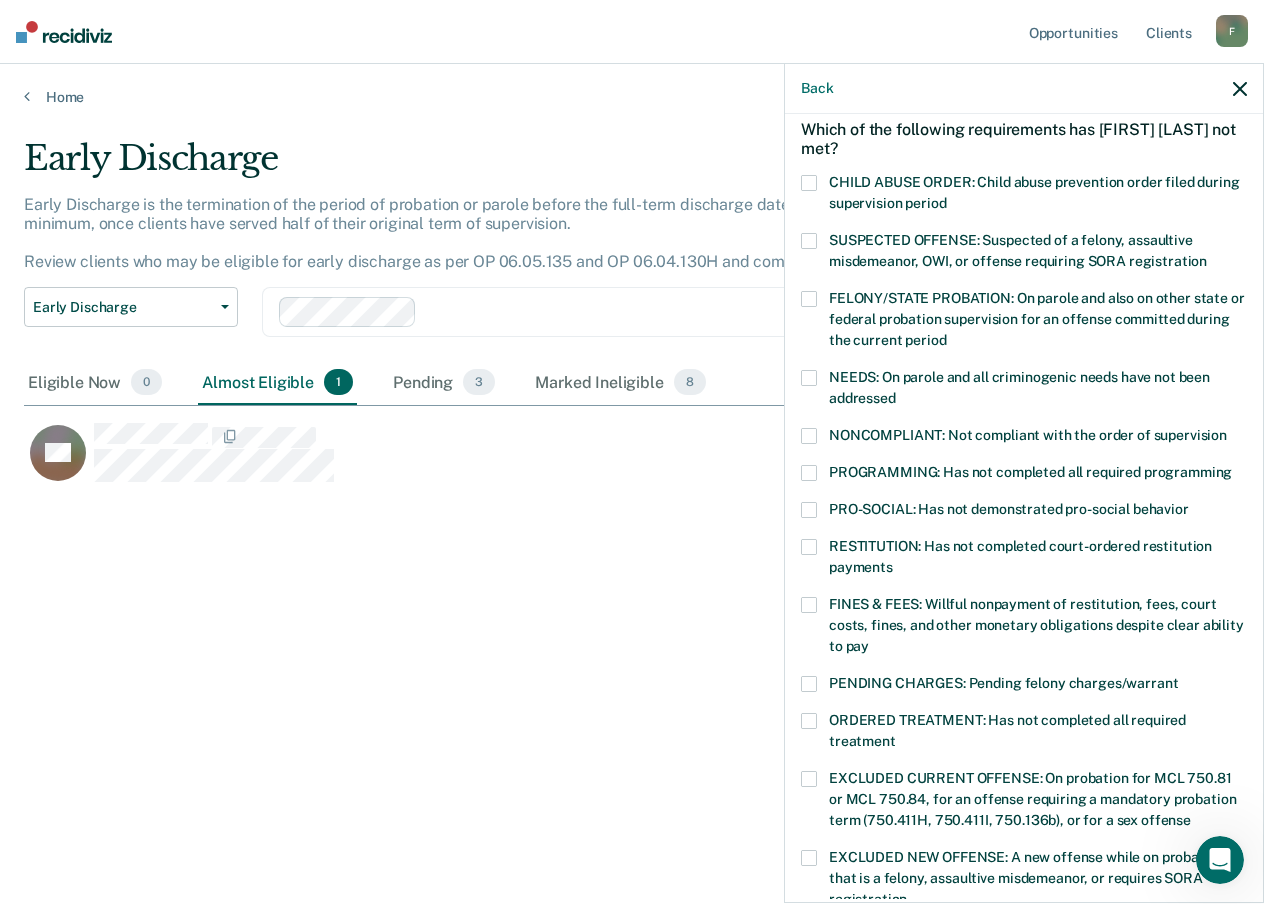 scroll, scrollTop: 90, scrollLeft: 0, axis: vertical 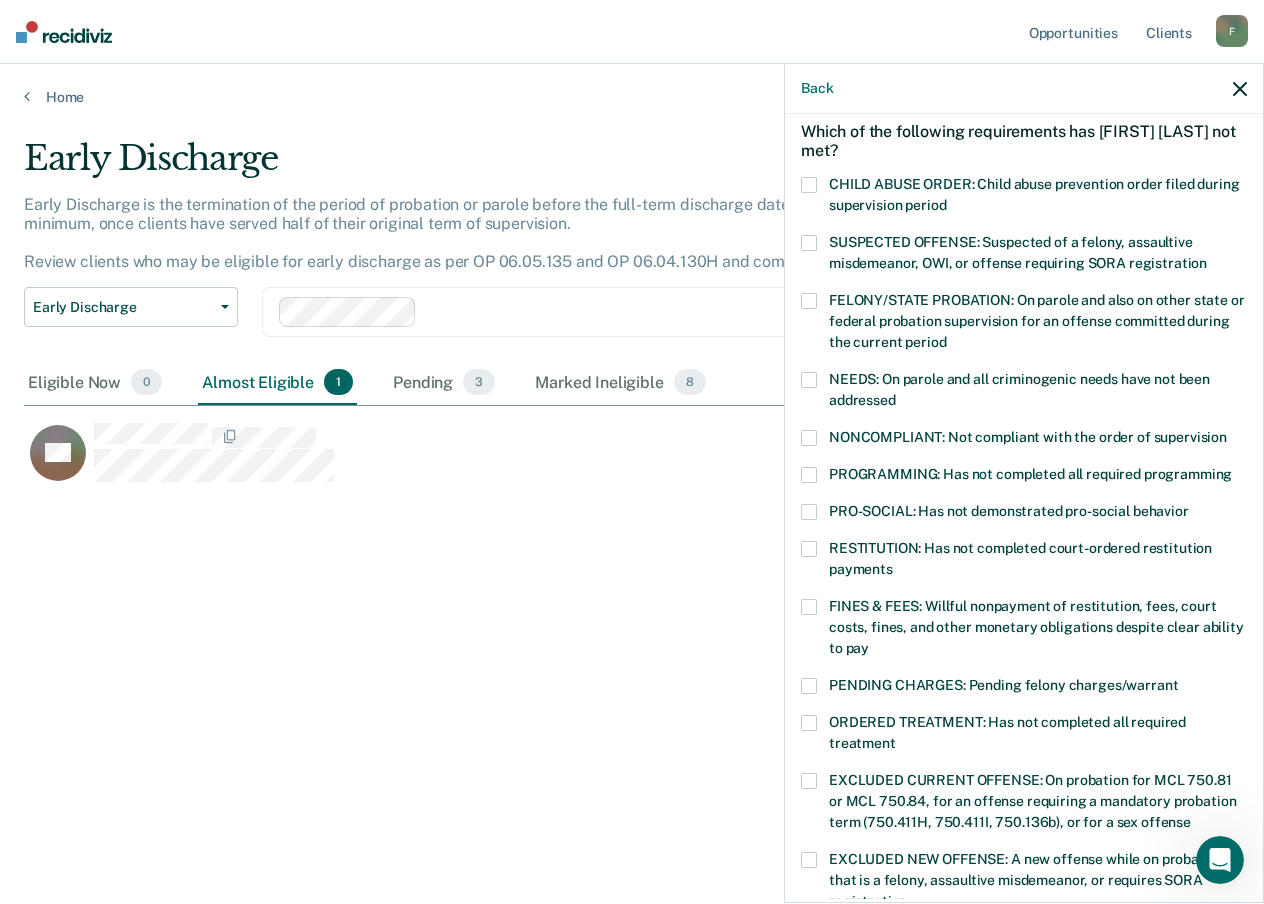 click on "NONCOMPLIANT: Not compliant with the order of supervision" at bounding box center (1024, 440) 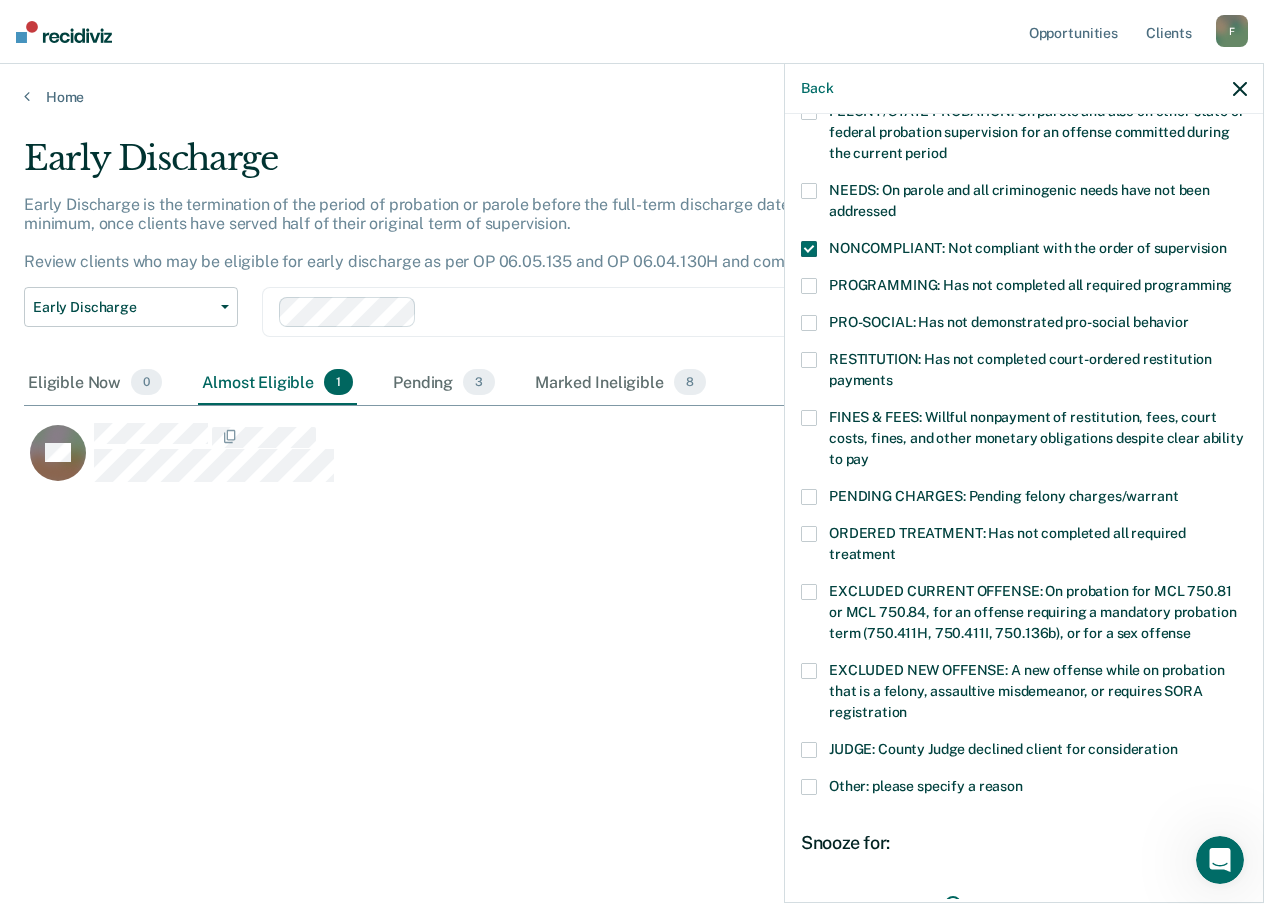 scroll, scrollTop: 490, scrollLeft: 0, axis: vertical 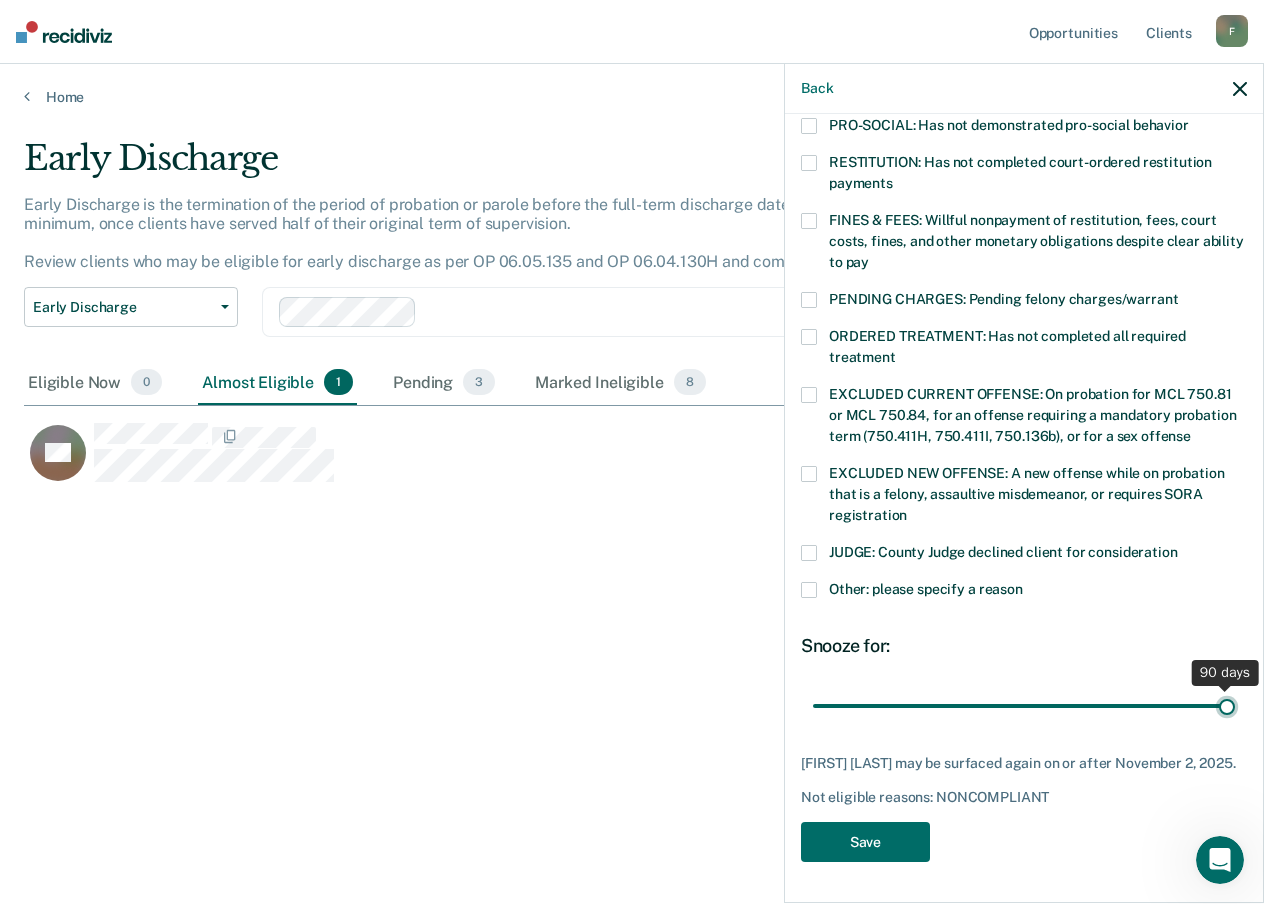 drag, startPoint x: 945, startPoint y: 690, endPoint x: 1263, endPoint y: 723, distance: 319.70767 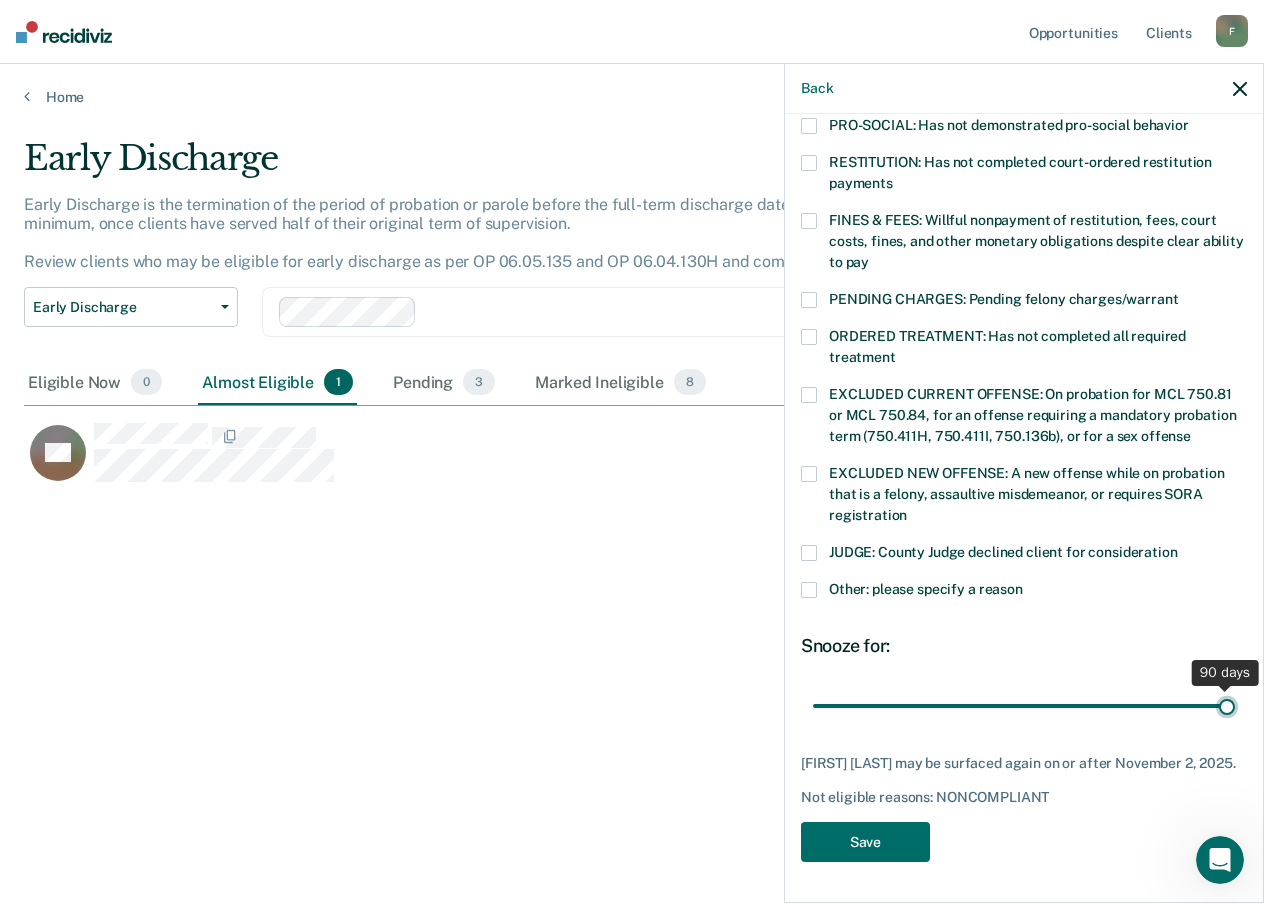 type on "90" 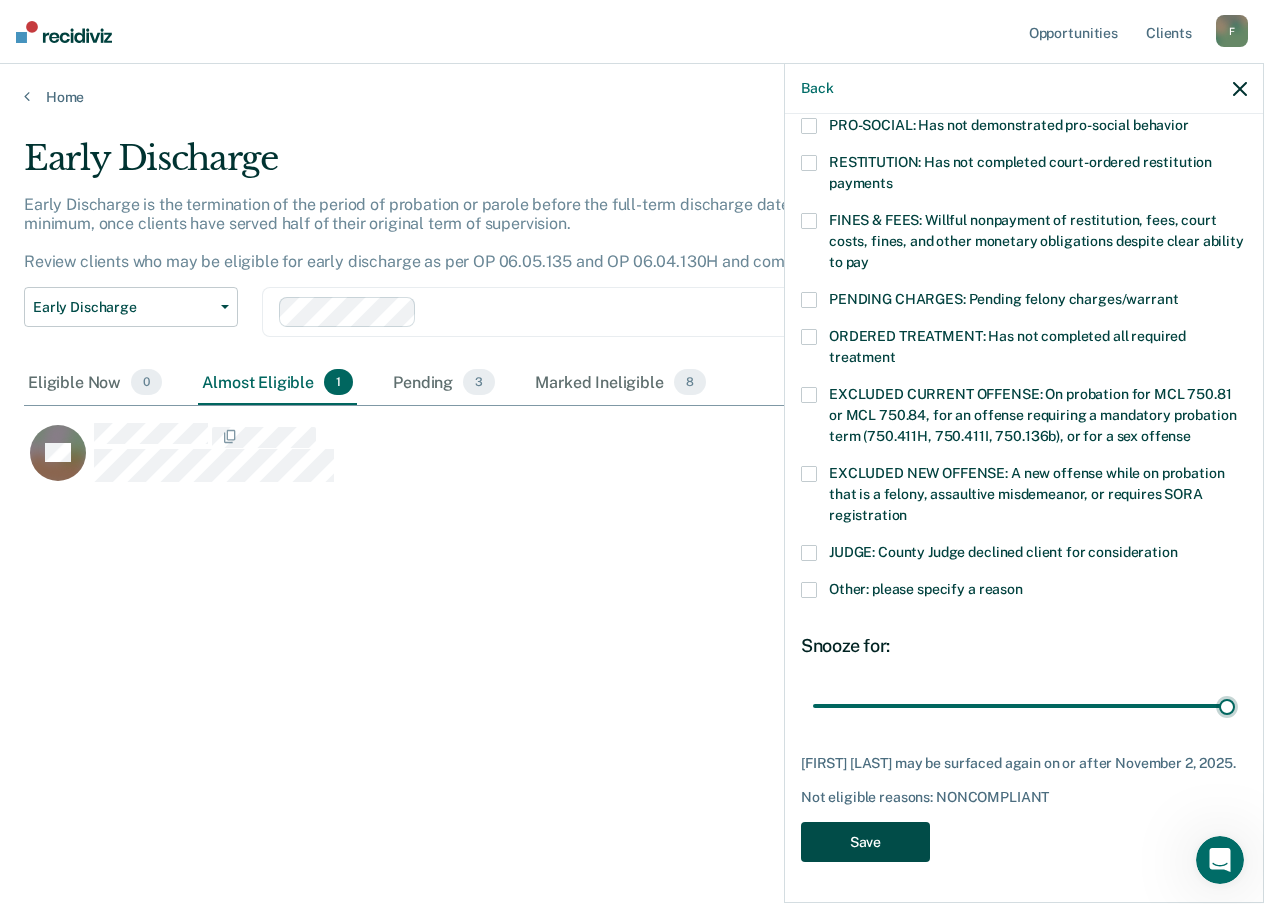 click on "Save" at bounding box center (865, 842) 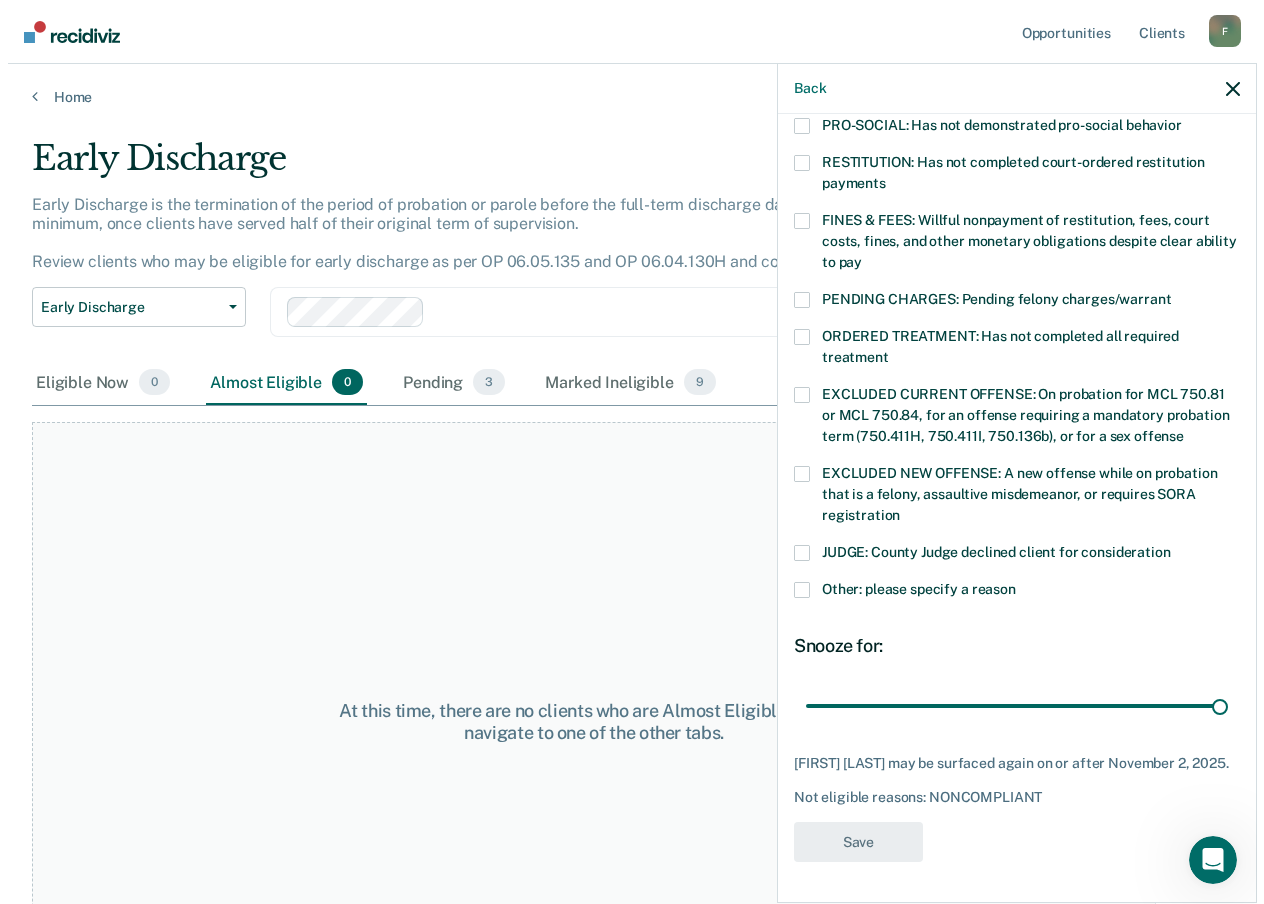 scroll, scrollTop: 388, scrollLeft: 0, axis: vertical 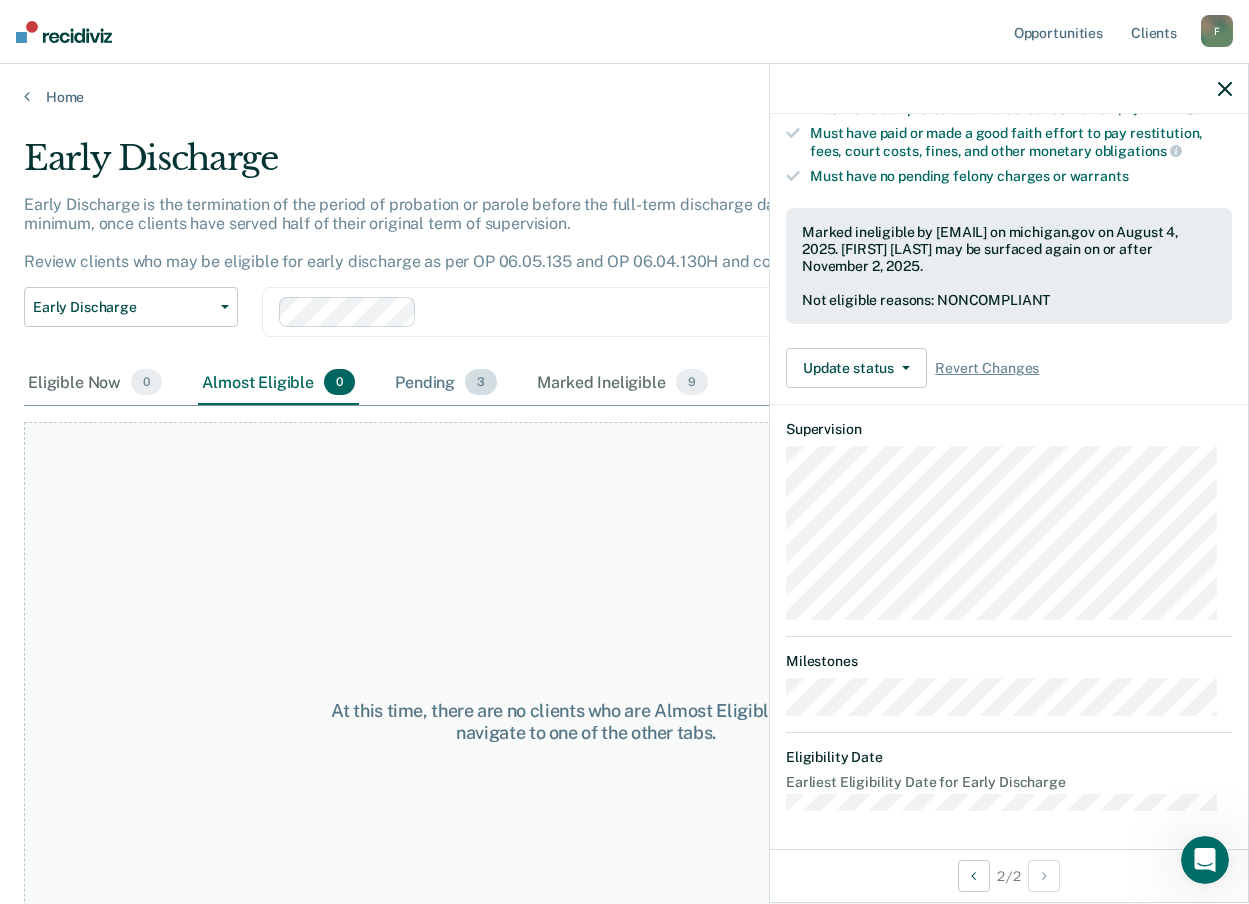 click on "Pending 3" at bounding box center (446, 383) 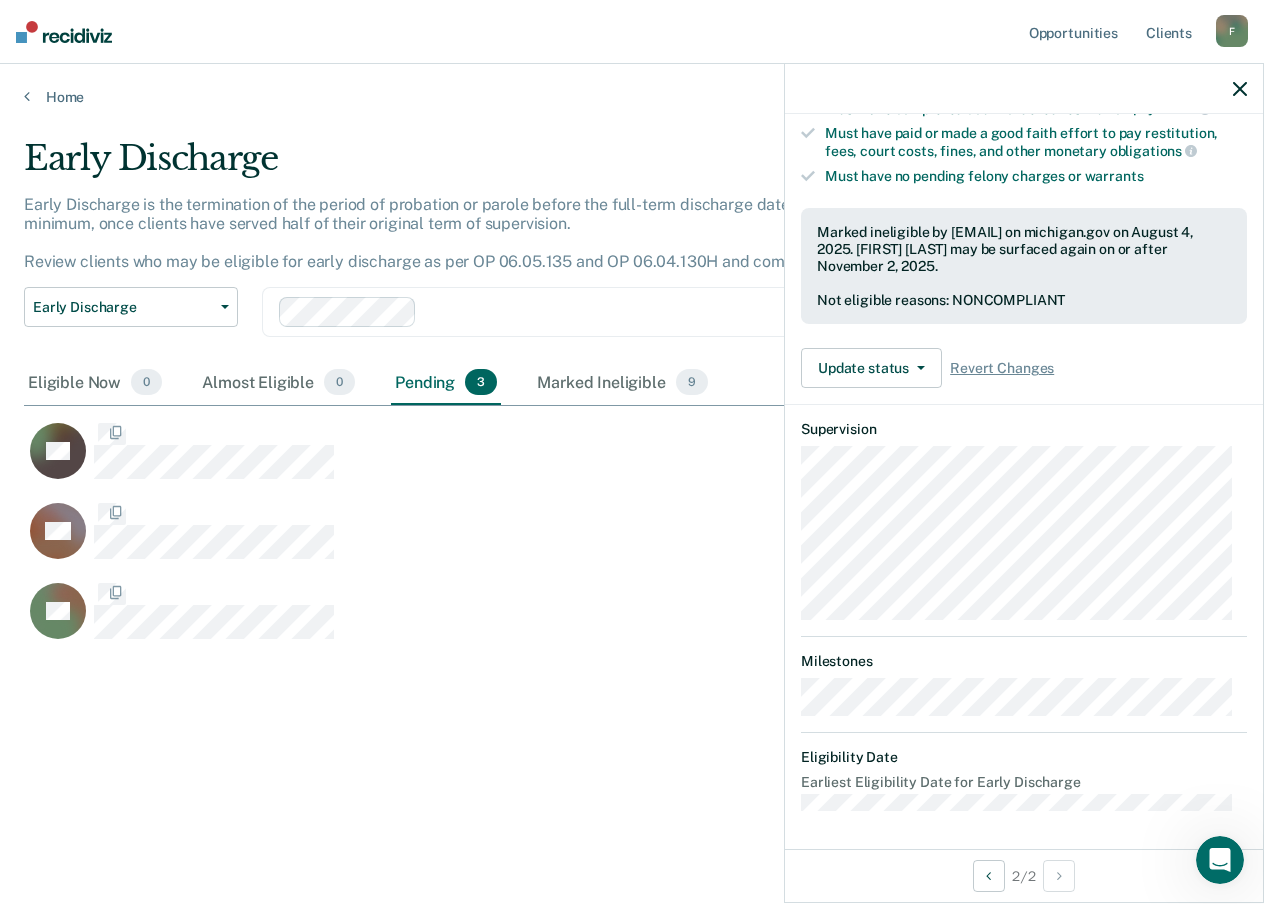 scroll, scrollTop: 16, scrollLeft: 16, axis: both 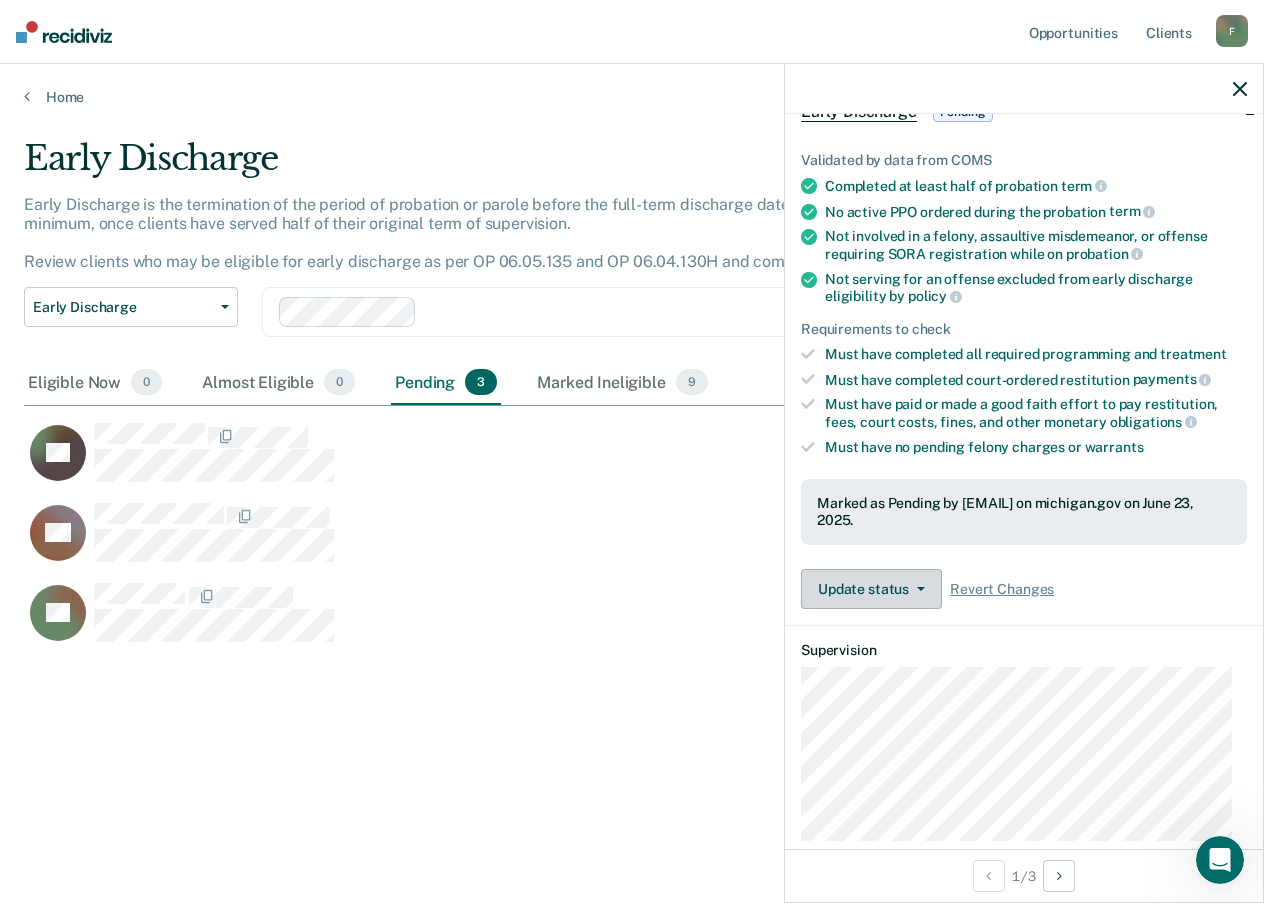 click 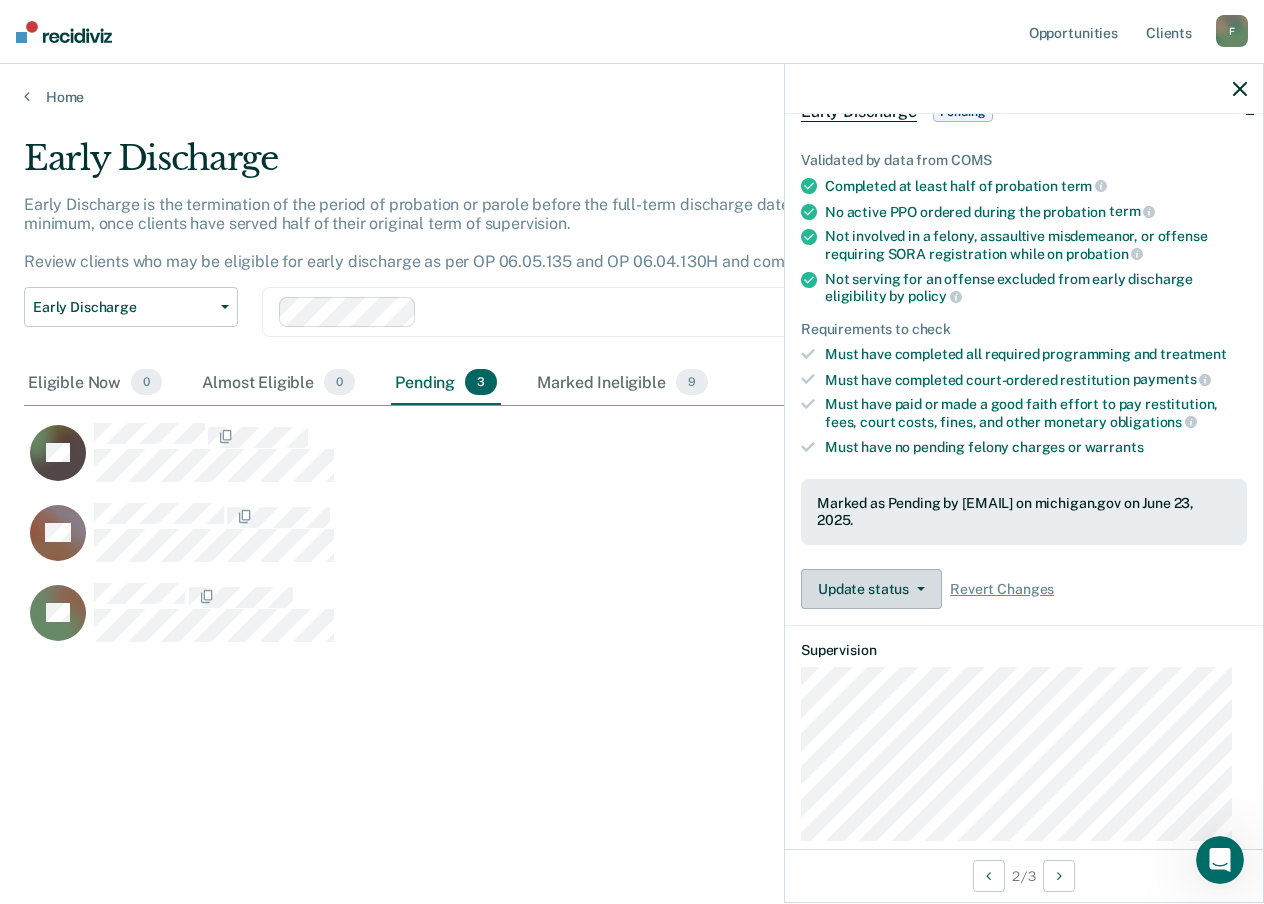 click on "Update status" at bounding box center [871, 589] 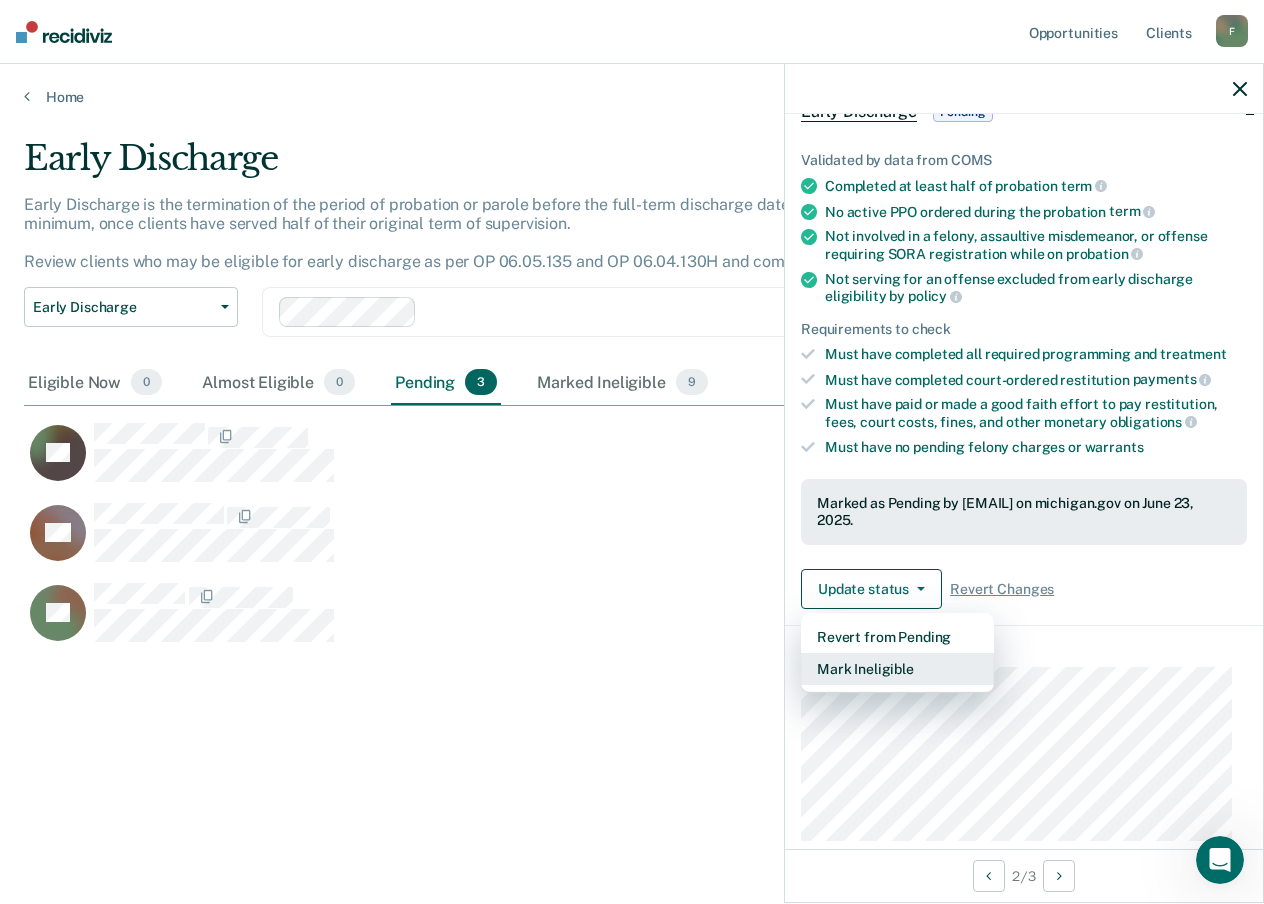 click on "Mark Ineligible" at bounding box center (897, 669) 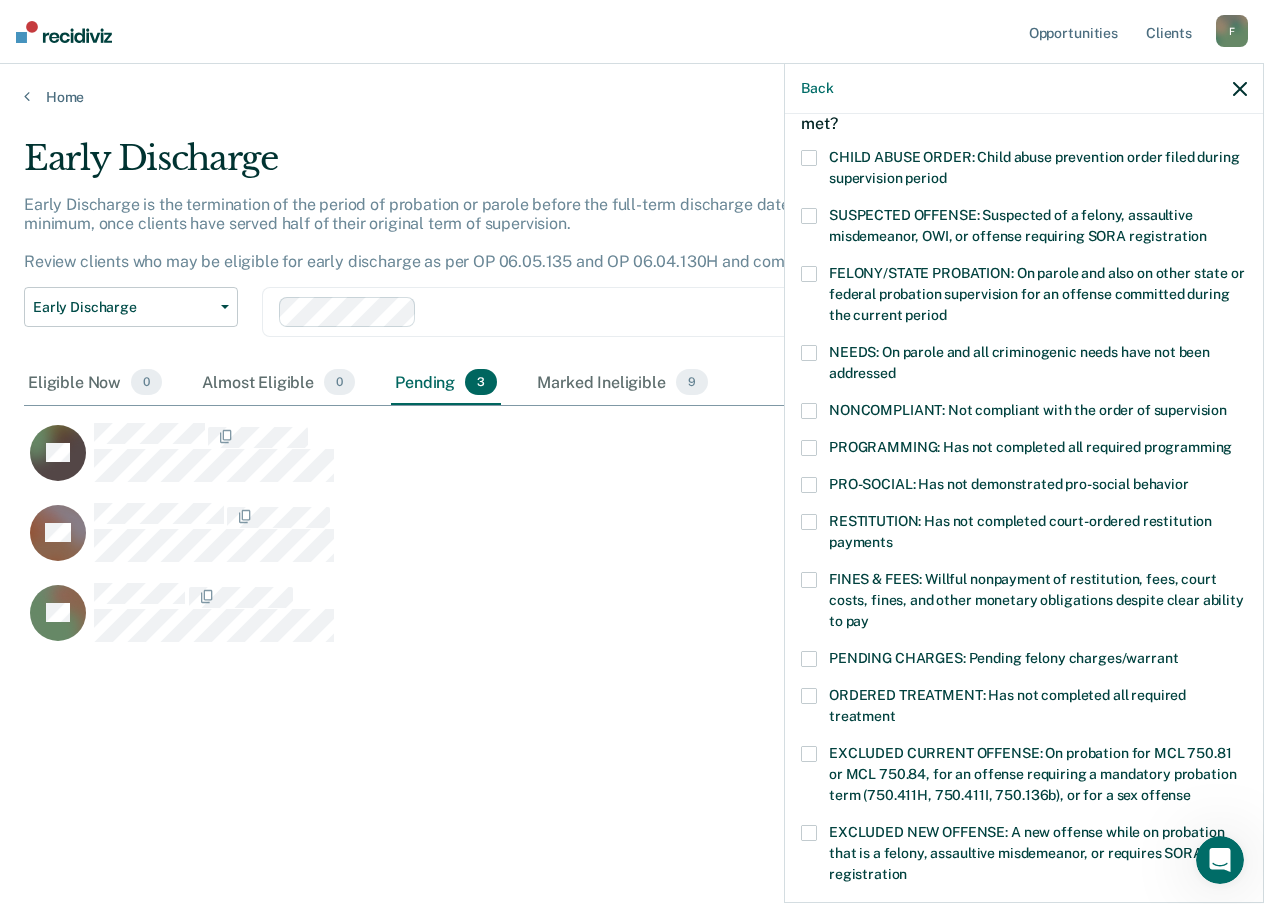 click on "DS Which of the following requirements has [FIRST] [LAST] not met? CHILD ABUSE ORDER: Child abuse prevention order filed during supervision period SUSPECTED OFFENSE: Suspected of a felony, assaultive misdemeanor, OWI, or offense requiring SORA registration FELONY/STATE PROBATION: On parole and also on other state or federal probation supervision for an offense committed during the current period NEEDS: On parole and all criminogenic needs have not been addressed NONCOMPLIANT: Not compliant with the order of supervision PROGRAMMING: Has not completed all required programming PRO-SOCIAL: Has not demonstrated pro-social behavior RESTITUTION: Has not completed court-ordered restitution payments FINES & FEES: Willful nonpayment of restitution, fees, court costs, fines, and other monetary obligations despite clear ability to pay PENDING CHARGES: Pending felony charges/warrant ORDERED TREATMENT: Has not completed all required treatment JUDGE: County Judge declined client for consideration Snooze for: 30 days Save" at bounding box center (1024, 506) 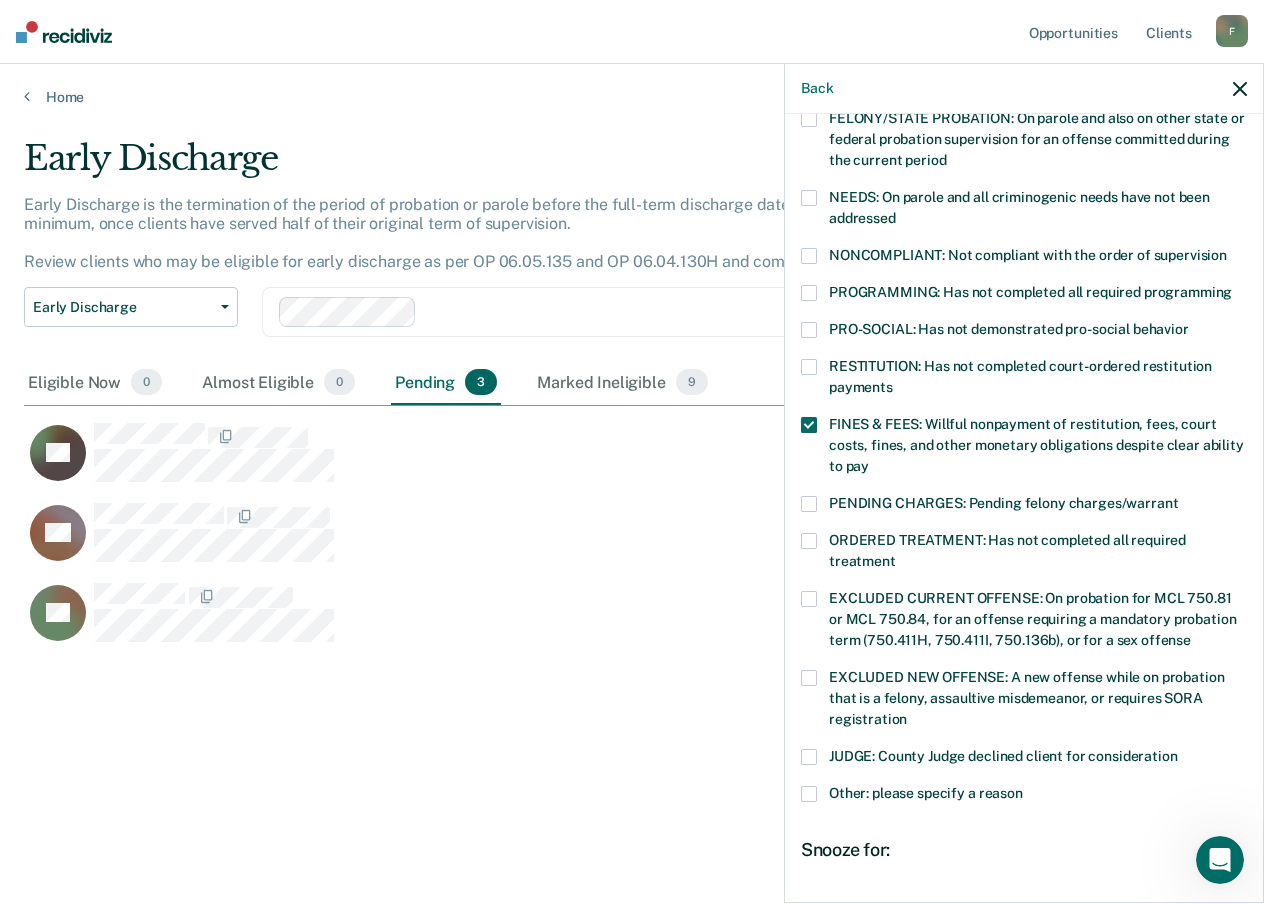 scroll, scrollTop: 490, scrollLeft: 0, axis: vertical 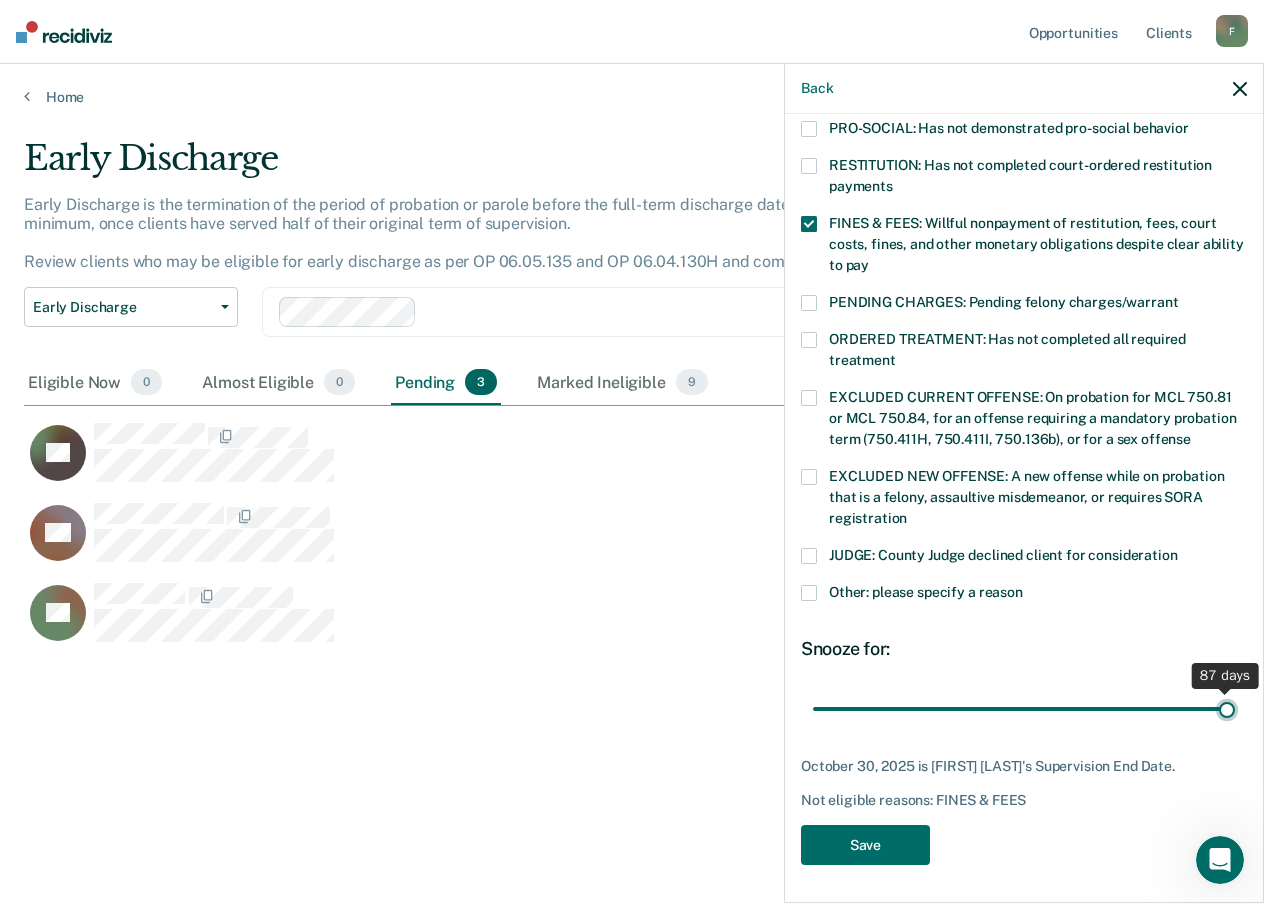 drag, startPoint x: 950, startPoint y: 684, endPoint x: 1282, endPoint y: 676, distance: 332.09637 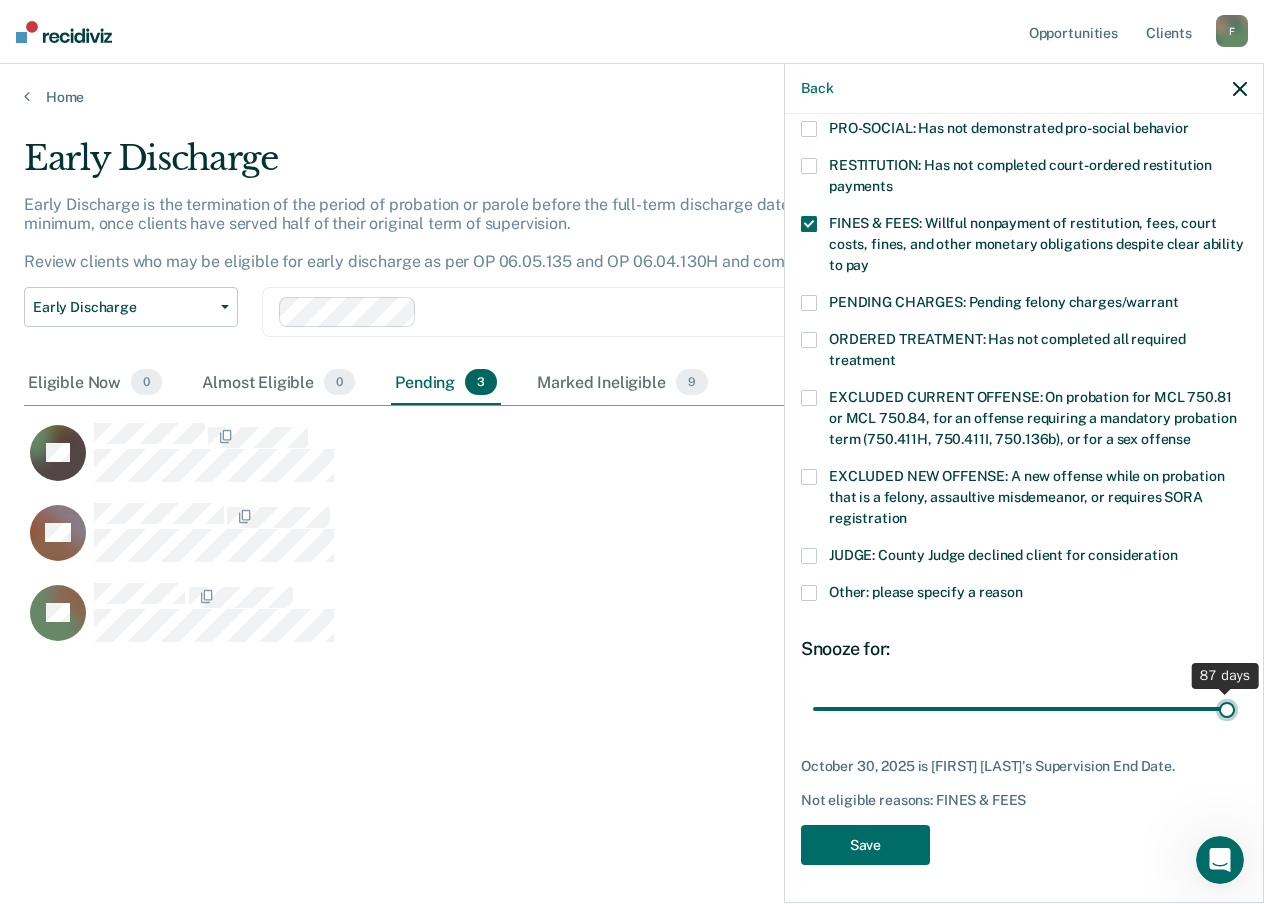 type on "87" 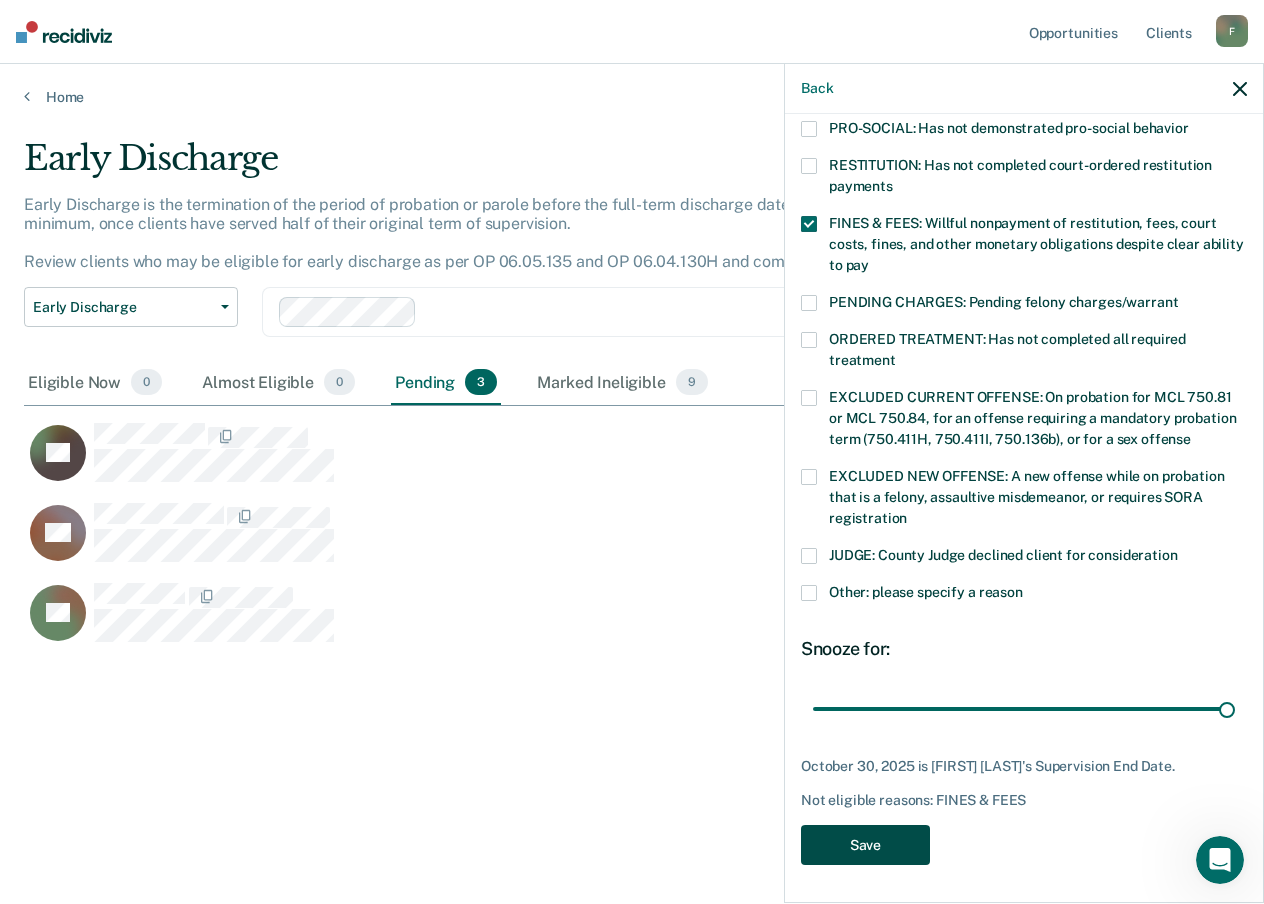 click on "Save" at bounding box center (865, 845) 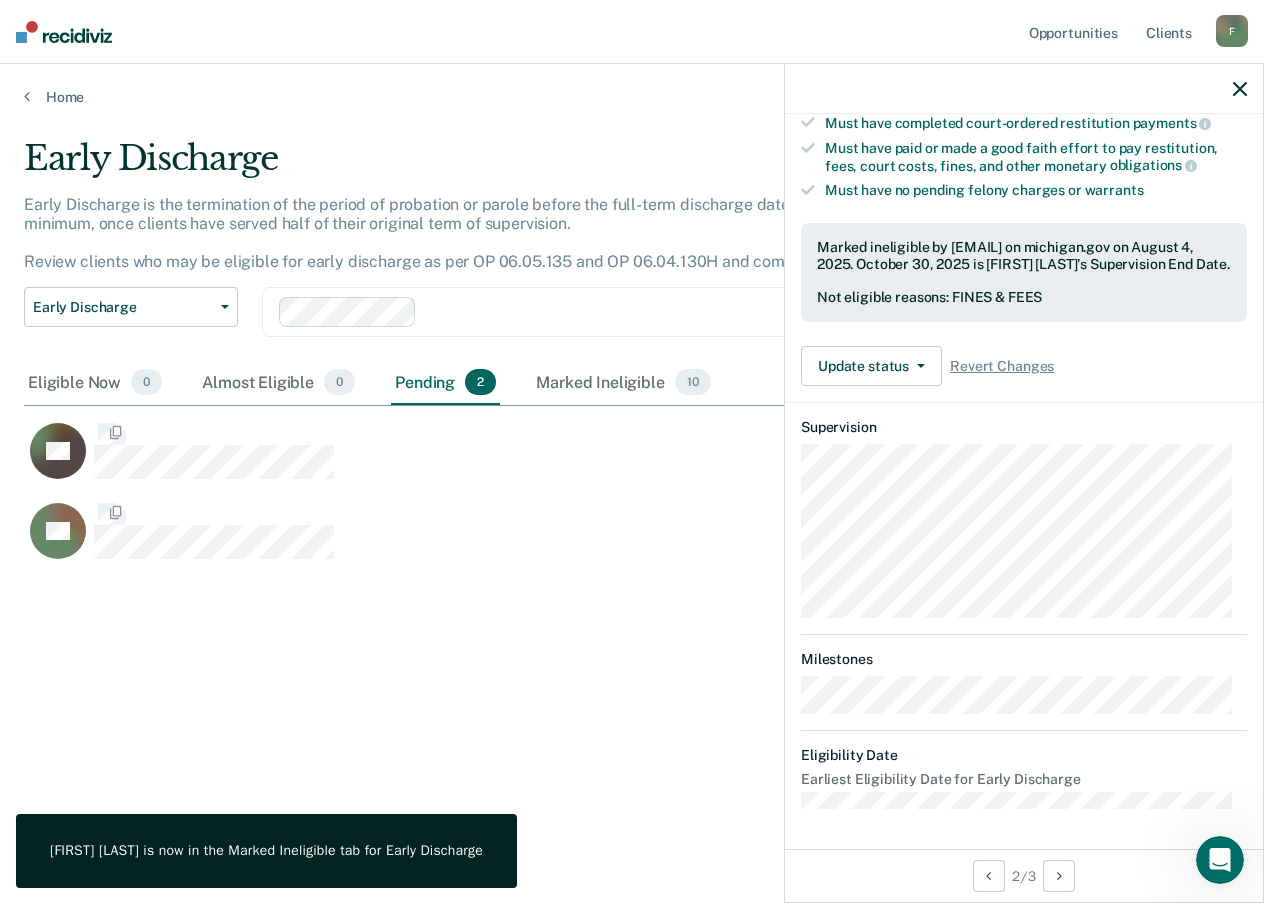scroll, scrollTop: 388, scrollLeft: 0, axis: vertical 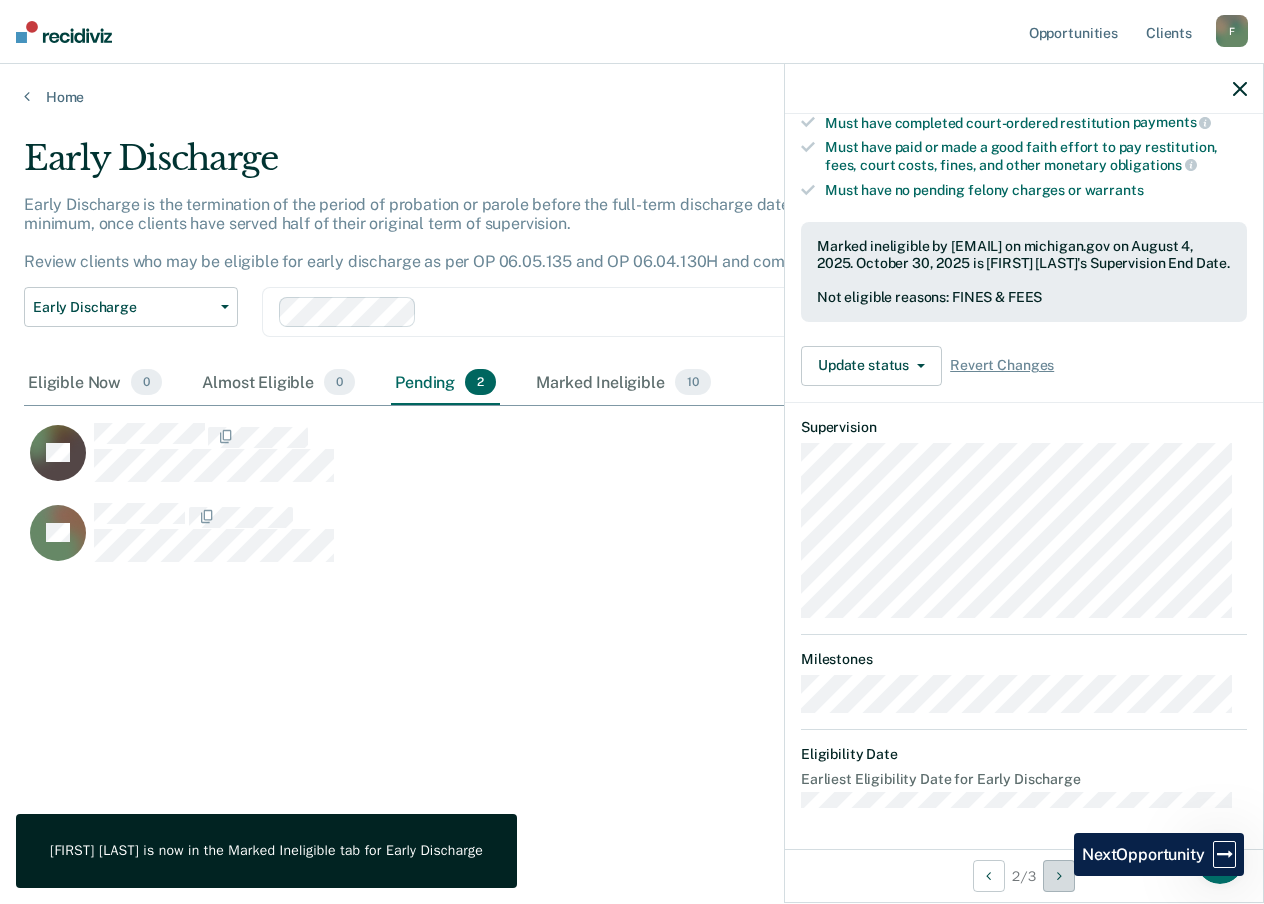 click at bounding box center (1059, 876) 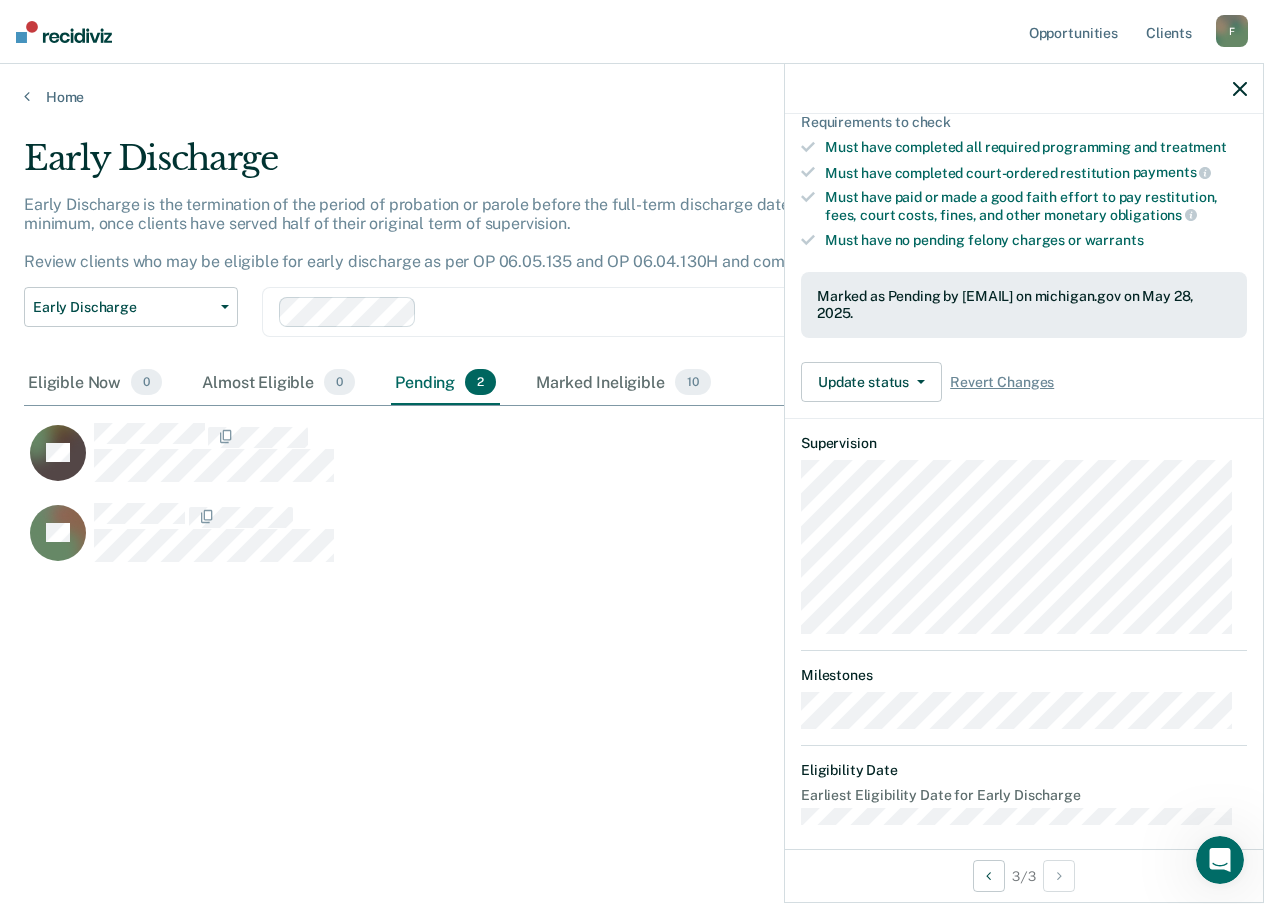 scroll, scrollTop: 337, scrollLeft: 0, axis: vertical 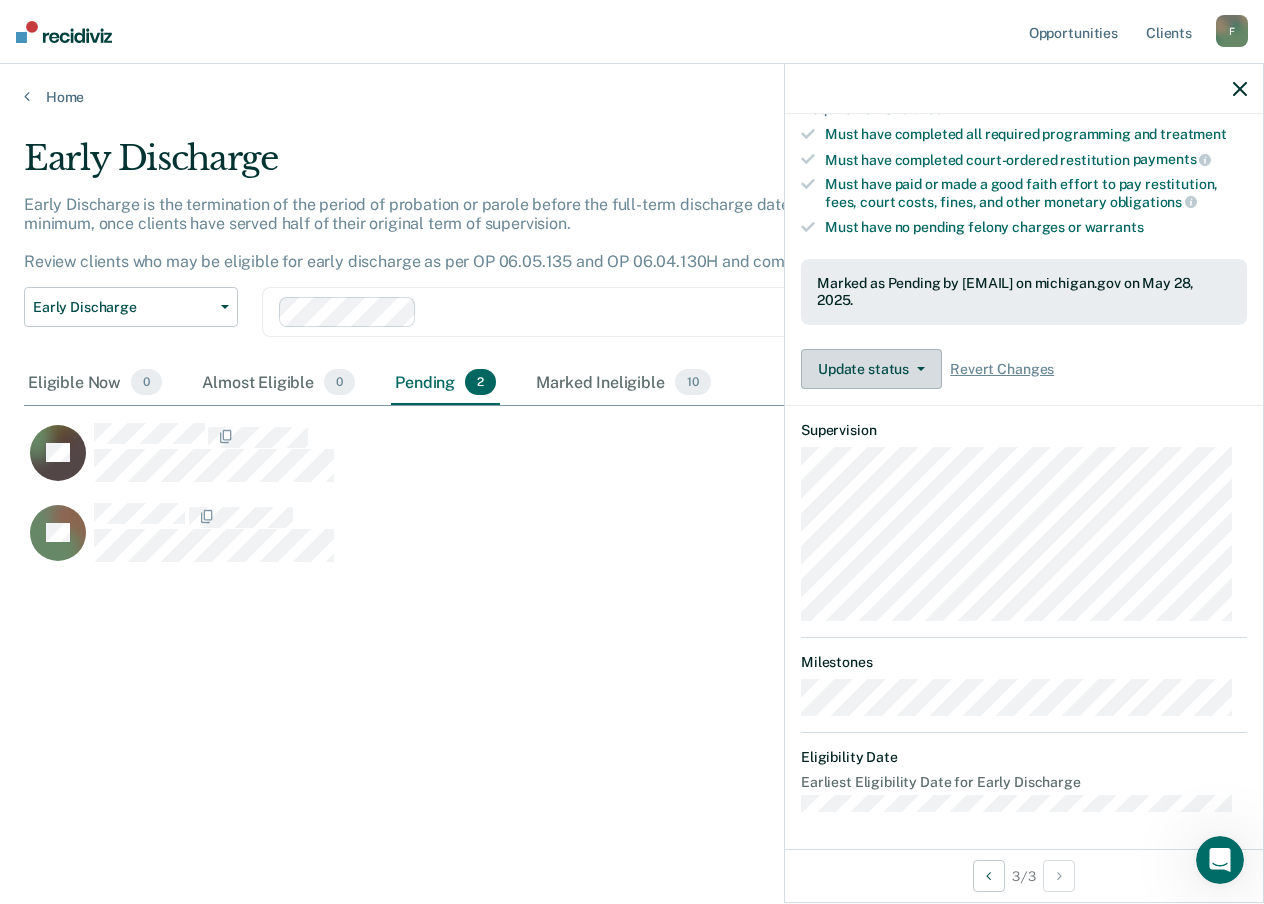 click on "Update status" at bounding box center (871, 369) 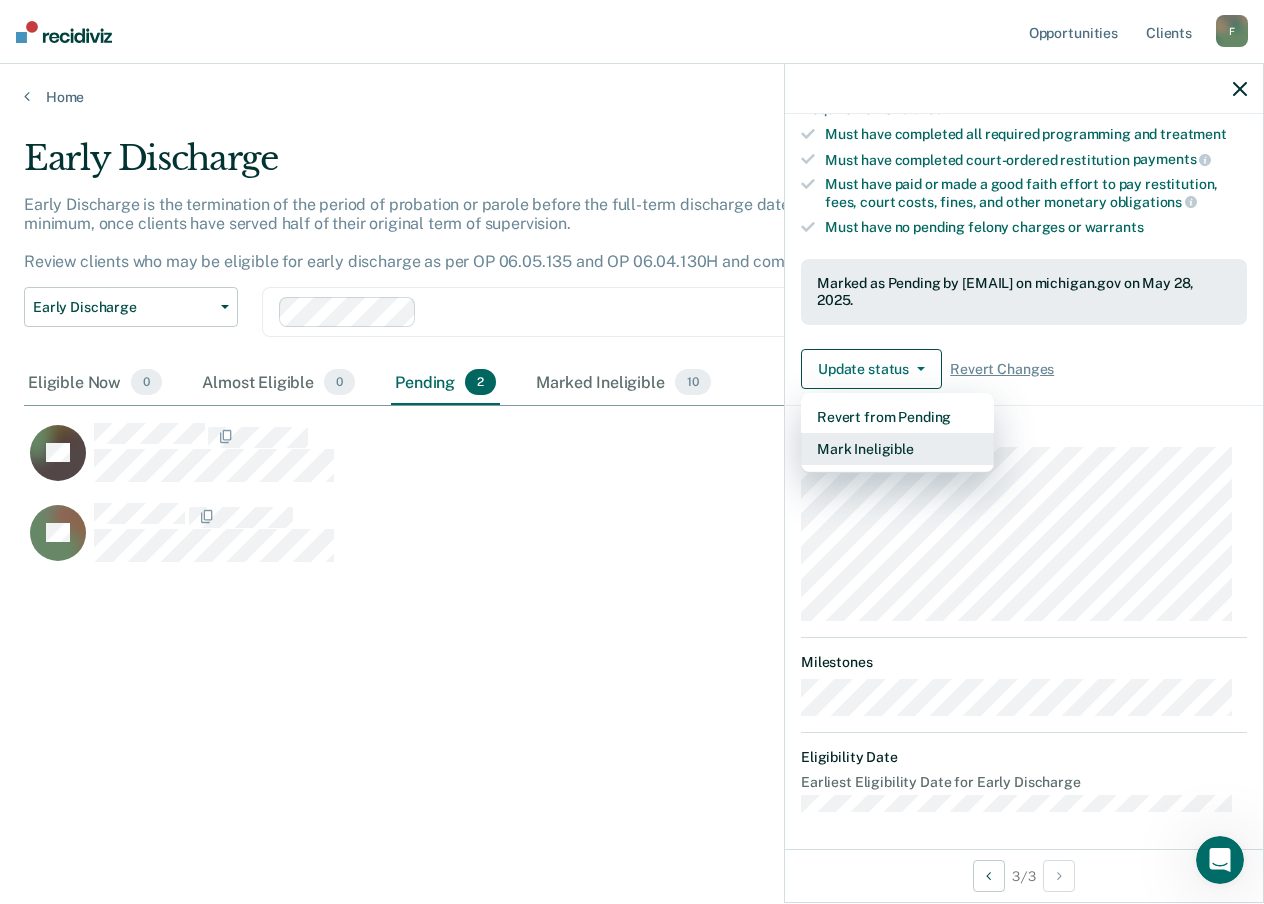 click on "Mark Ineligible" at bounding box center [897, 449] 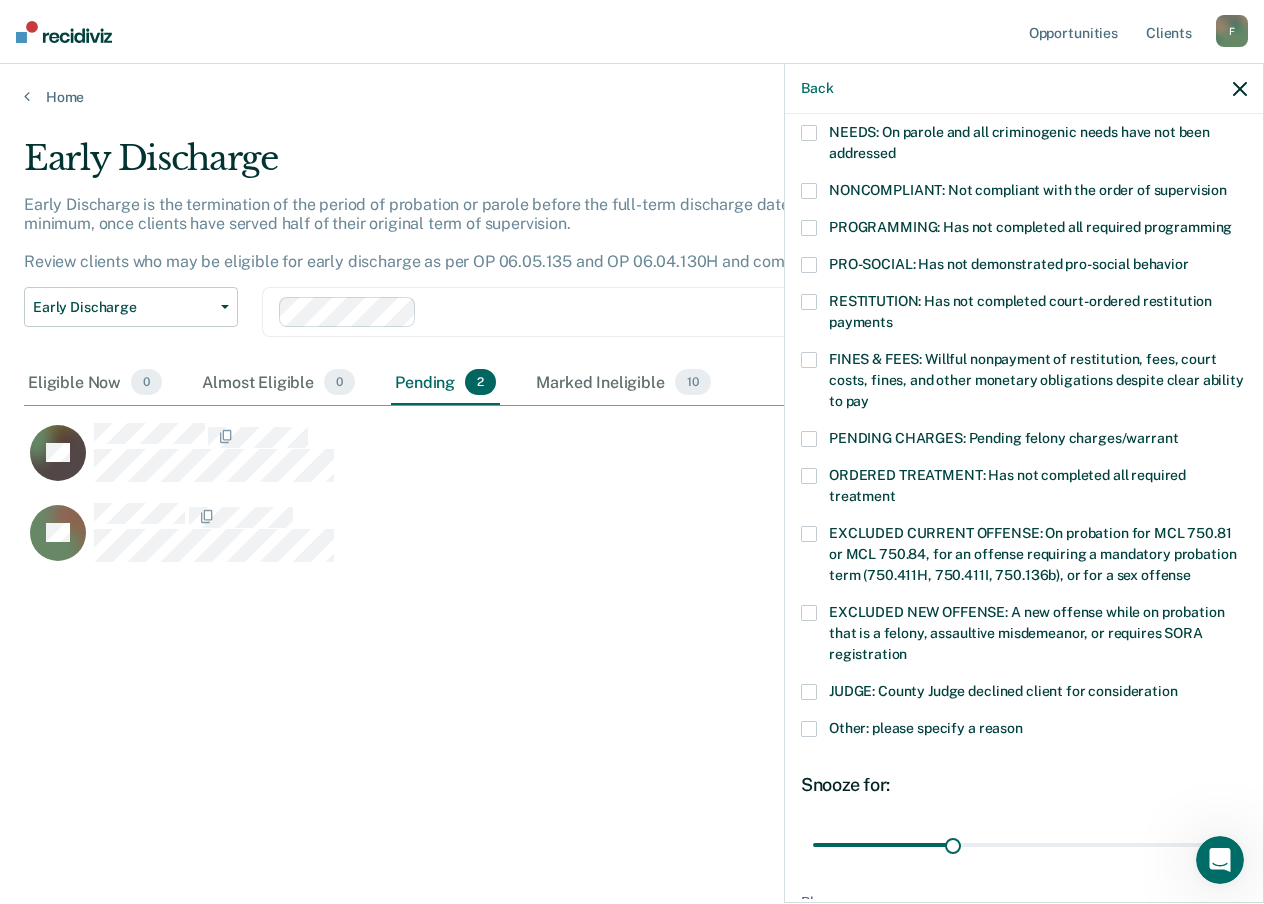 click at bounding box center (809, 360) 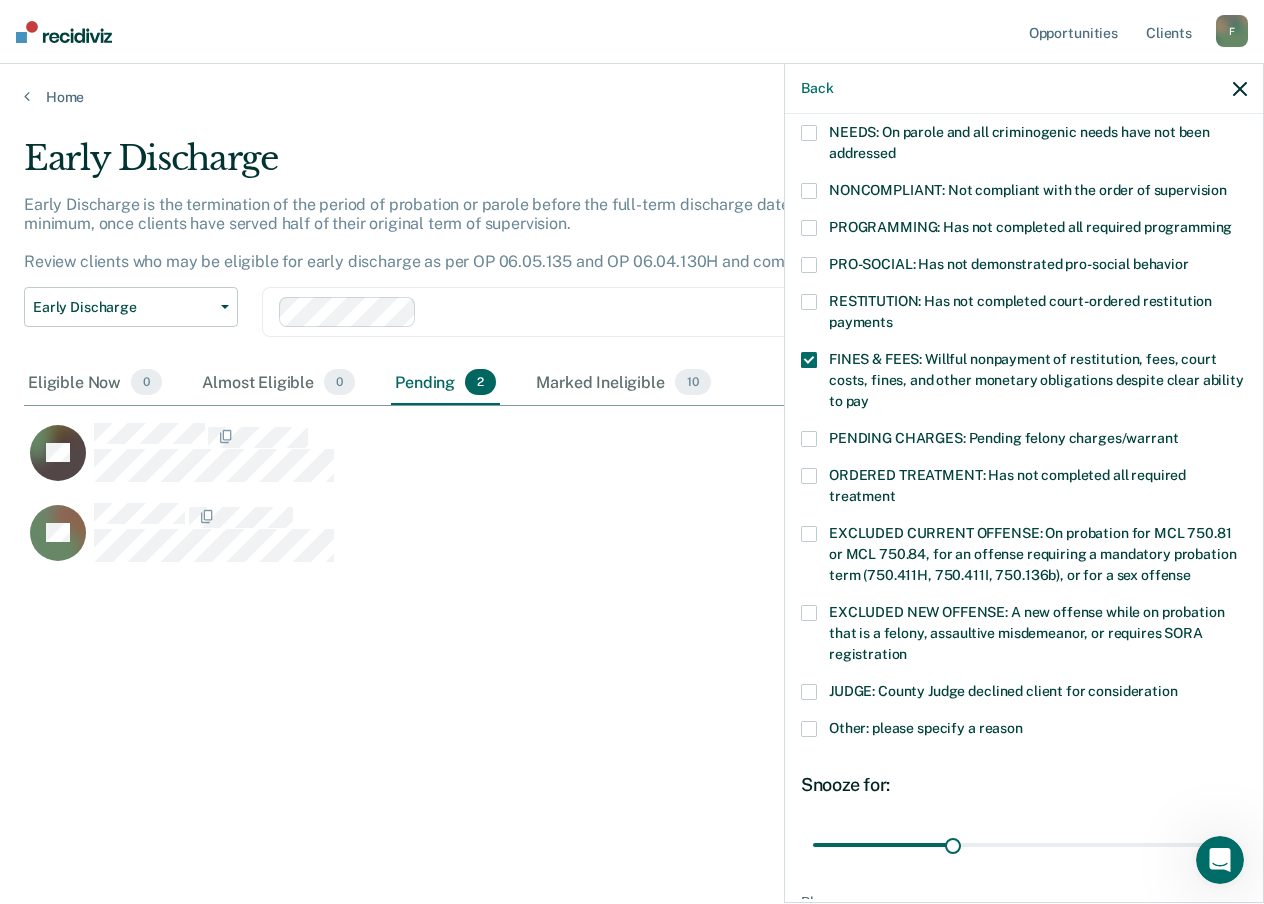 scroll, scrollTop: 473, scrollLeft: 0, axis: vertical 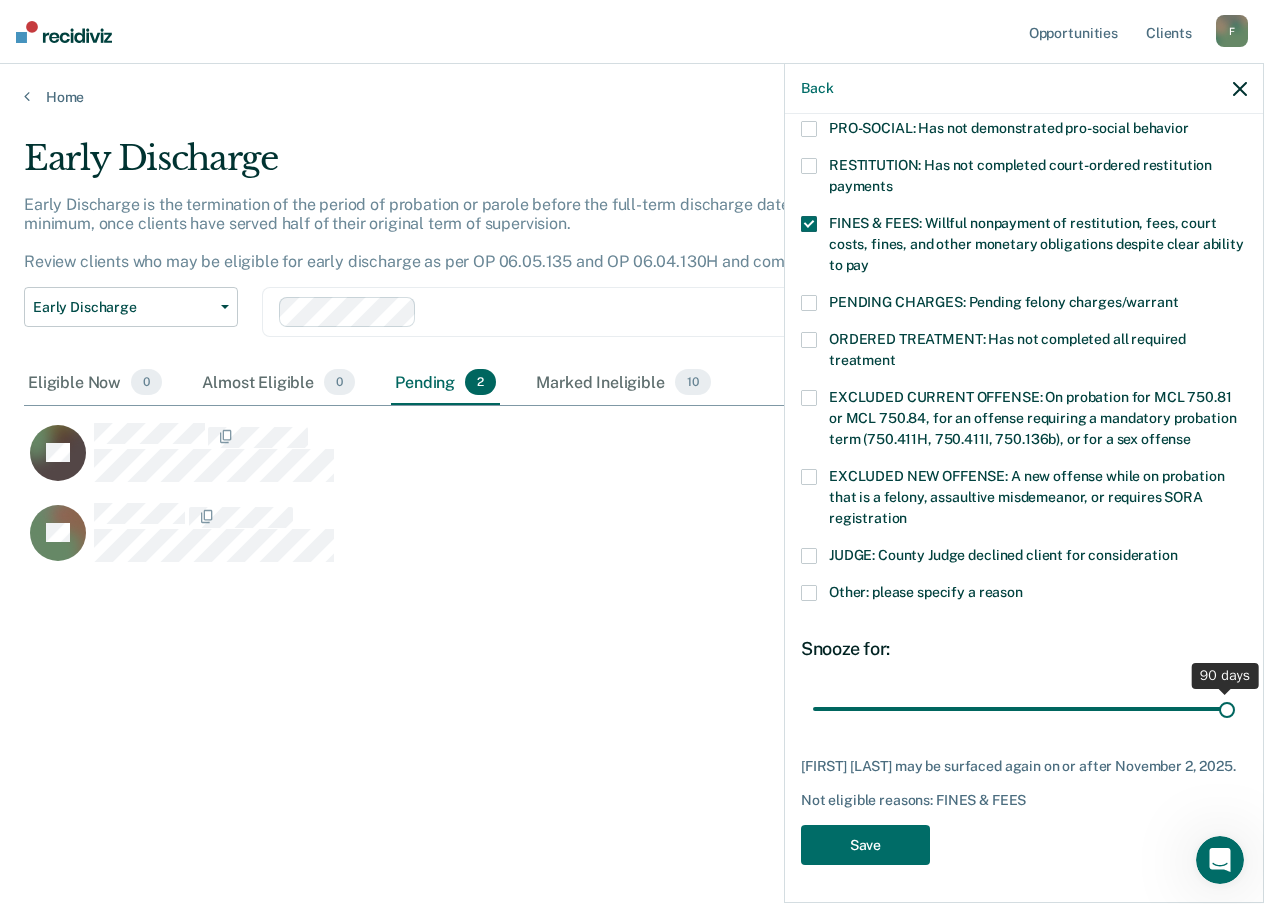 drag, startPoint x: 943, startPoint y: 708, endPoint x: 1226, endPoint y: 735, distance: 284.28506 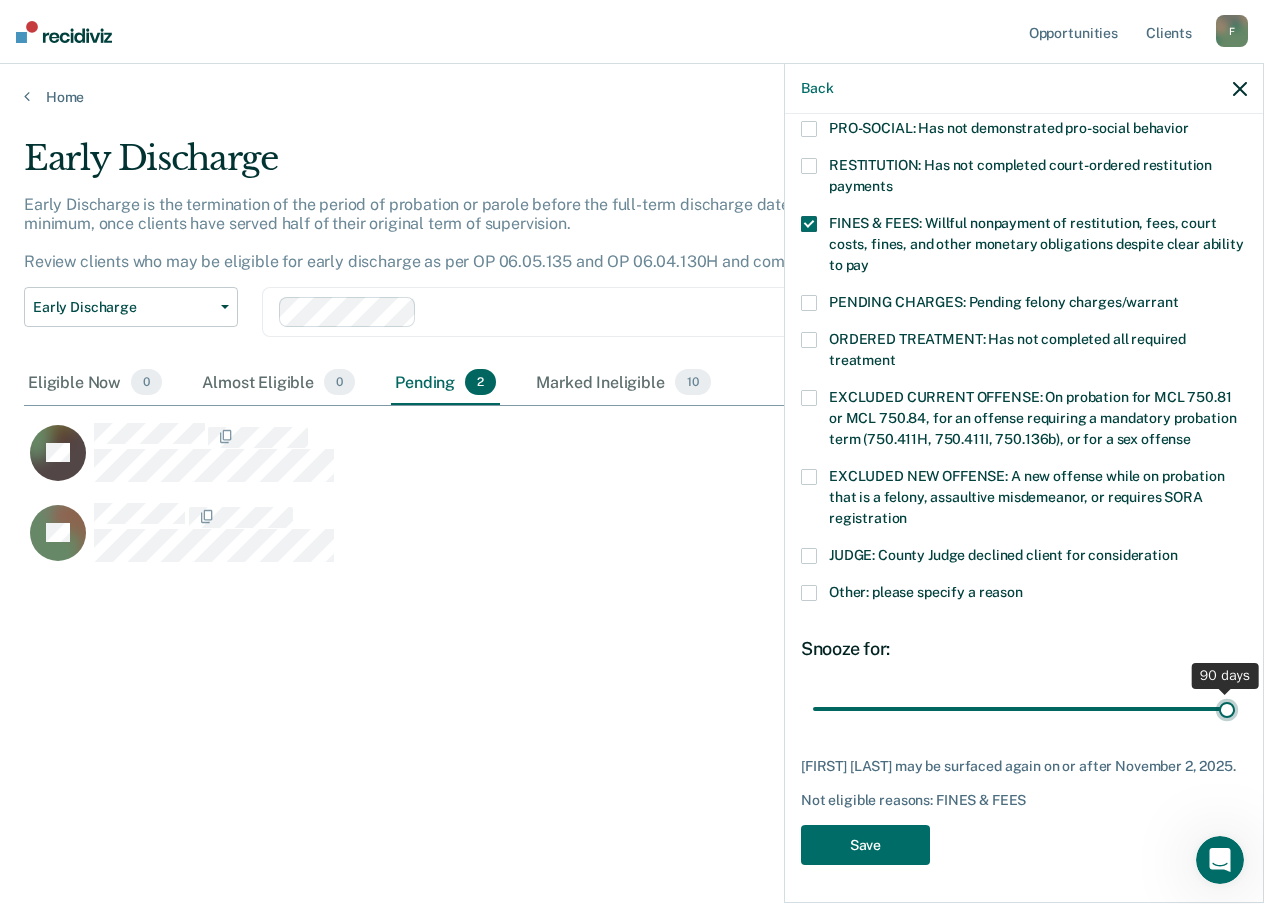 type on "90" 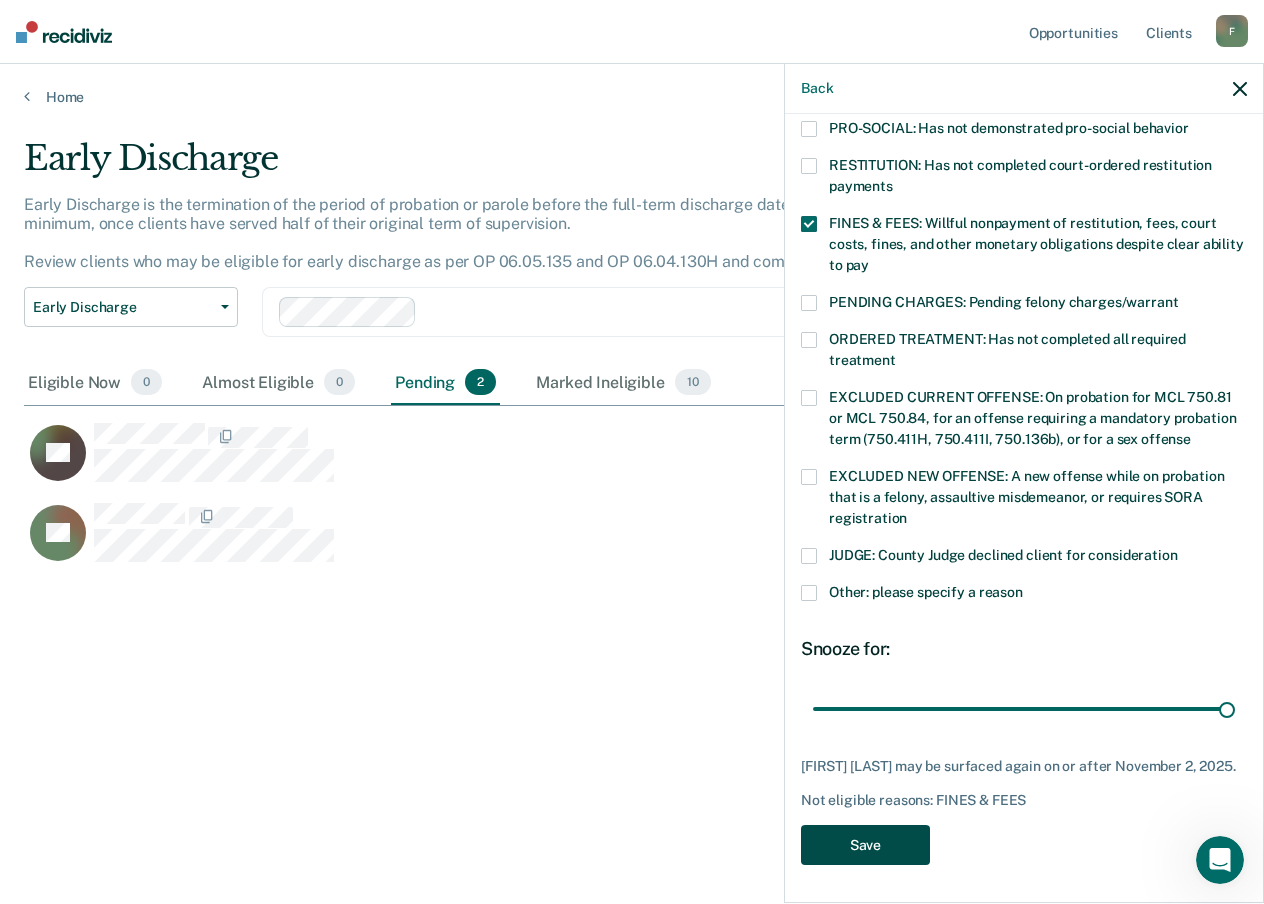 click on "Save" at bounding box center (865, 845) 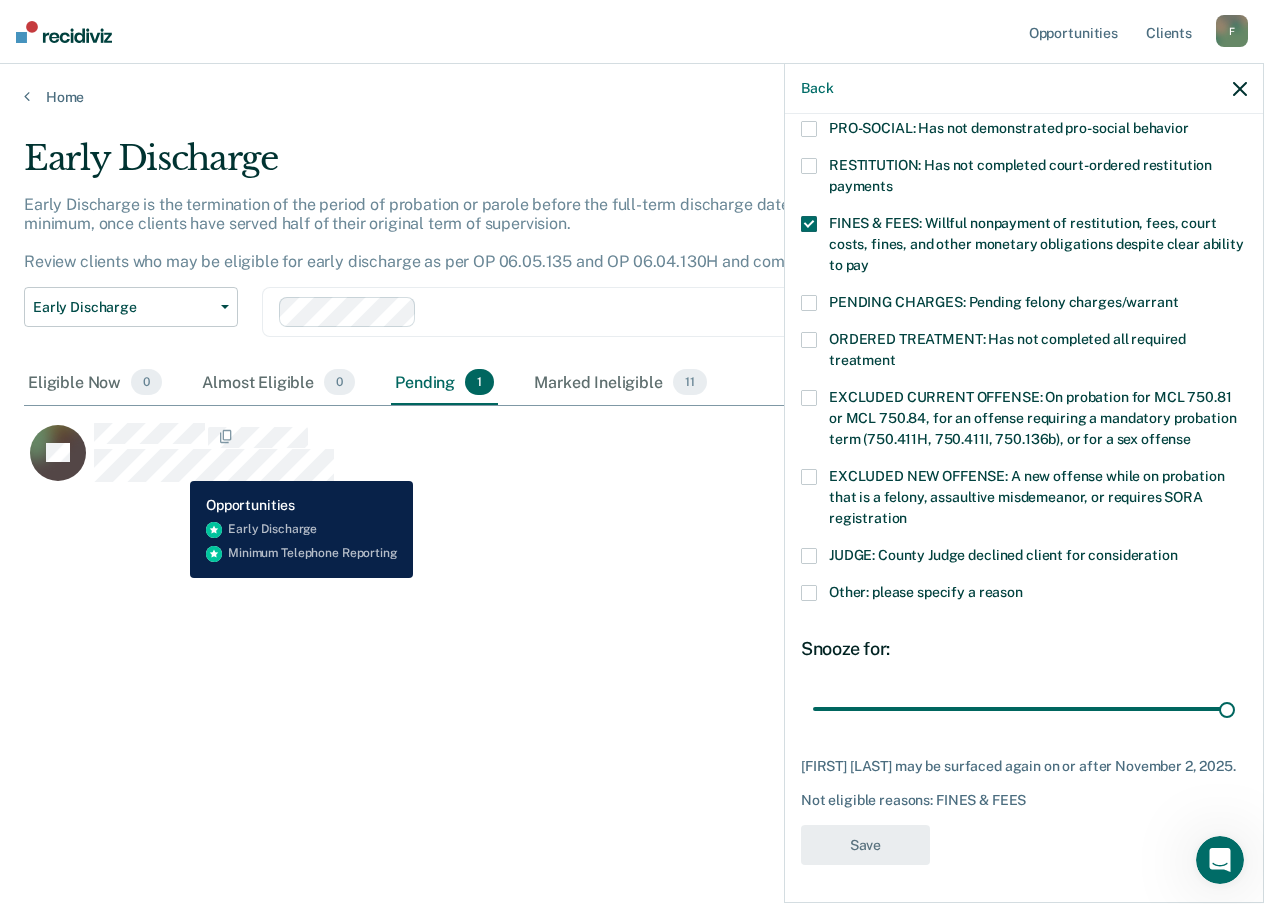 scroll, scrollTop: 388, scrollLeft: 0, axis: vertical 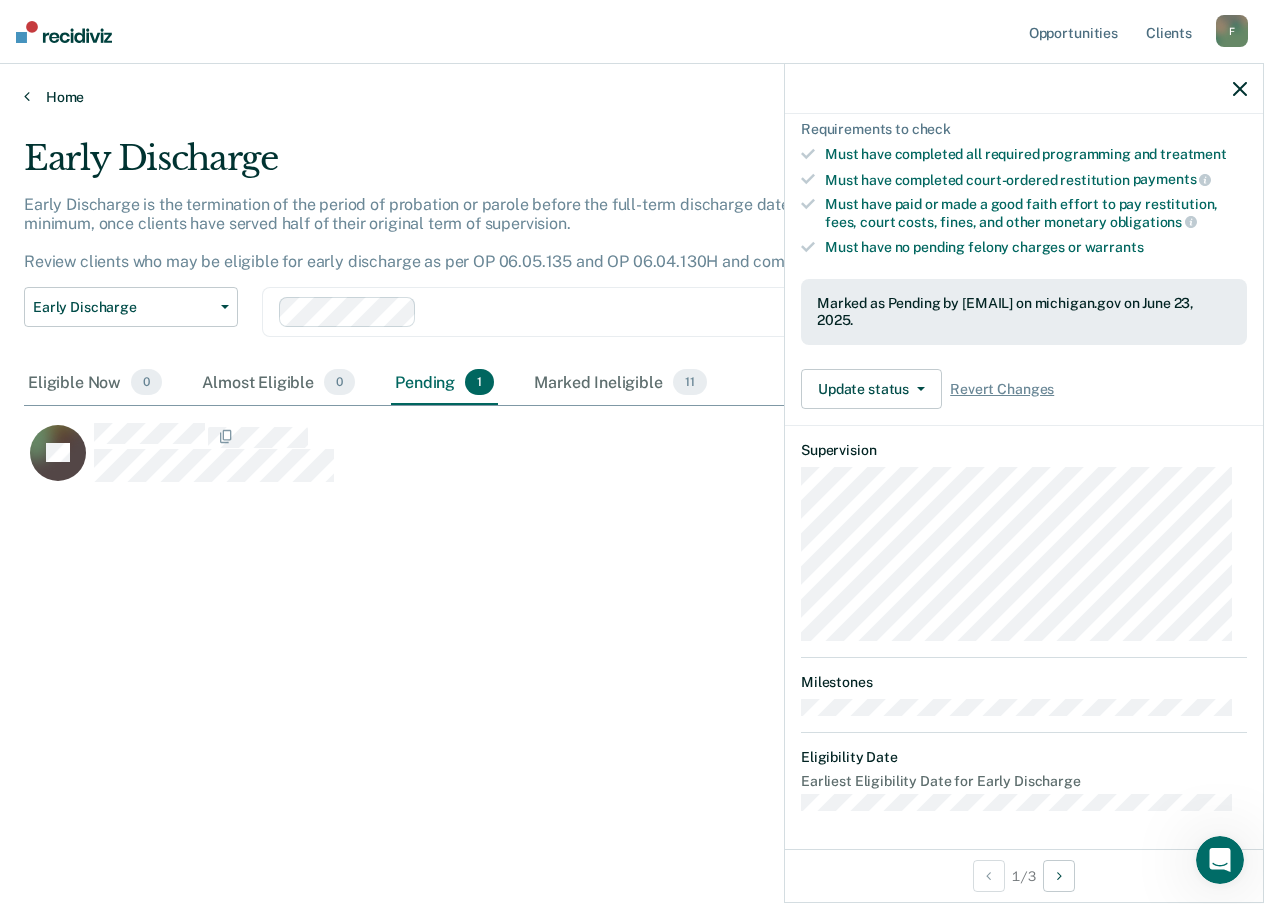 click on "Home" at bounding box center [632, 97] 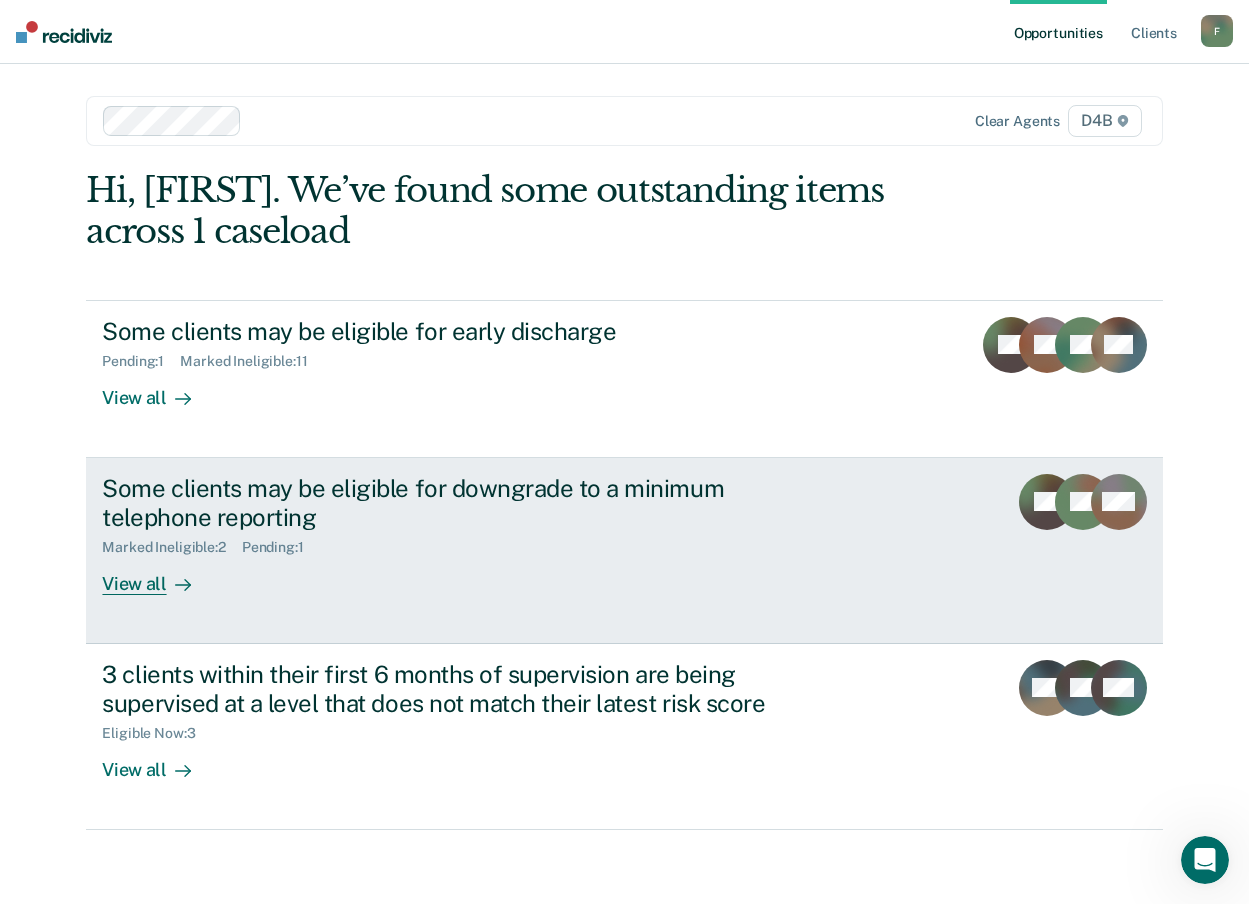 click on "Some clients may be eligible for downgrade to a minimum telephone reporting" at bounding box center [453, 503] 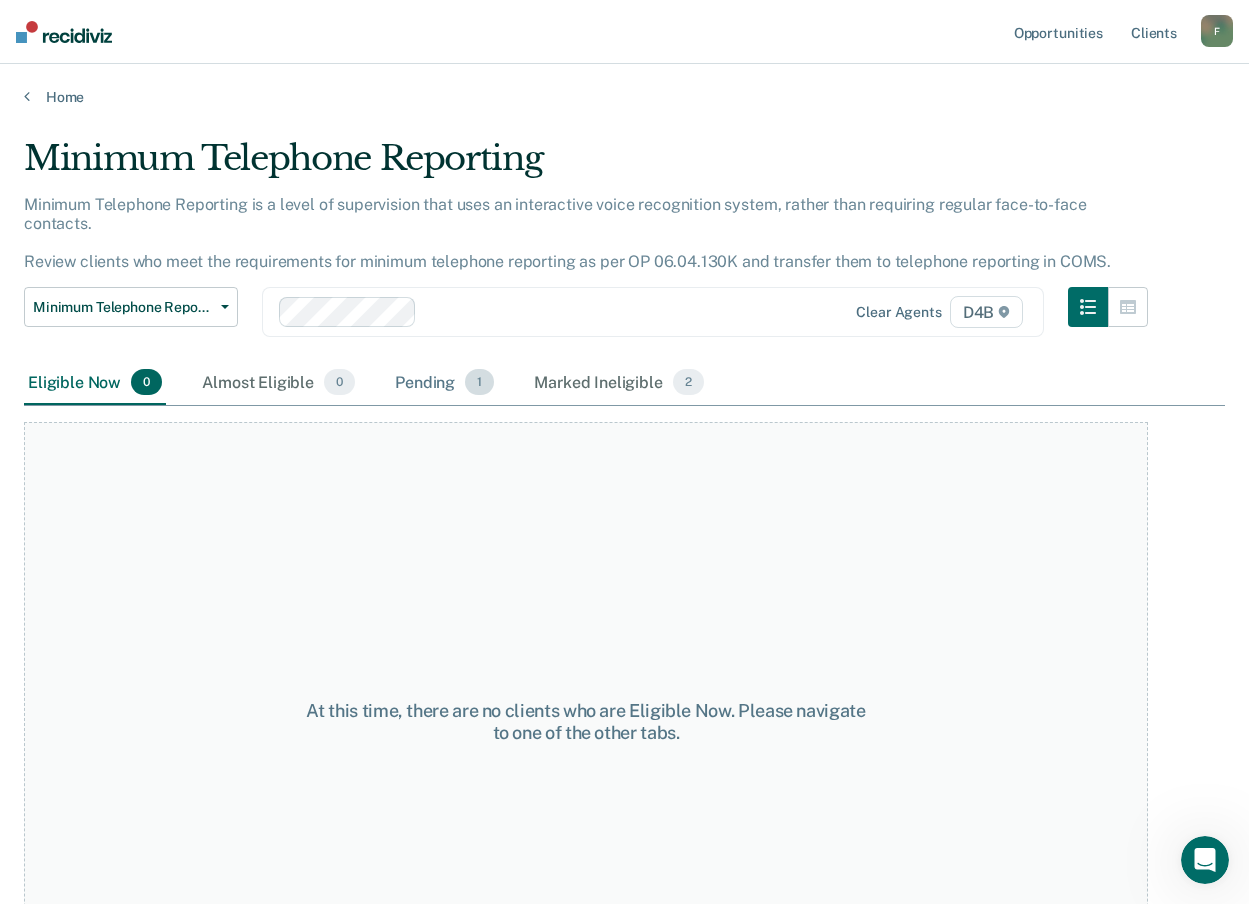 click on "Pending 1" at bounding box center (444, 383) 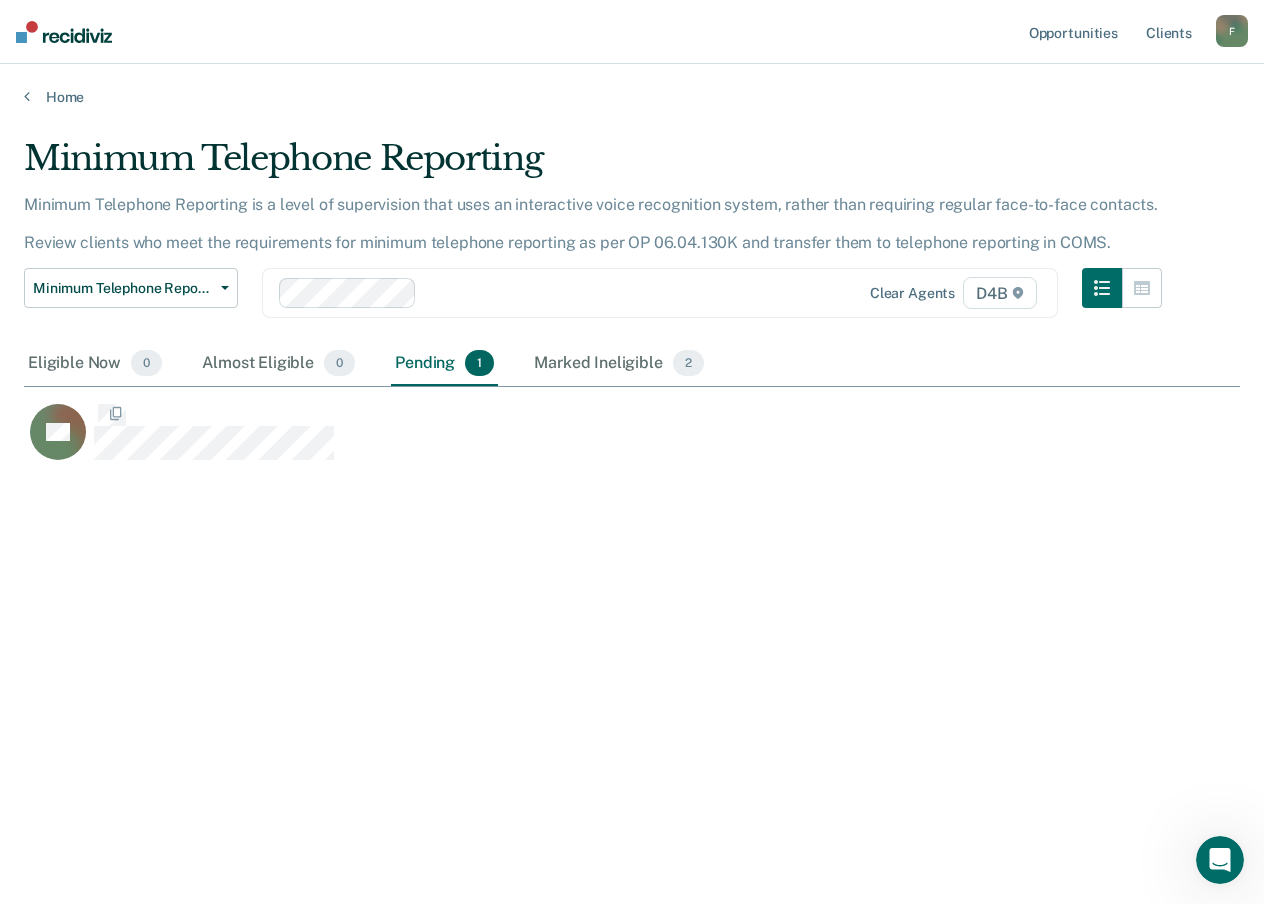 scroll, scrollTop: 16, scrollLeft: 16, axis: both 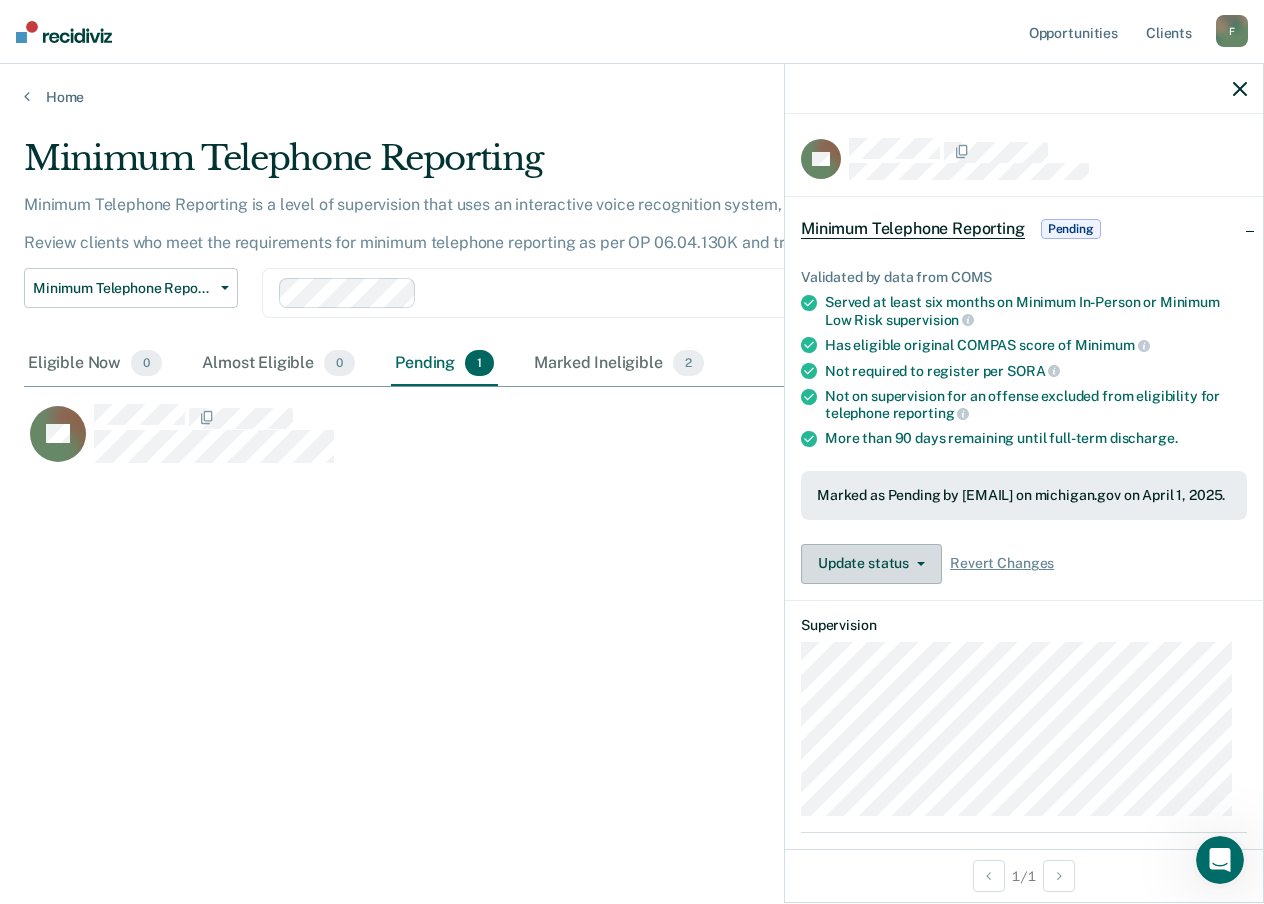 click on "Update status" at bounding box center [871, 564] 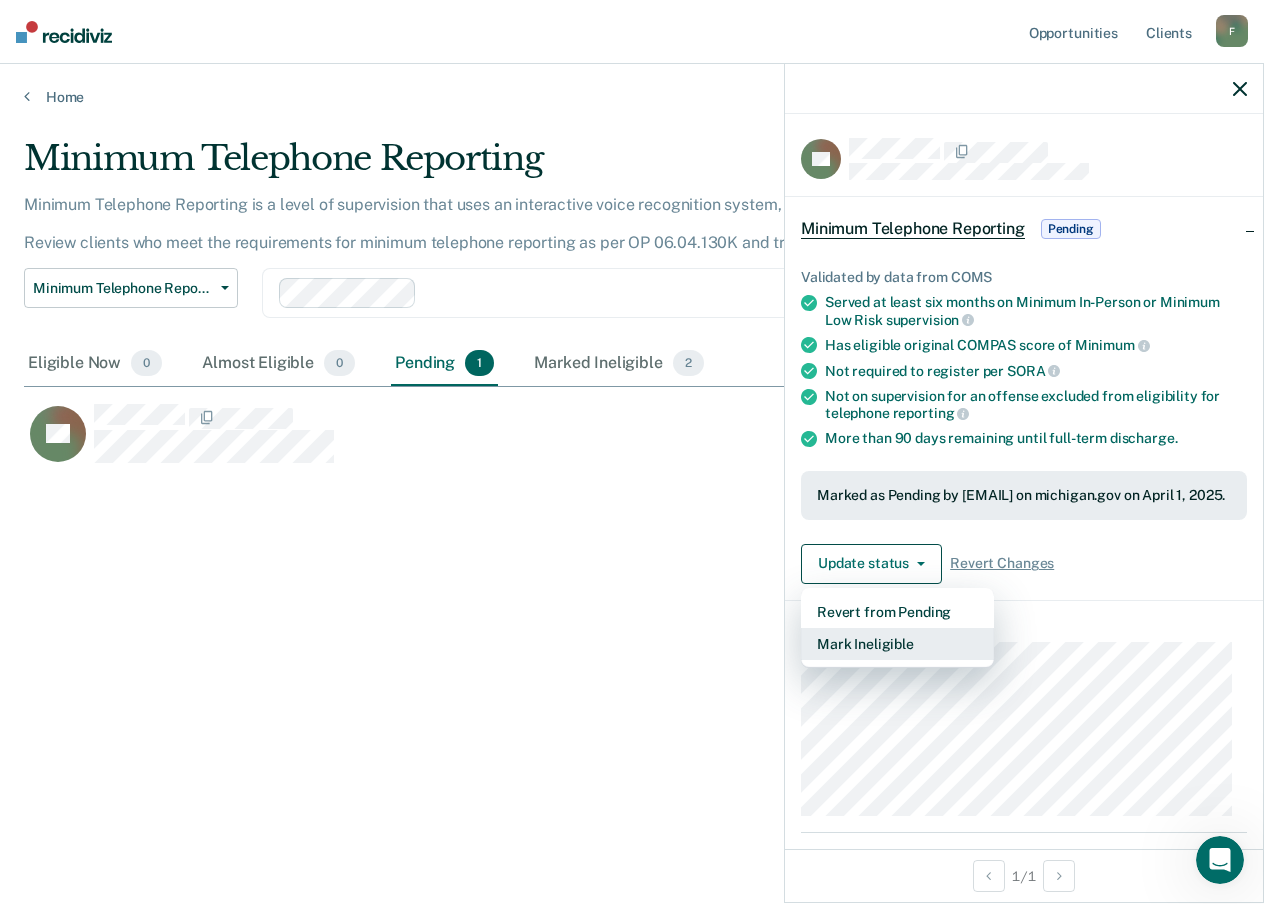click on "Mark Ineligible" at bounding box center (897, 644) 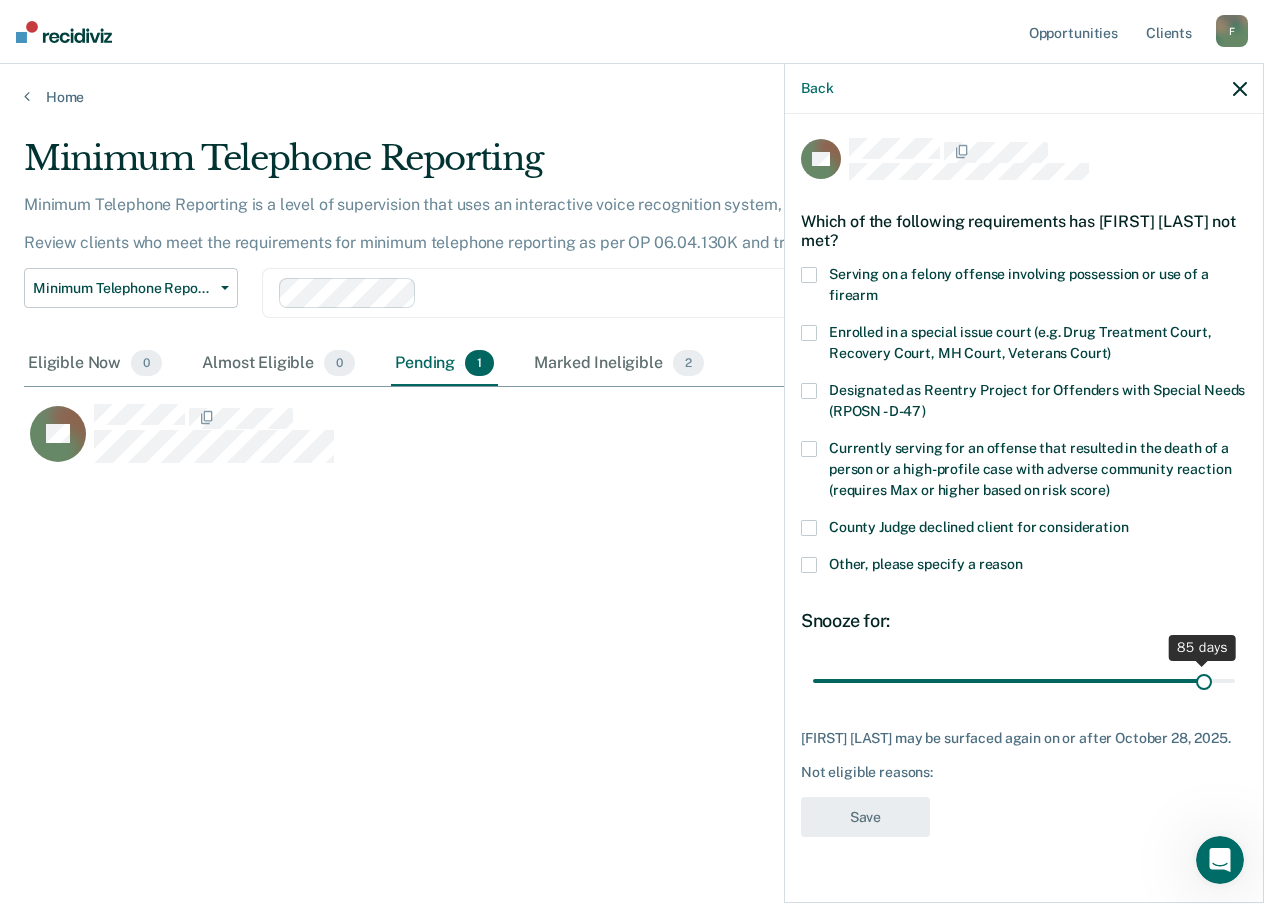 drag, startPoint x: 949, startPoint y: 675, endPoint x: 1203, endPoint y: 677, distance: 254.00787 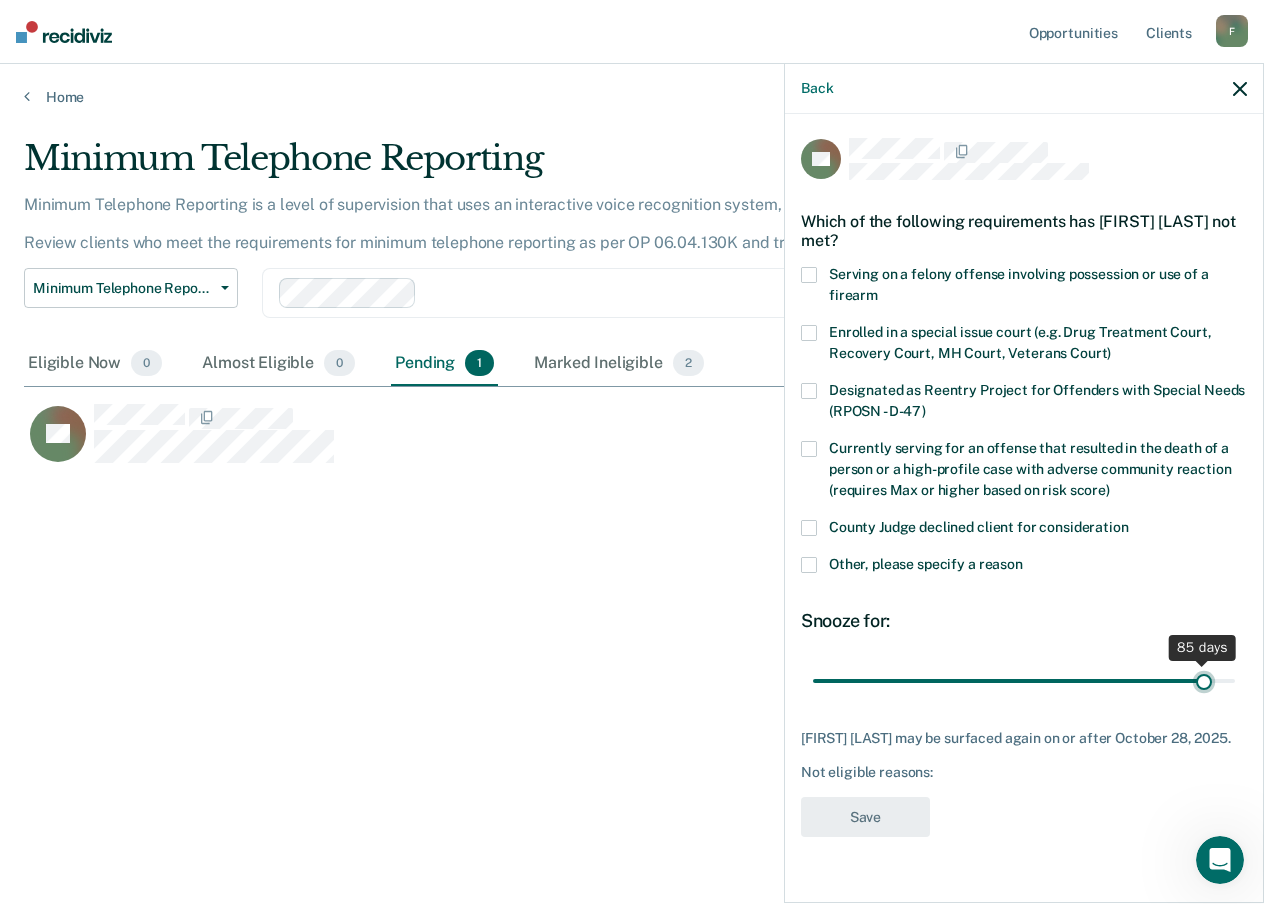 type on "85" 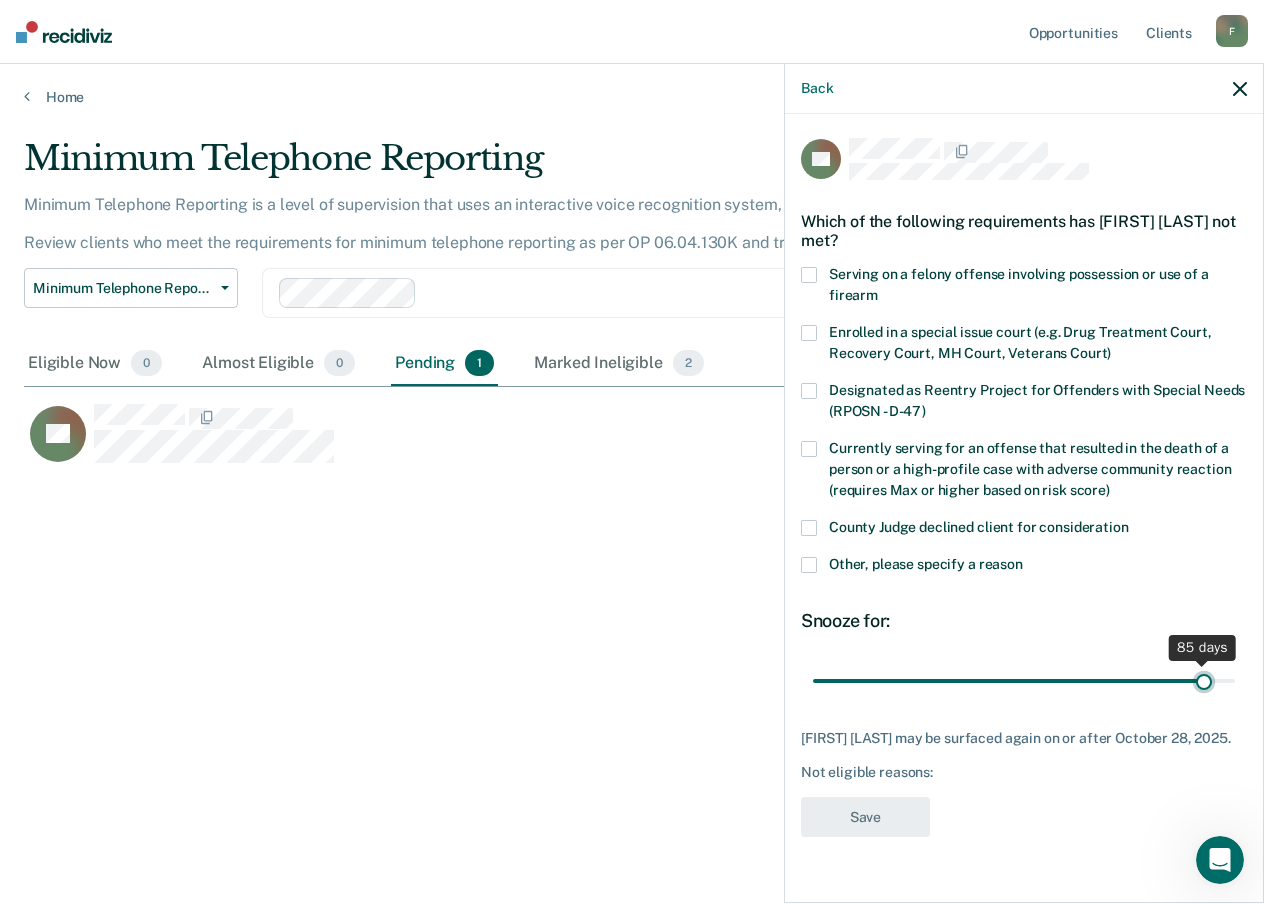 click at bounding box center (1024, 680) 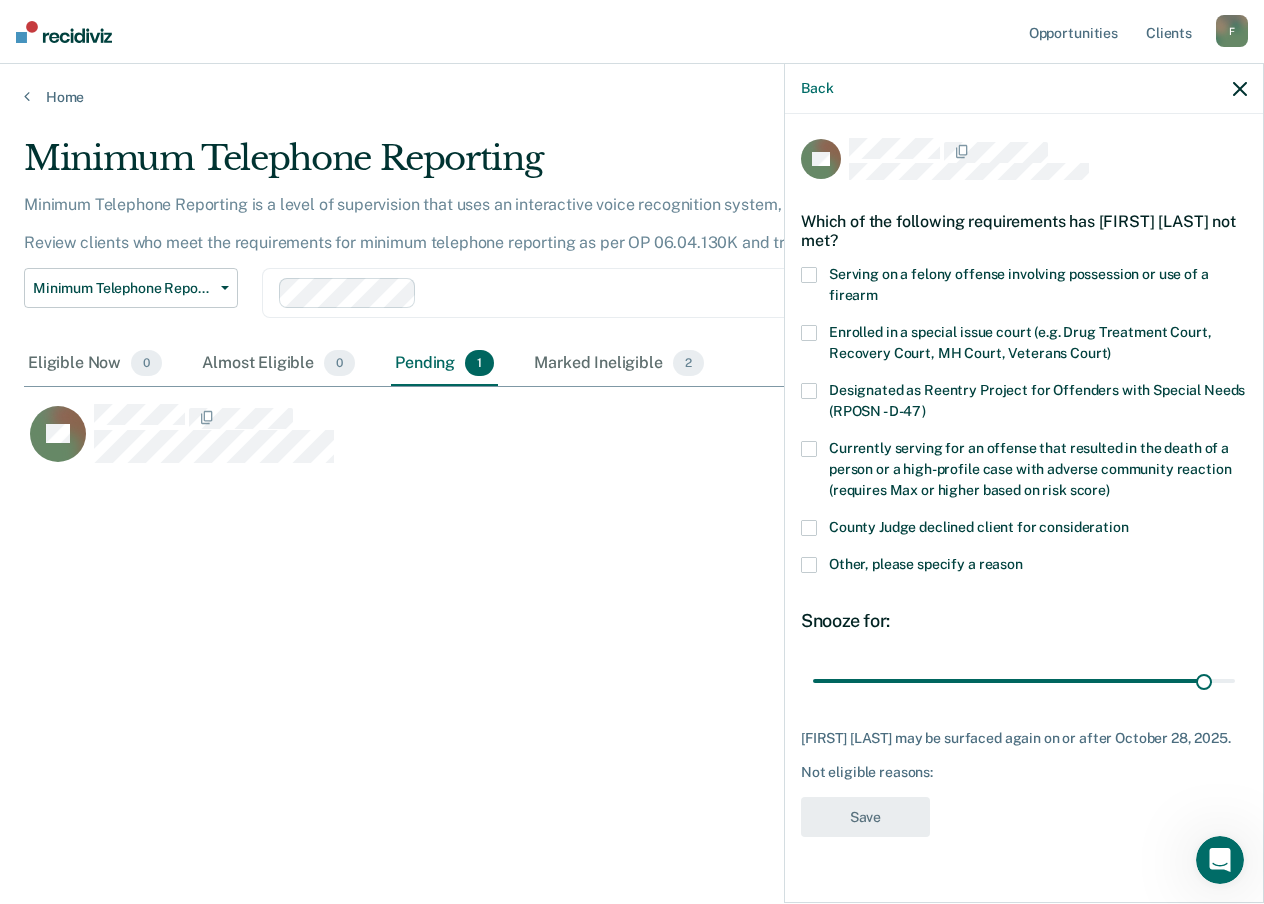 click at bounding box center [809, 565] 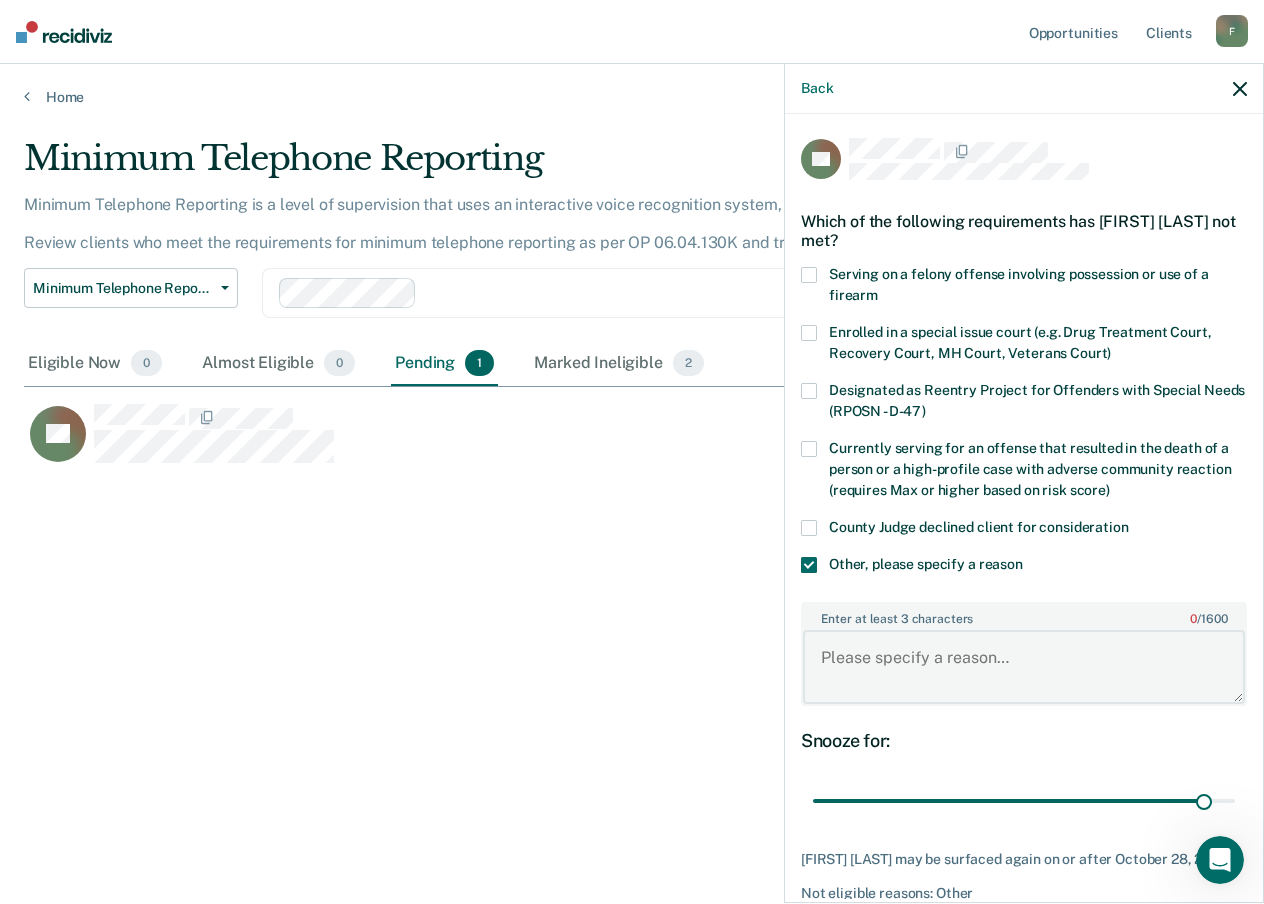 click on "Enter at least 3 characters 0  /  1600" at bounding box center [1024, 667] 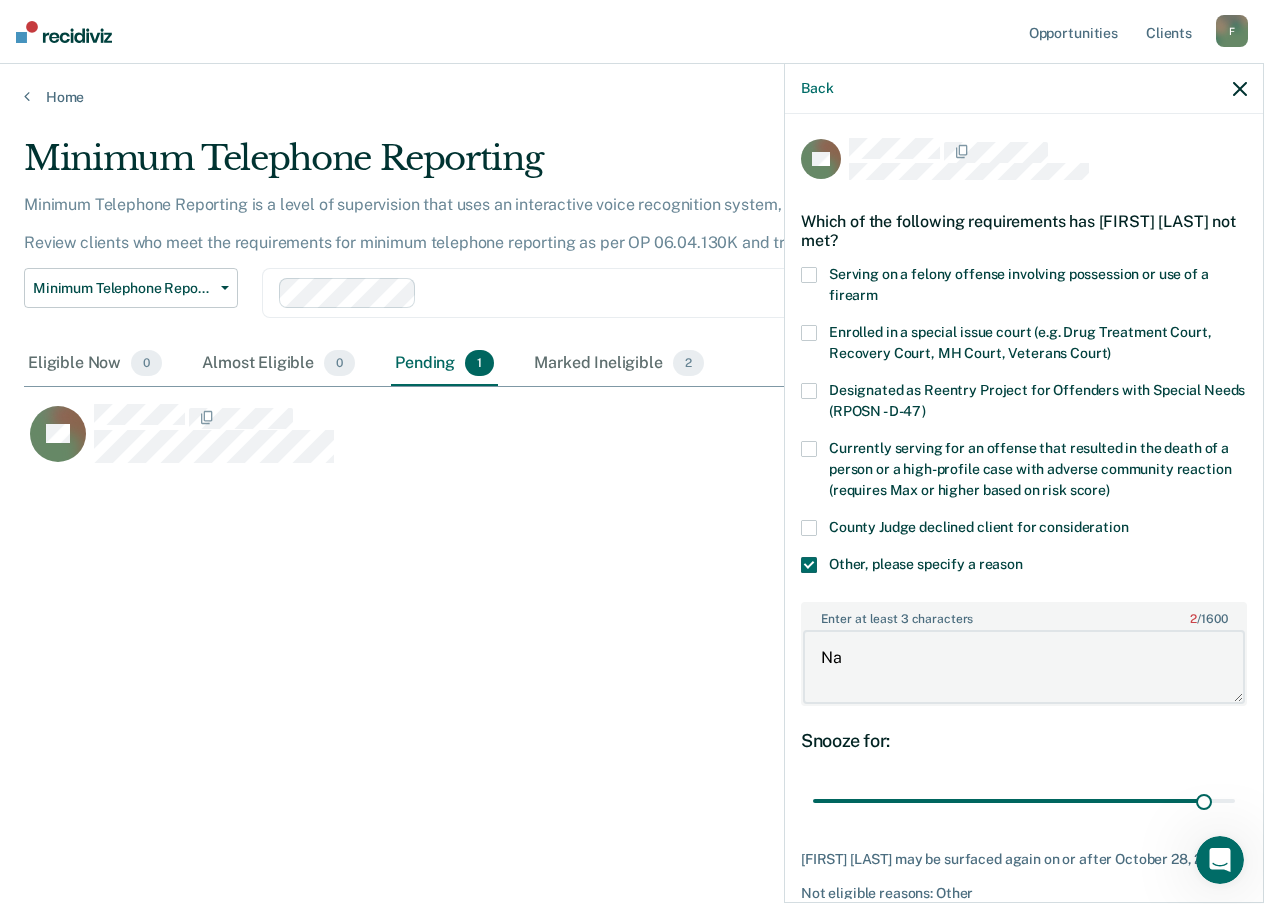 type on "N" 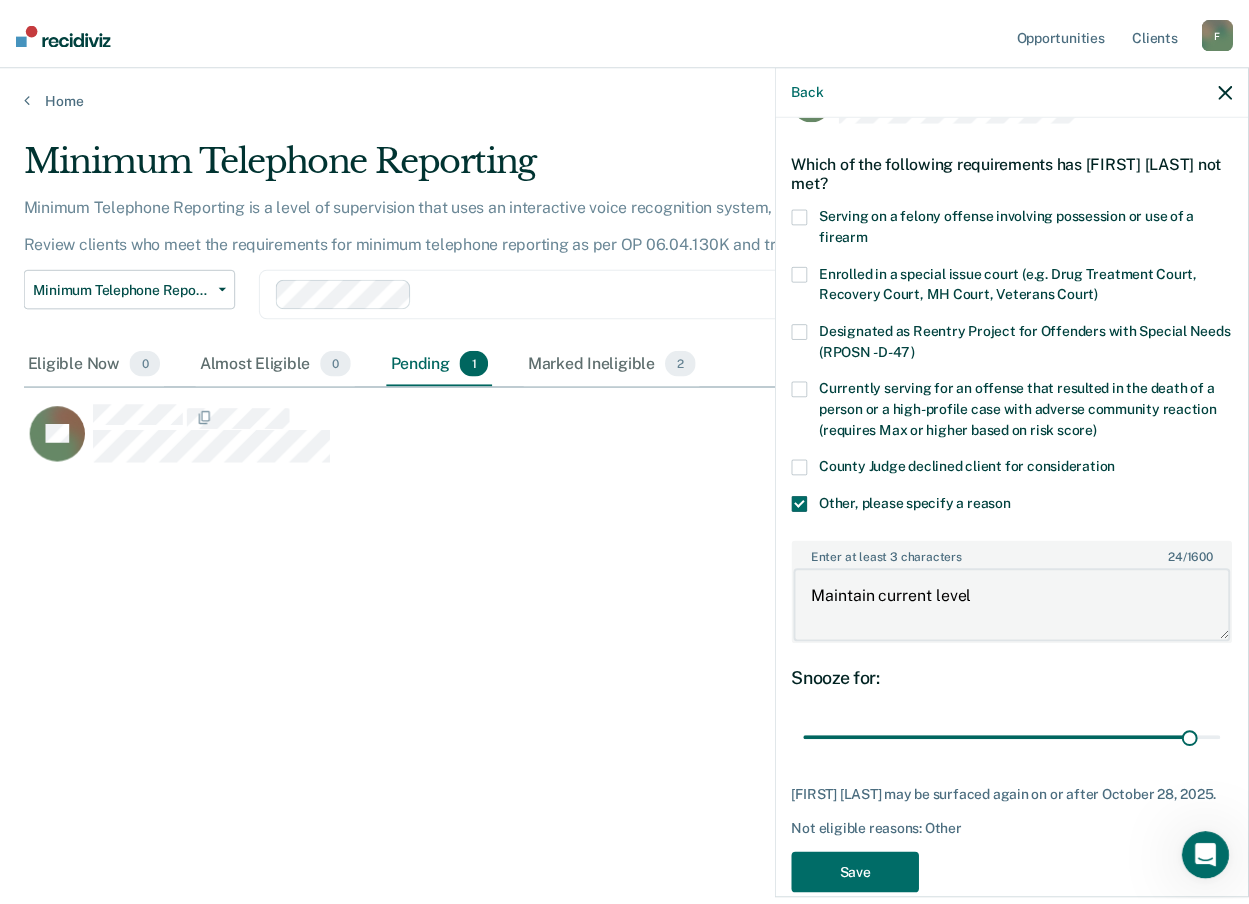 scroll, scrollTop: 93, scrollLeft: 0, axis: vertical 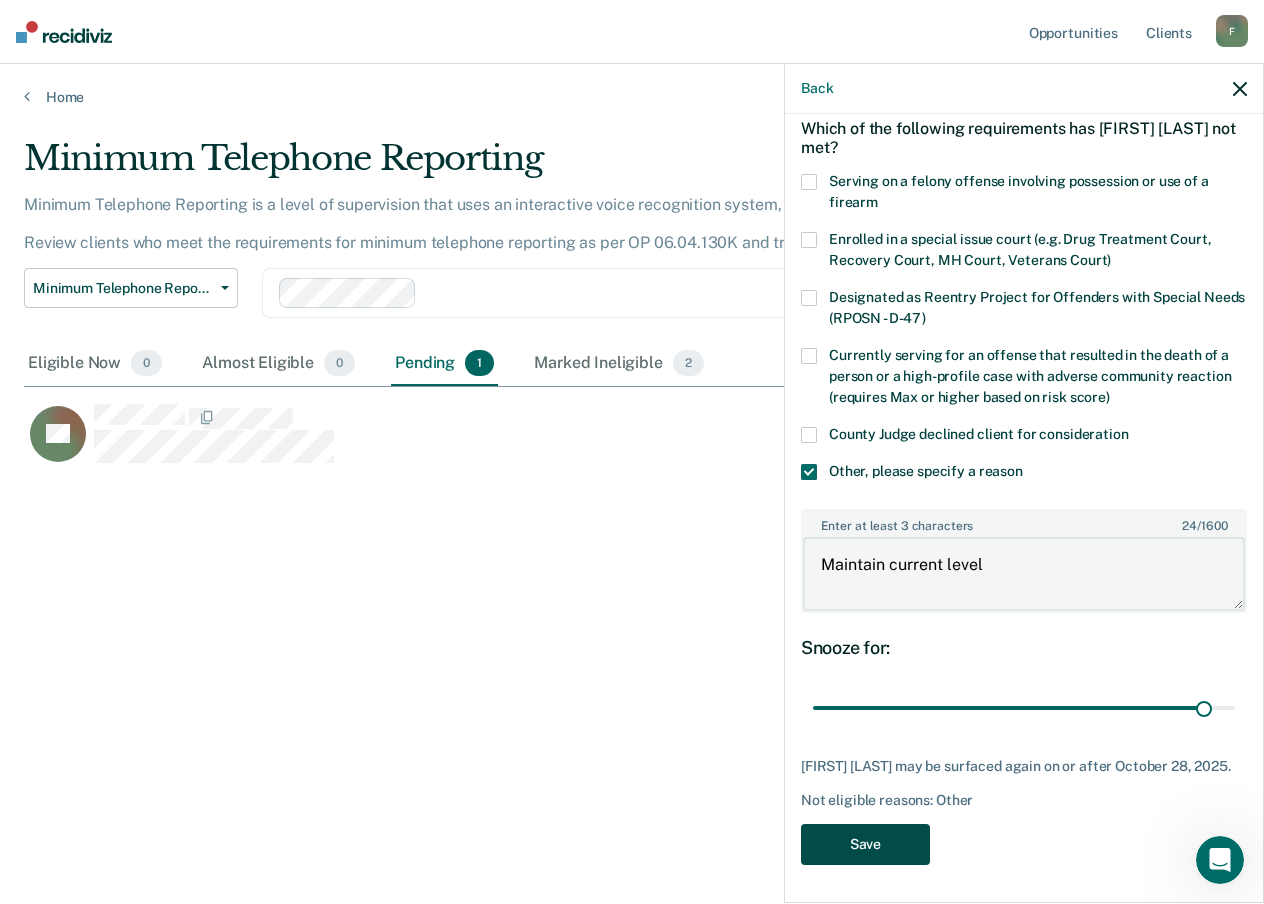 type on "Maintain current level" 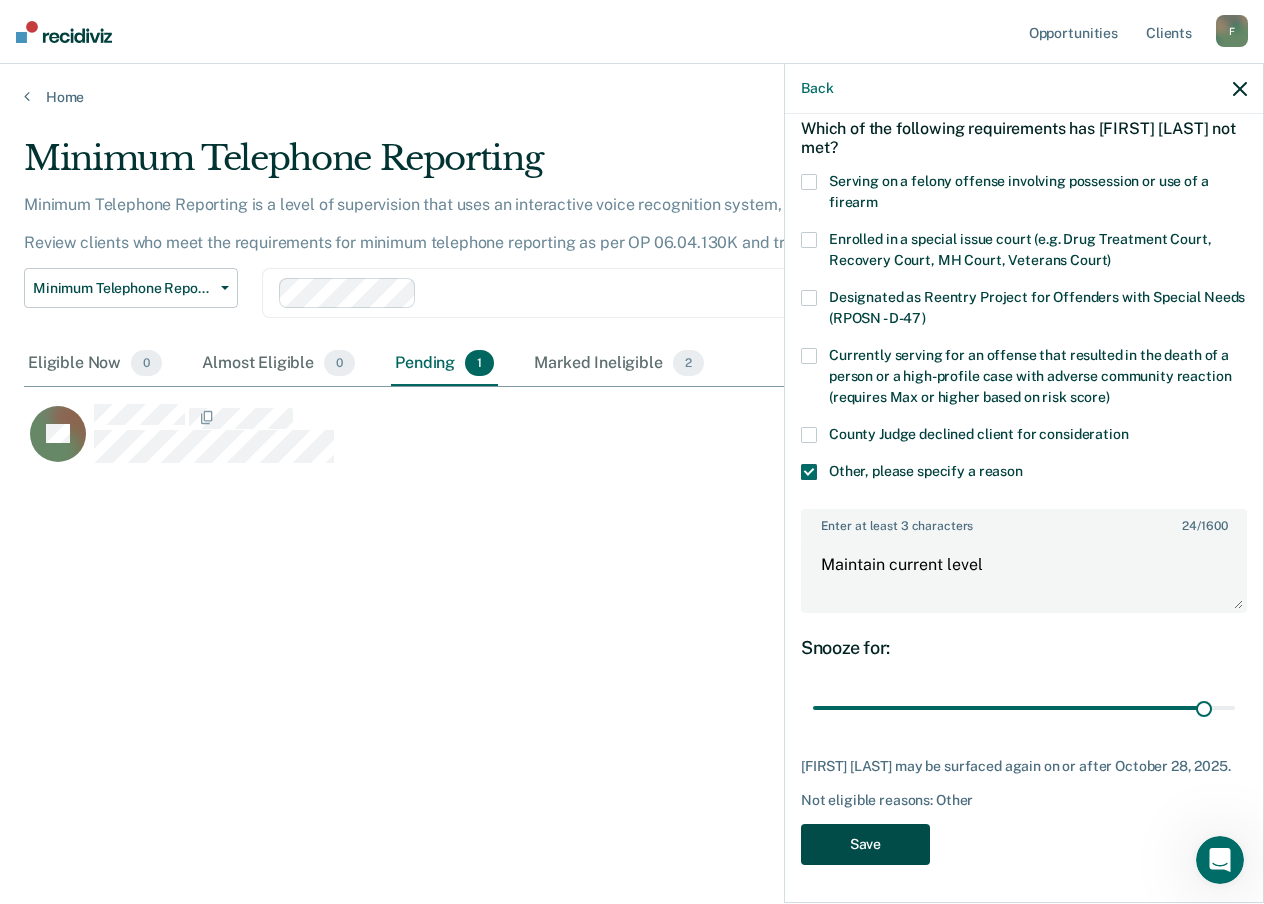 click on "Save" at bounding box center [865, 844] 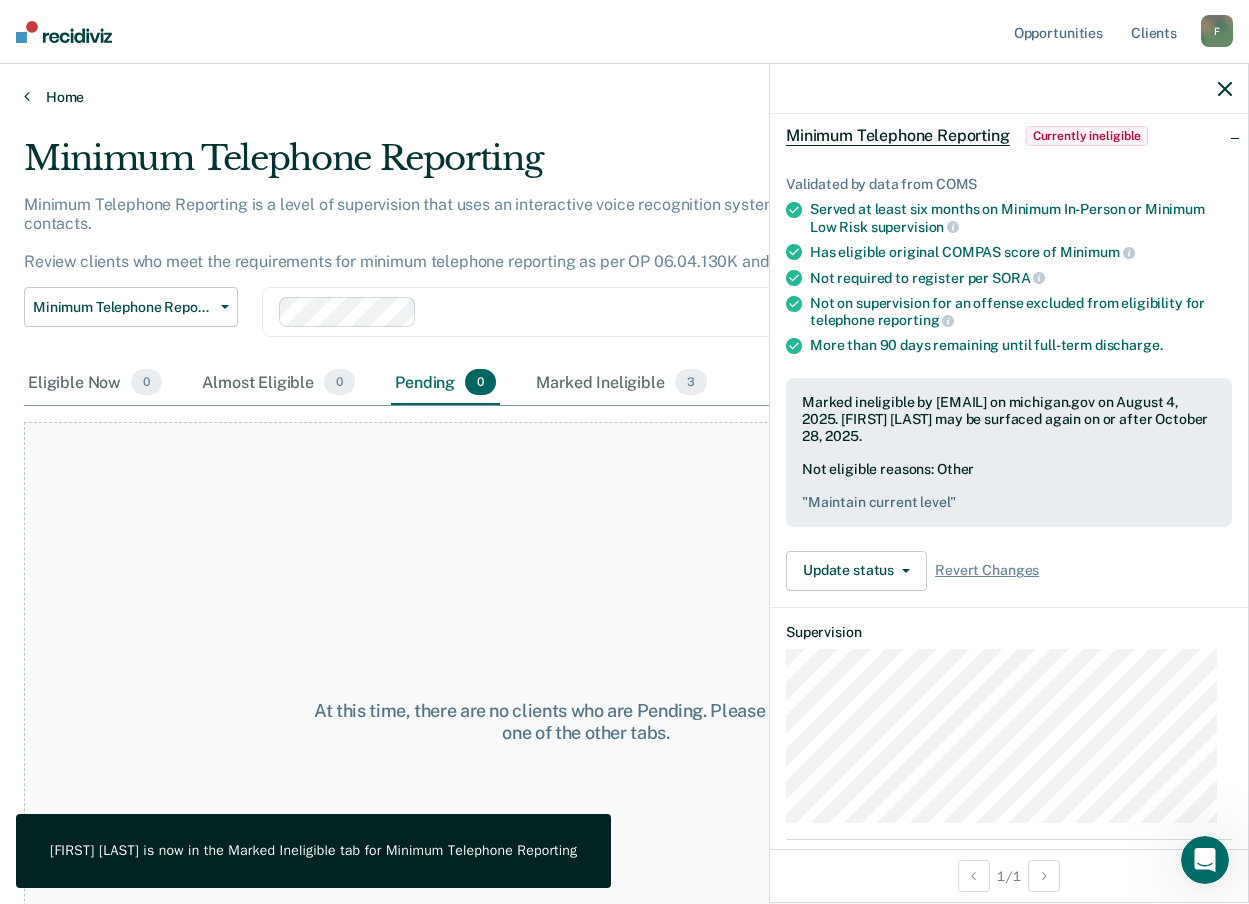 click on "Home" at bounding box center [624, 97] 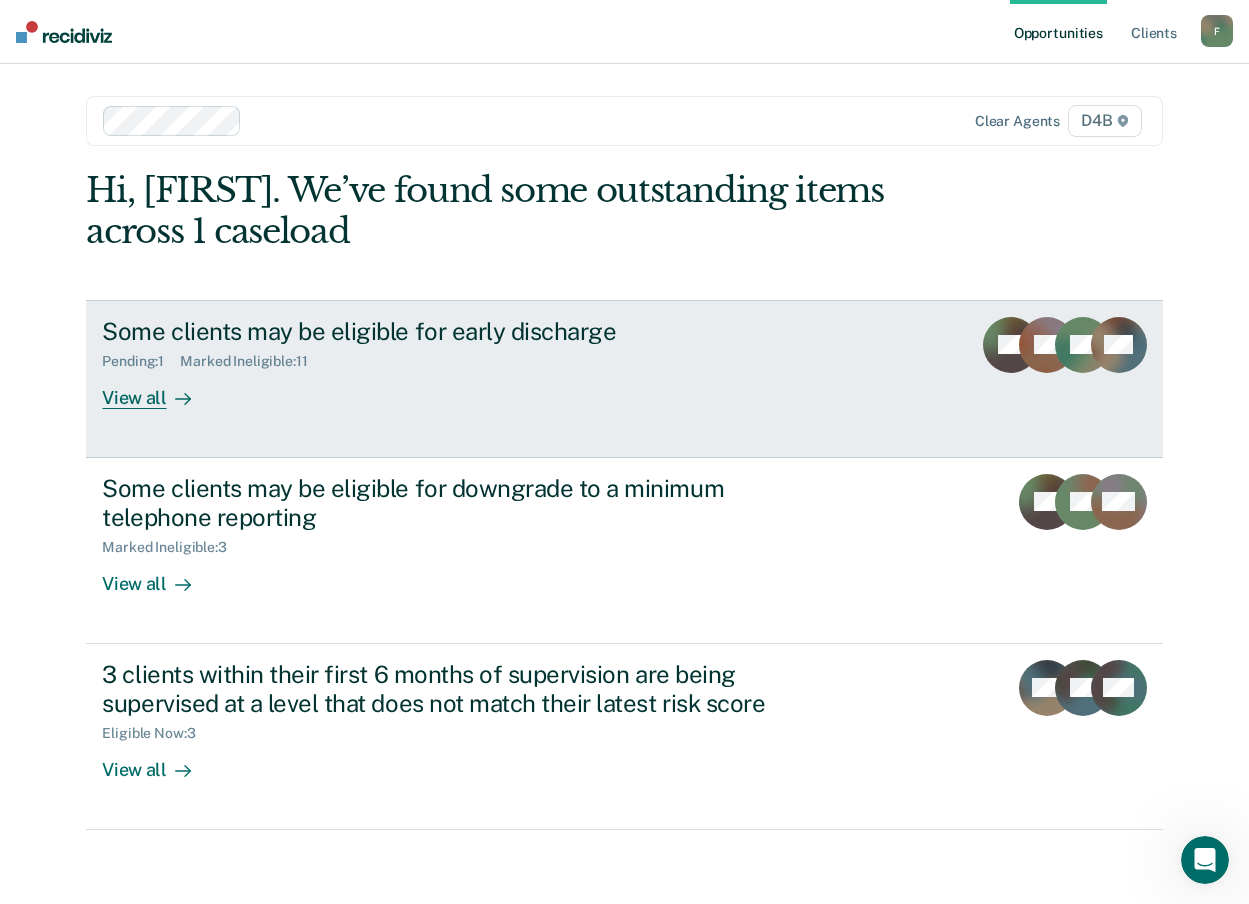 scroll, scrollTop: 6, scrollLeft: 0, axis: vertical 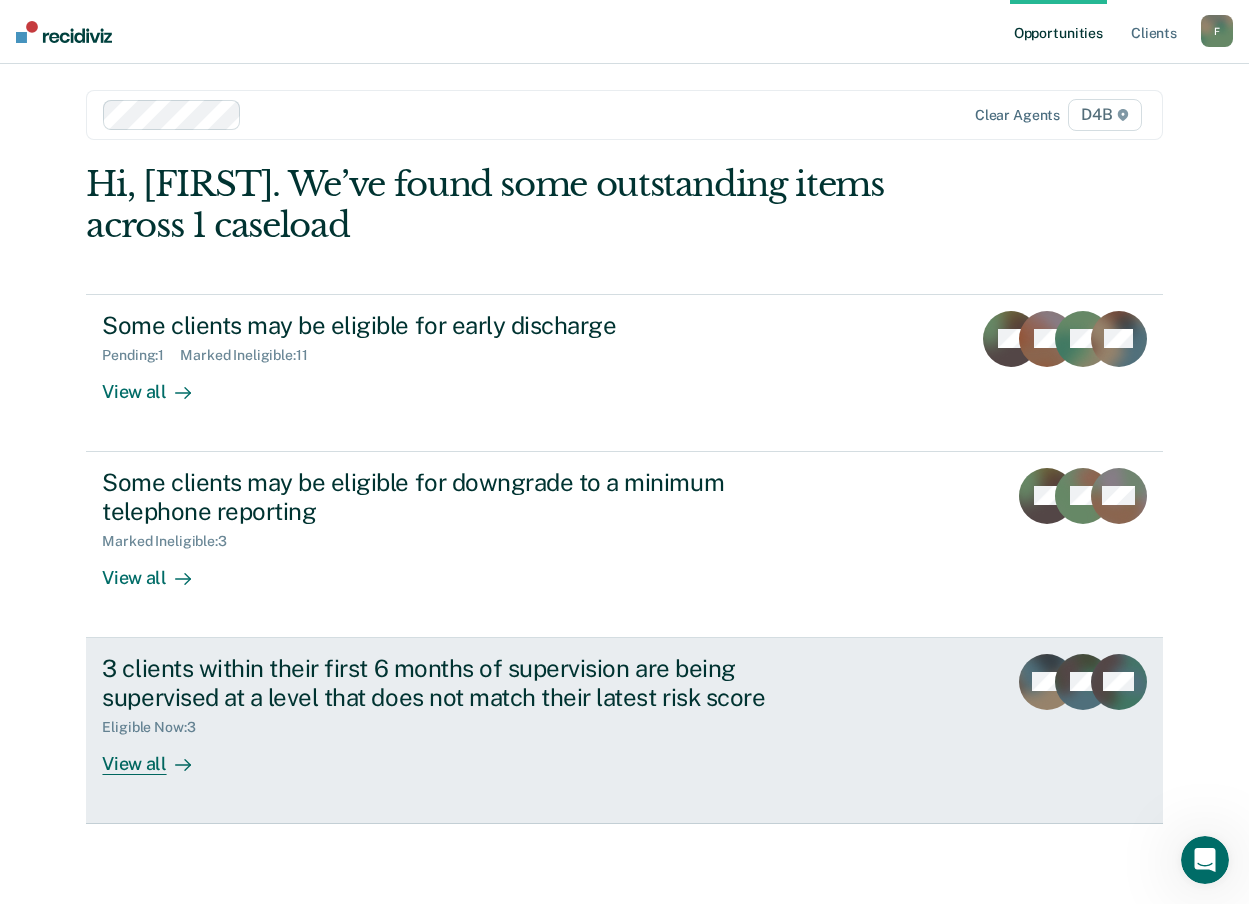 click on "View all" at bounding box center (158, 755) 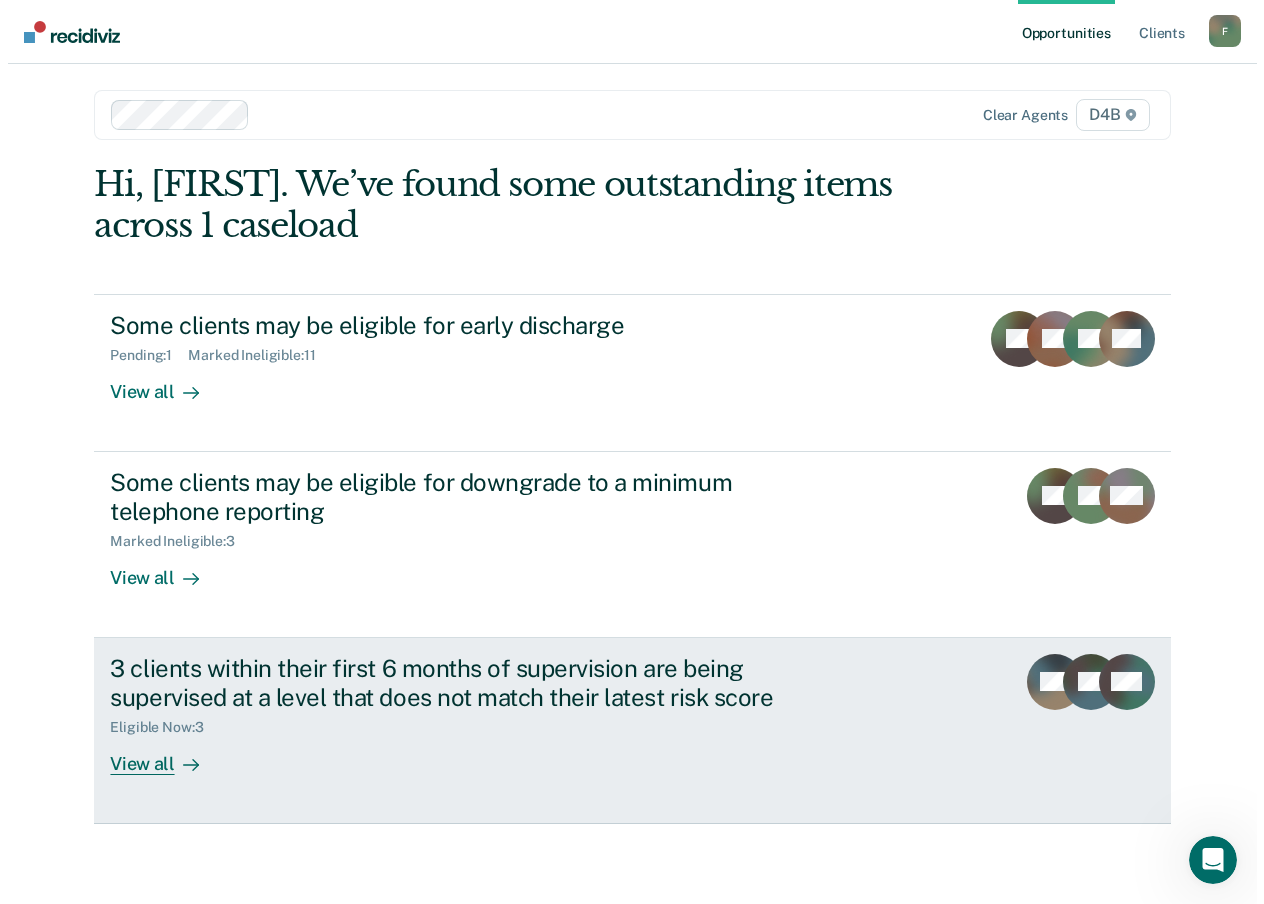 scroll, scrollTop: 0, scrollLeft: 0, axis: both 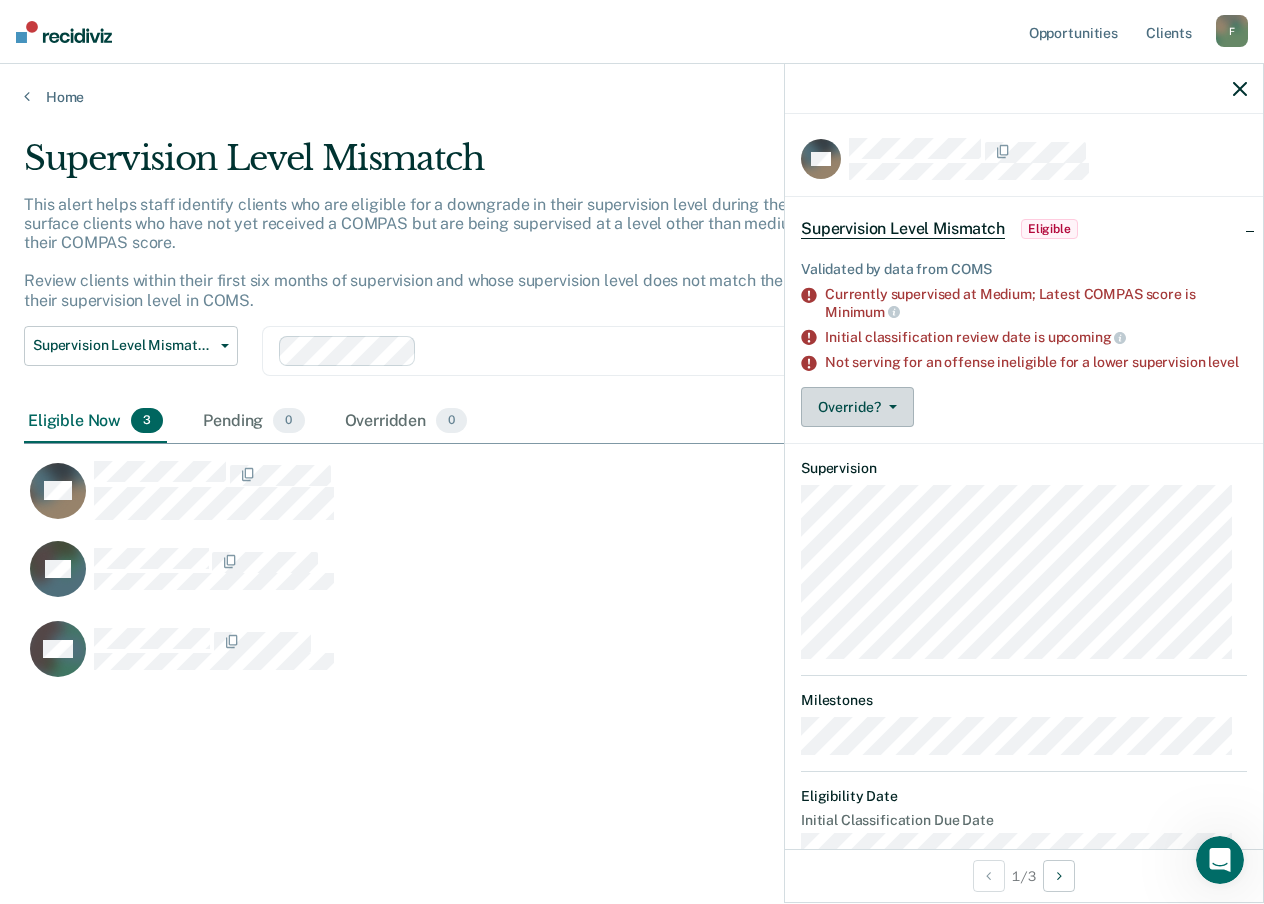 click on "Override?" at bounding box center [857, 407] 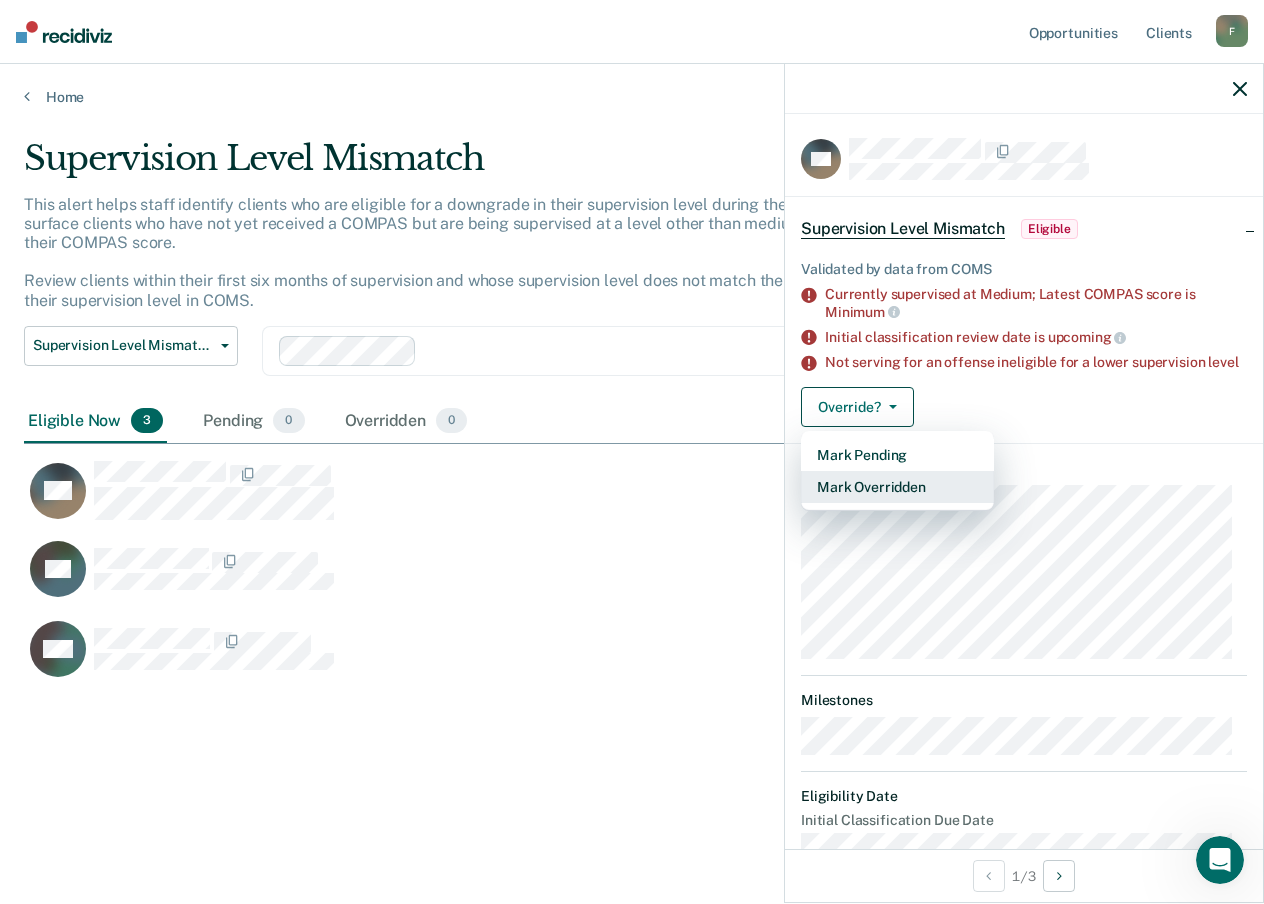 click on "Mark Overridden" at bounding box center (897, 487) 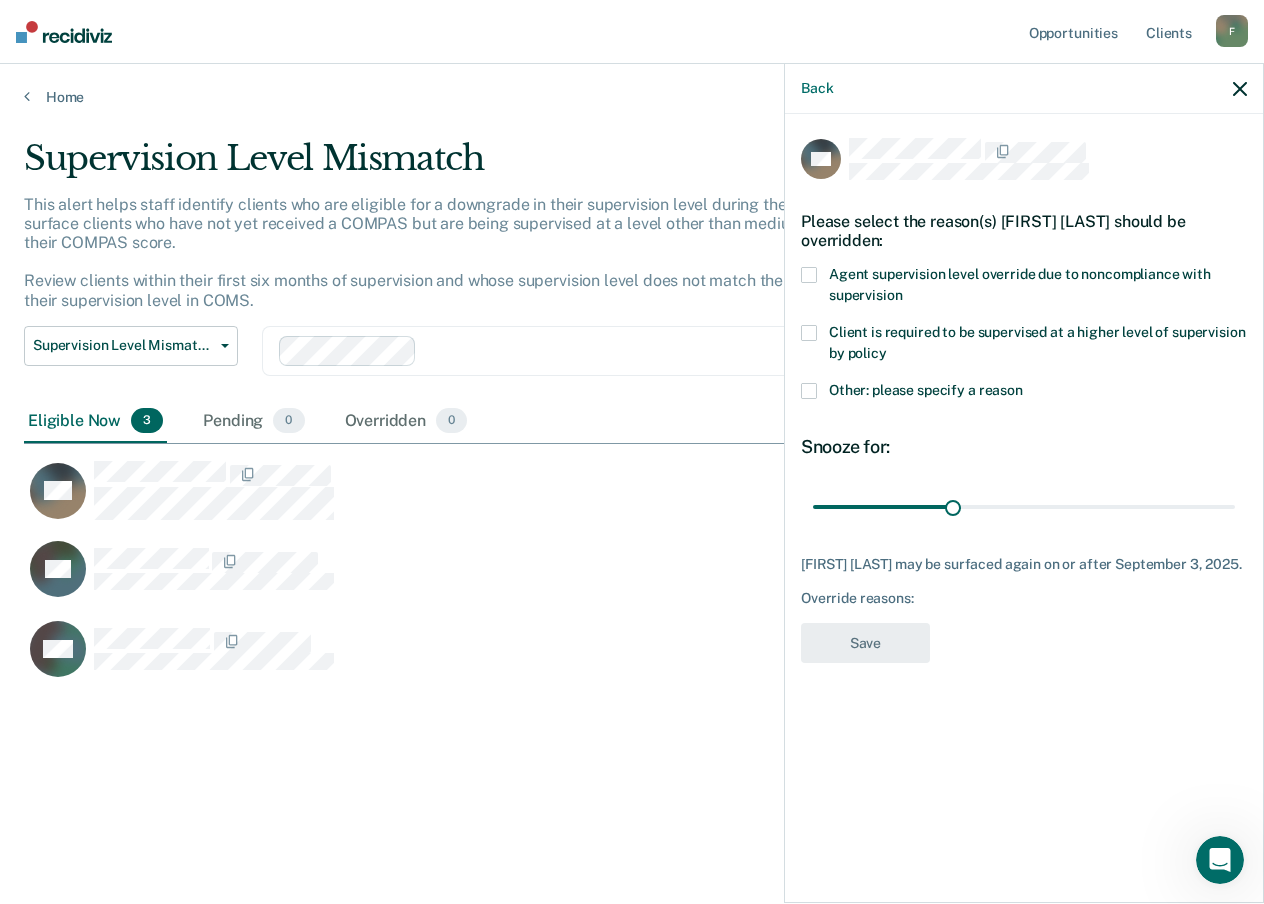 click at bounding box center (809, 391) 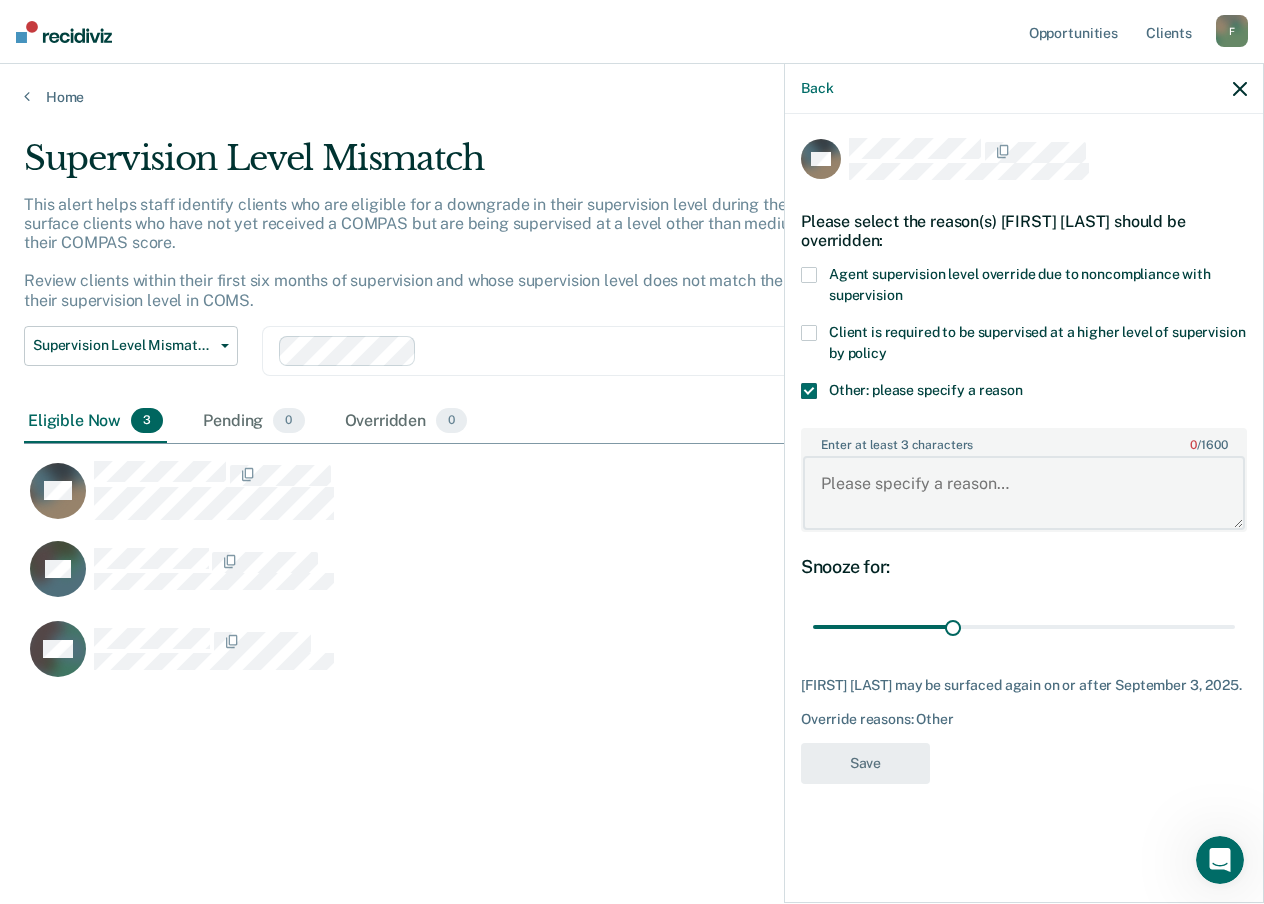 click on "Enter at least 3 characters 0  /  1600" at bounding box center [1024, 493] 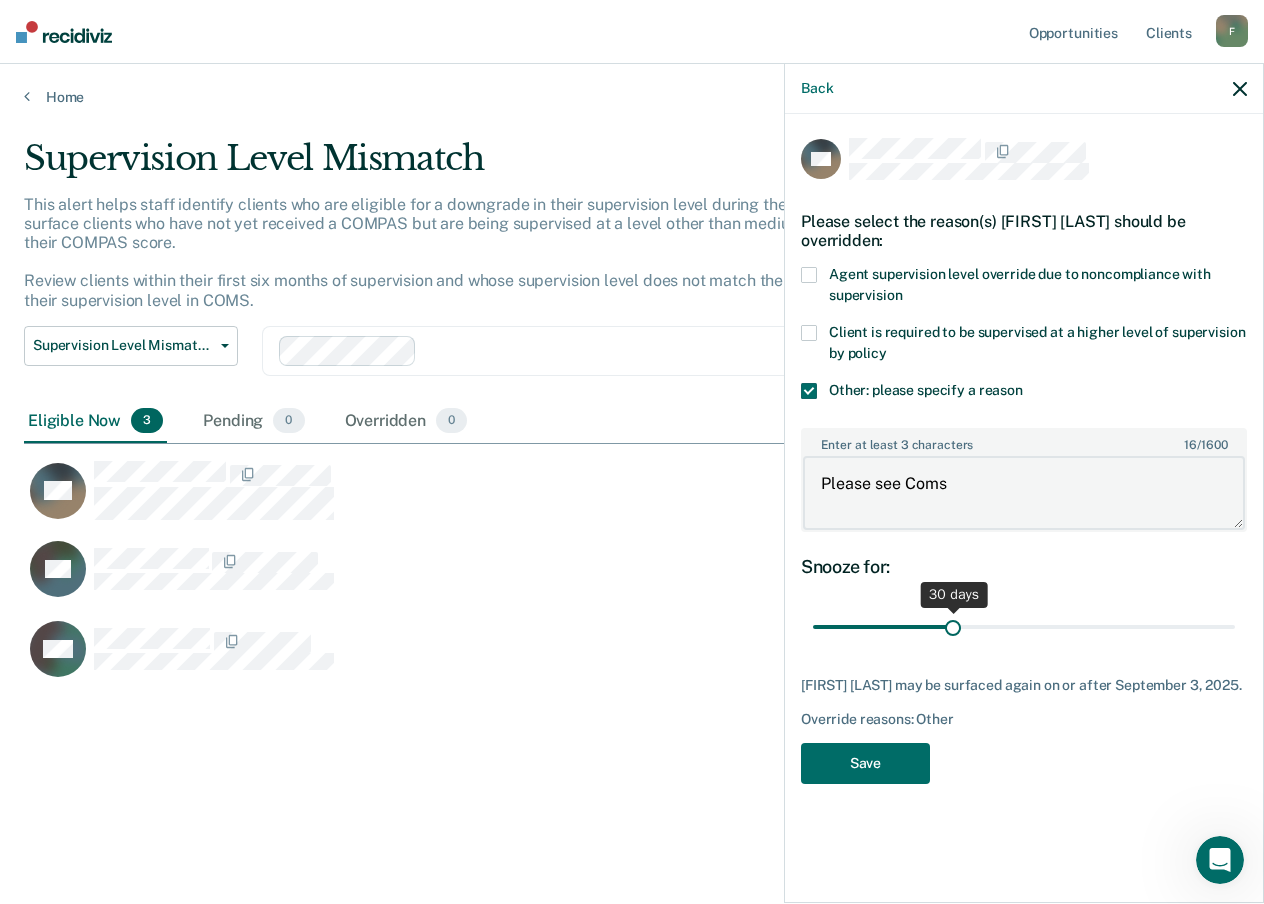 type on "Please see Coms" 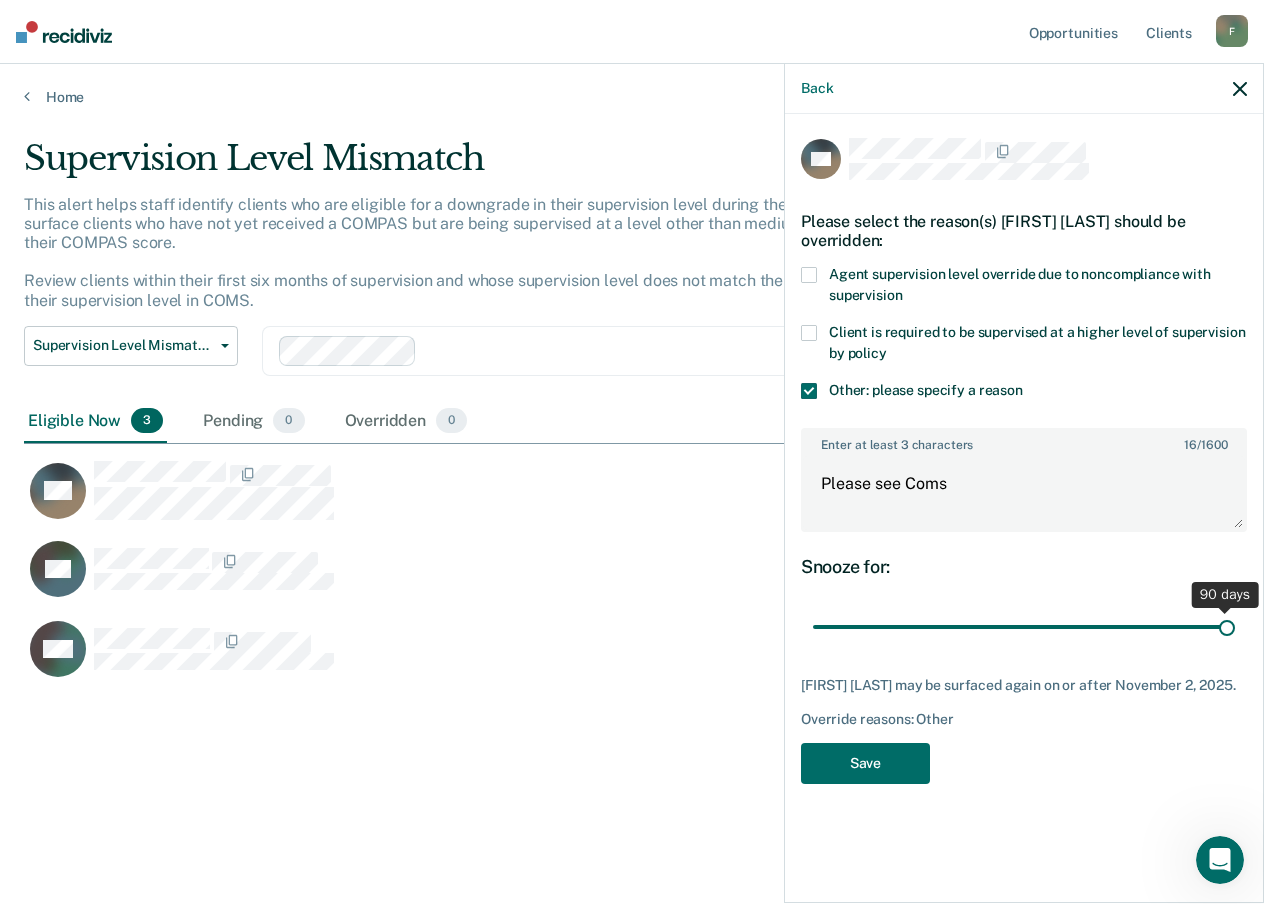 drag, startPoint x: 950, startPoint y: 627, endPoint x: 1260, endPoint y: 634, distance: 310.079 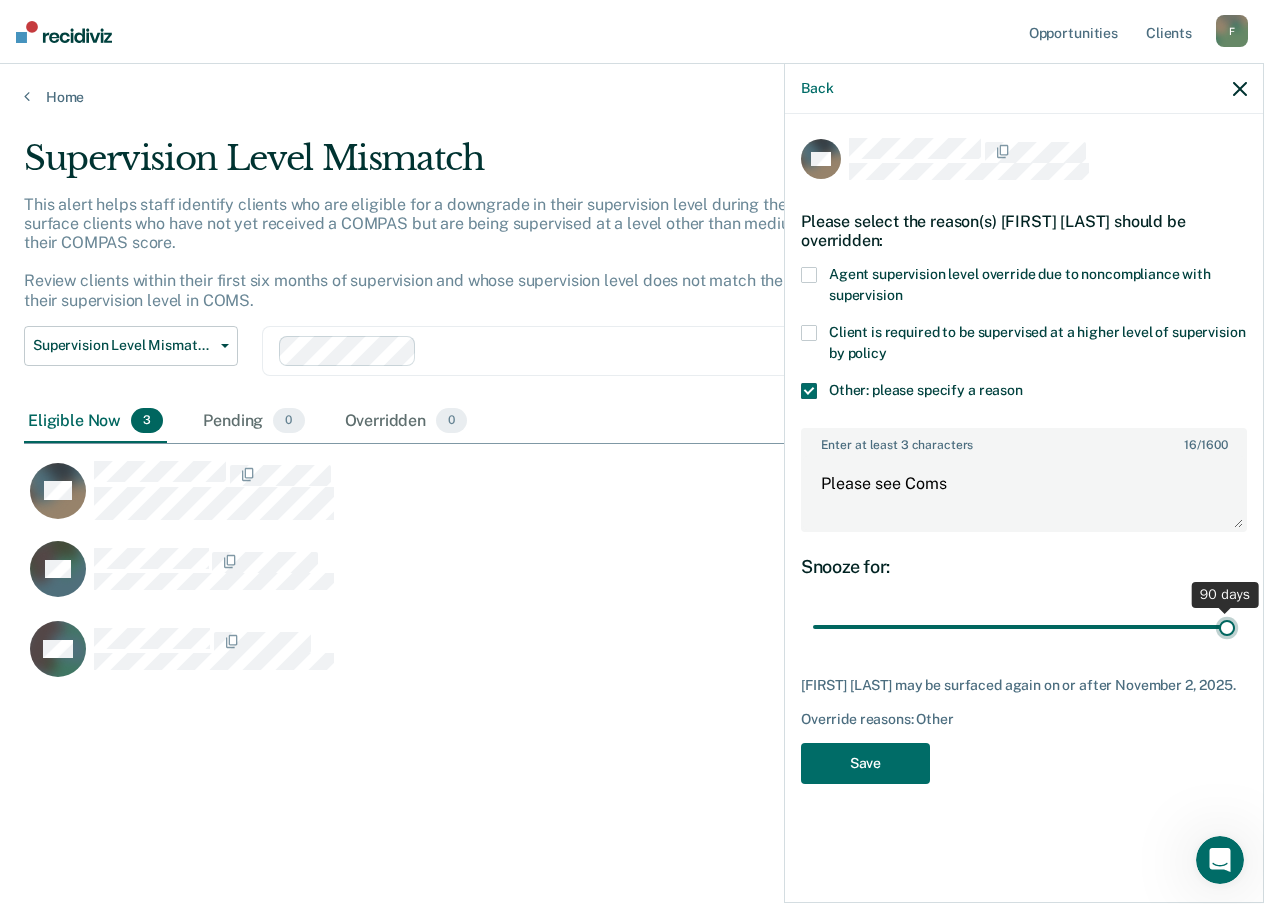 type on "90" 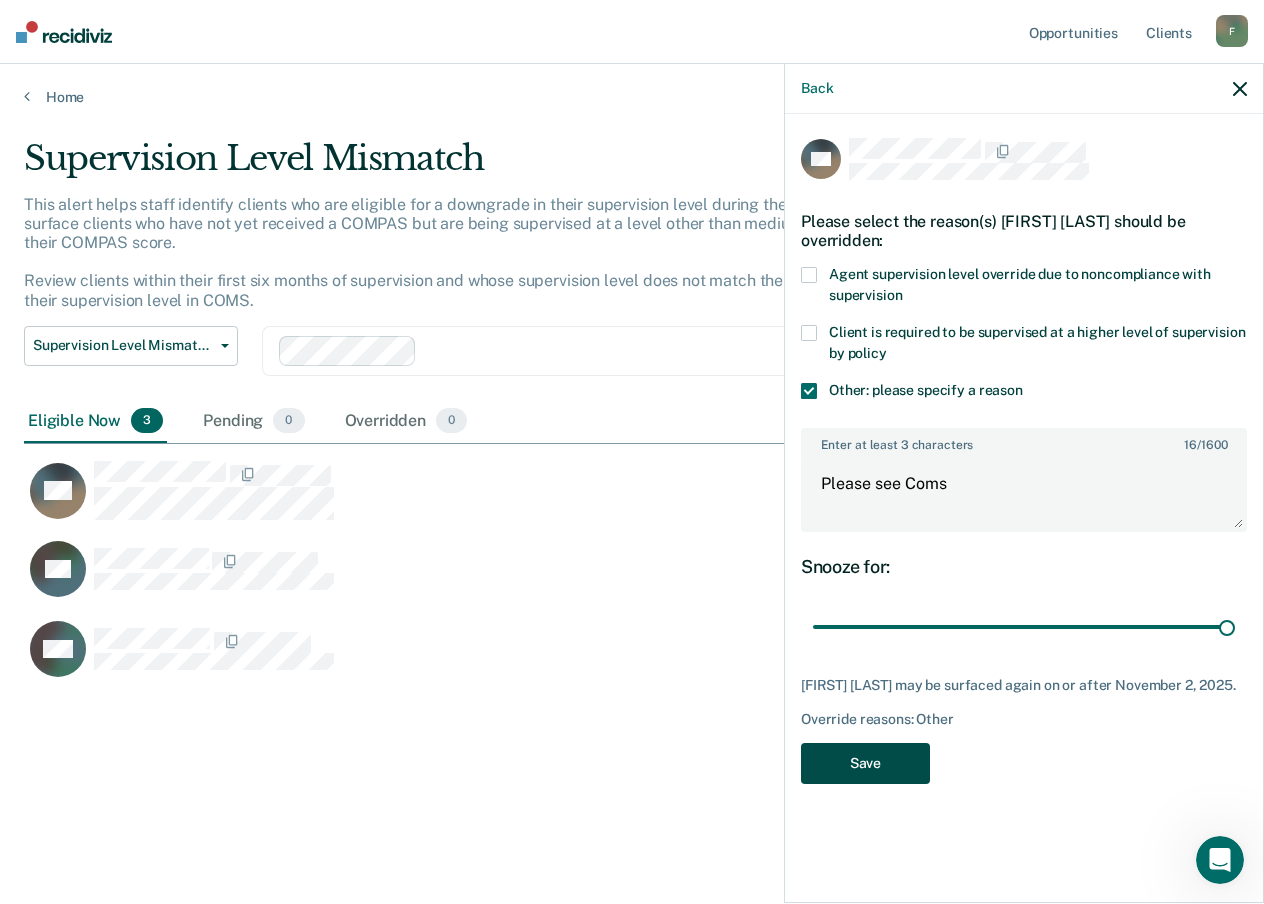 click on "Save" at bounding box center (865, 763) 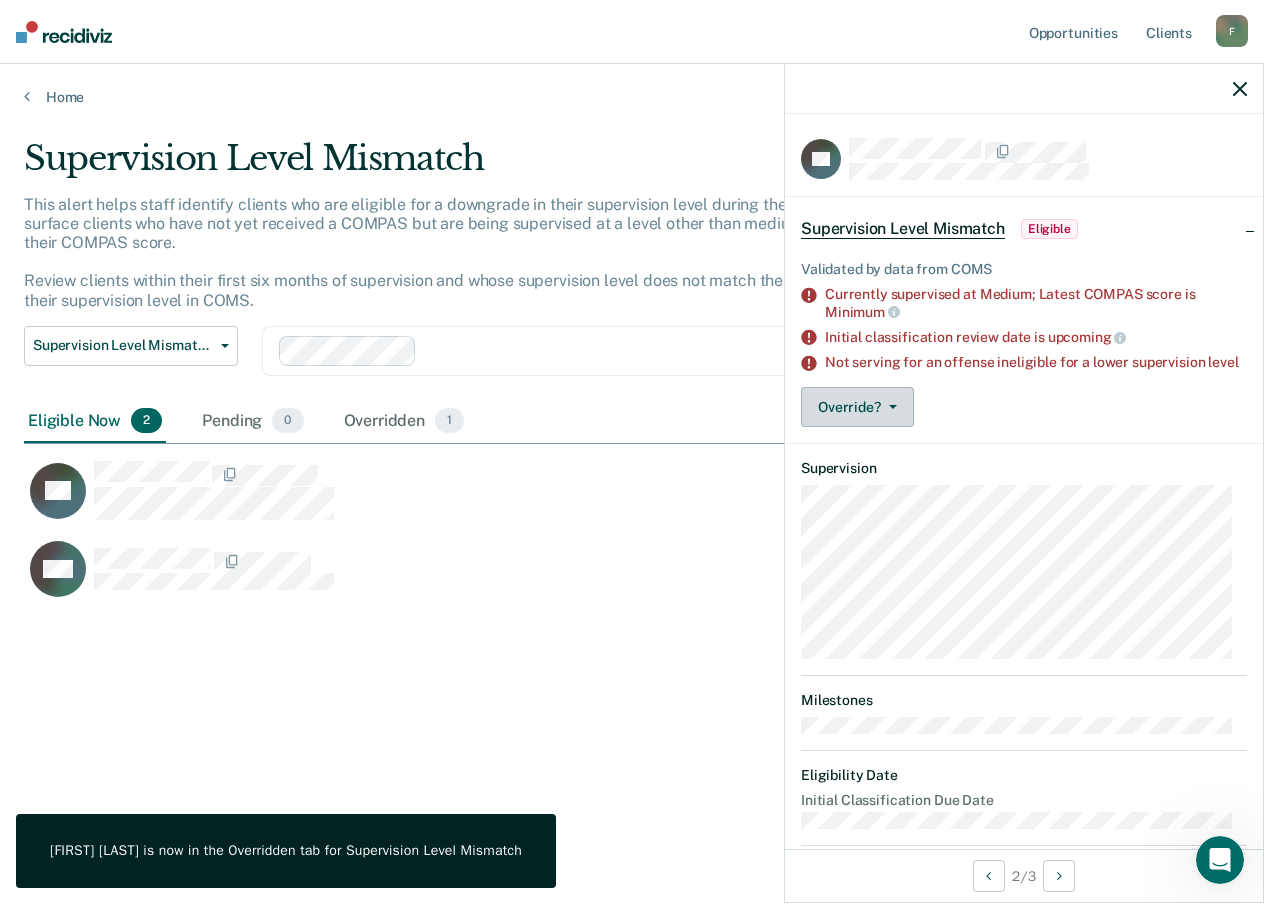 click on "Override?" at bounding box center [857, 407] 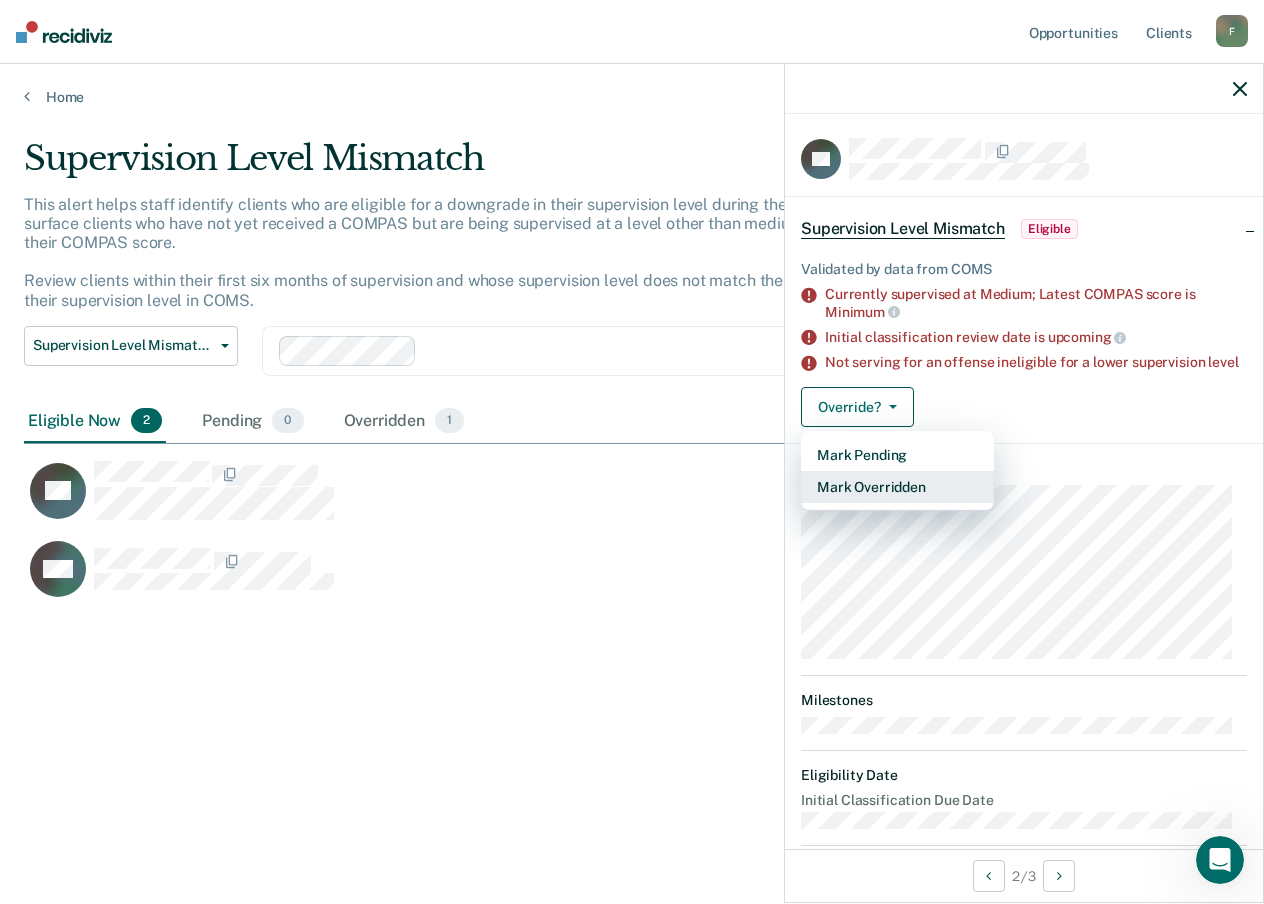 click on "Mark Overridden" at bounding box center [897, 487] 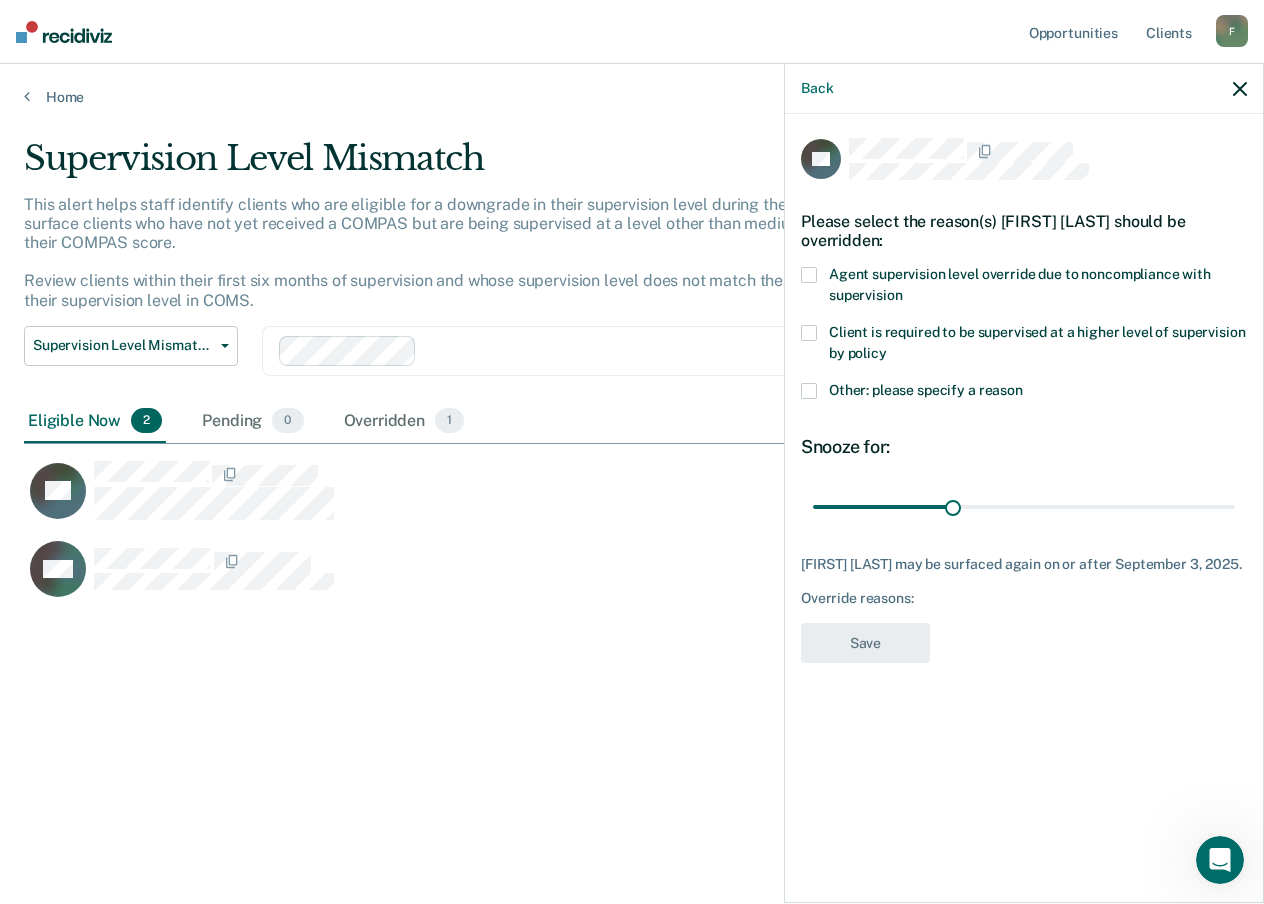 click at bounding box center (809, 391) 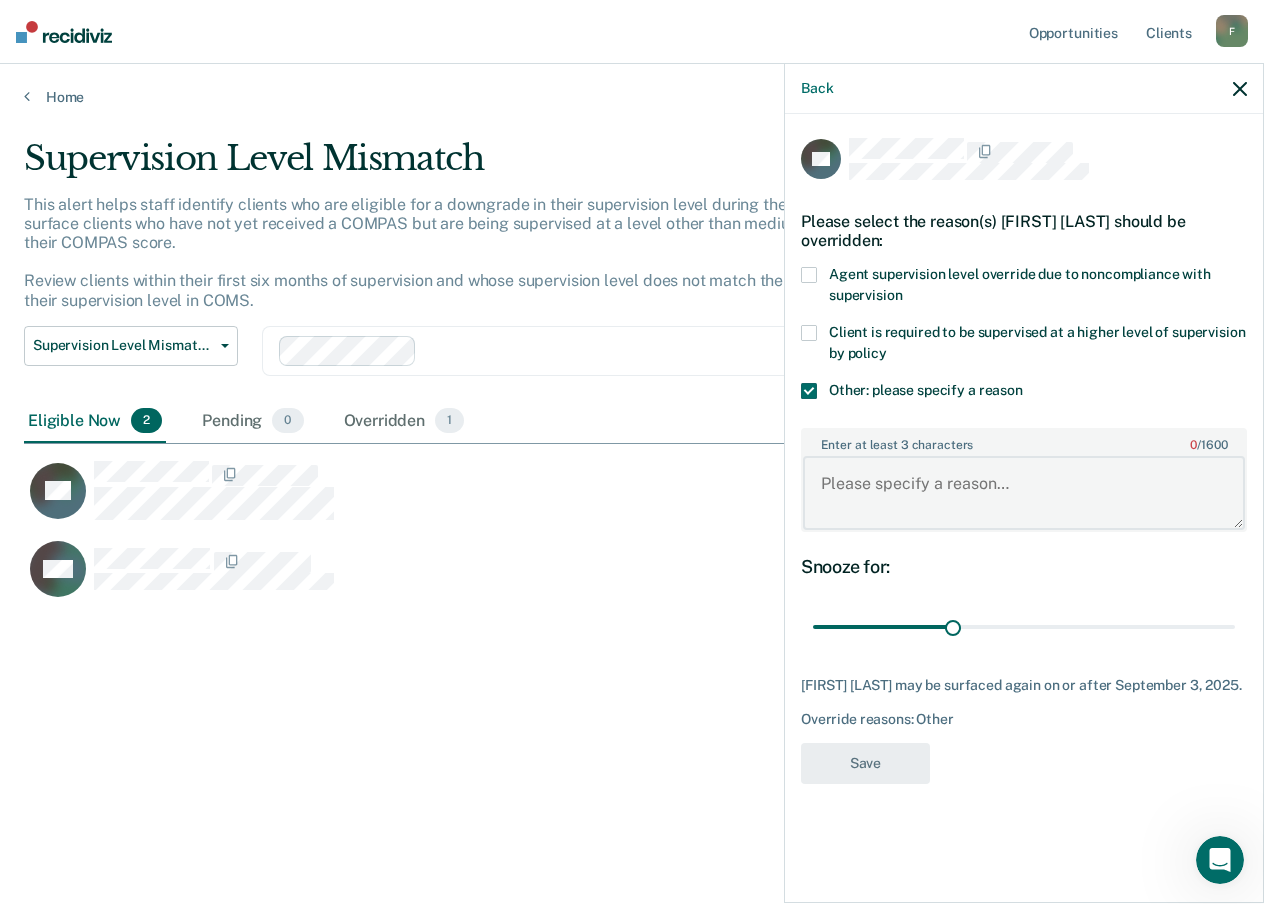 click on "Enter at least 3 characters 0  /  1600" at bounding box center [1024, 493] 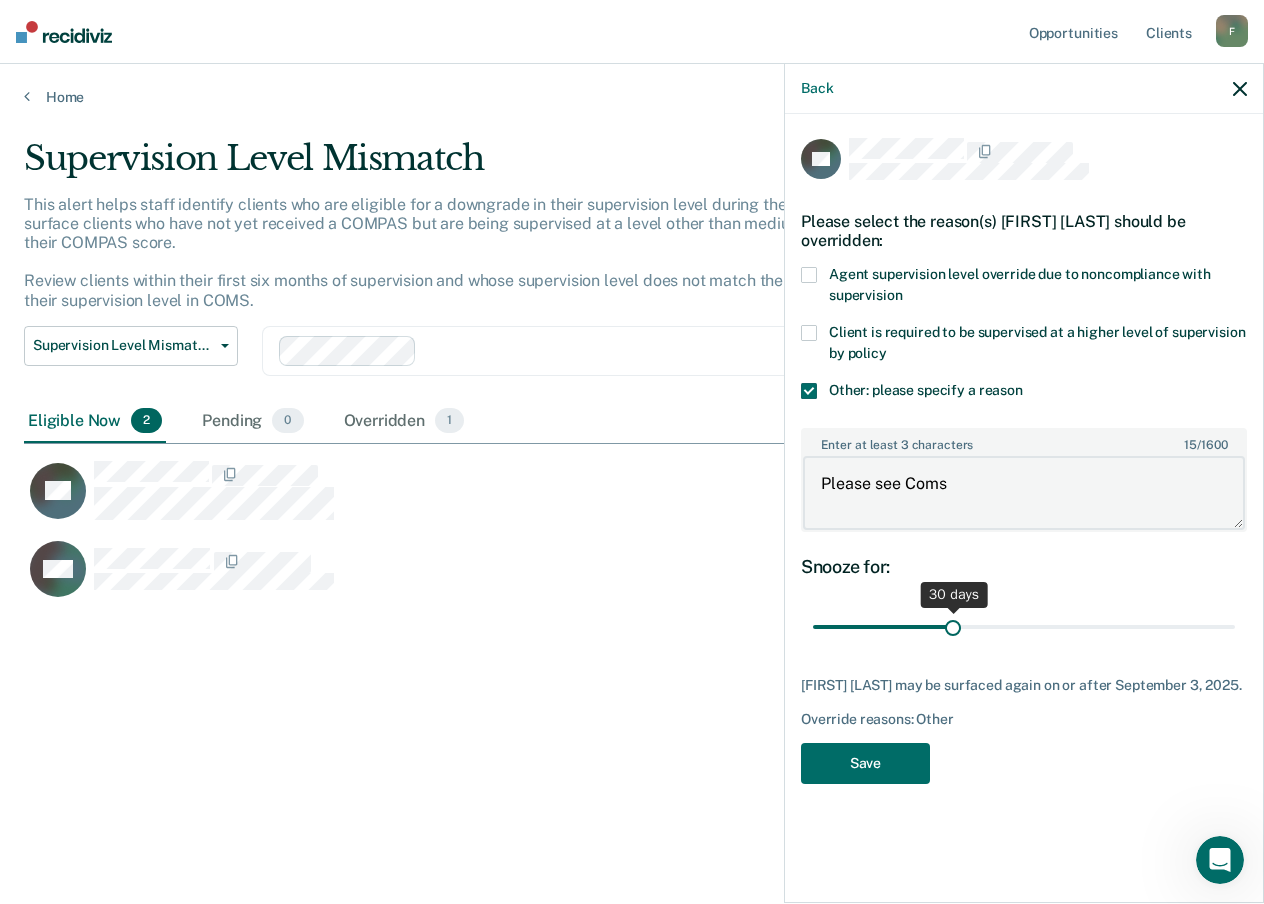 type on "Please see Coms" 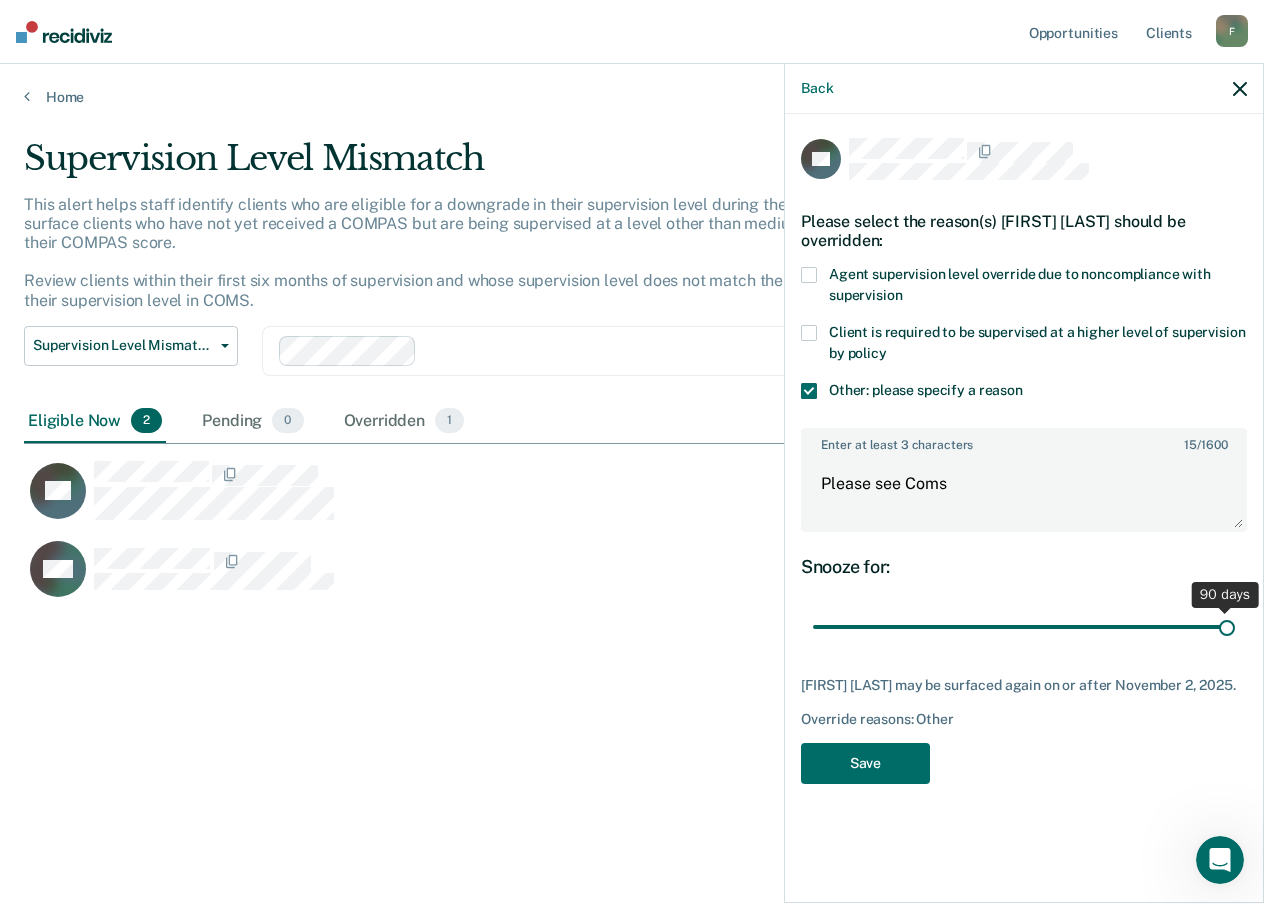 drag, startPoint x: 953, startPoint y: 630, endPoint x: 1239, endPoint y: 633, distance: 286.01575 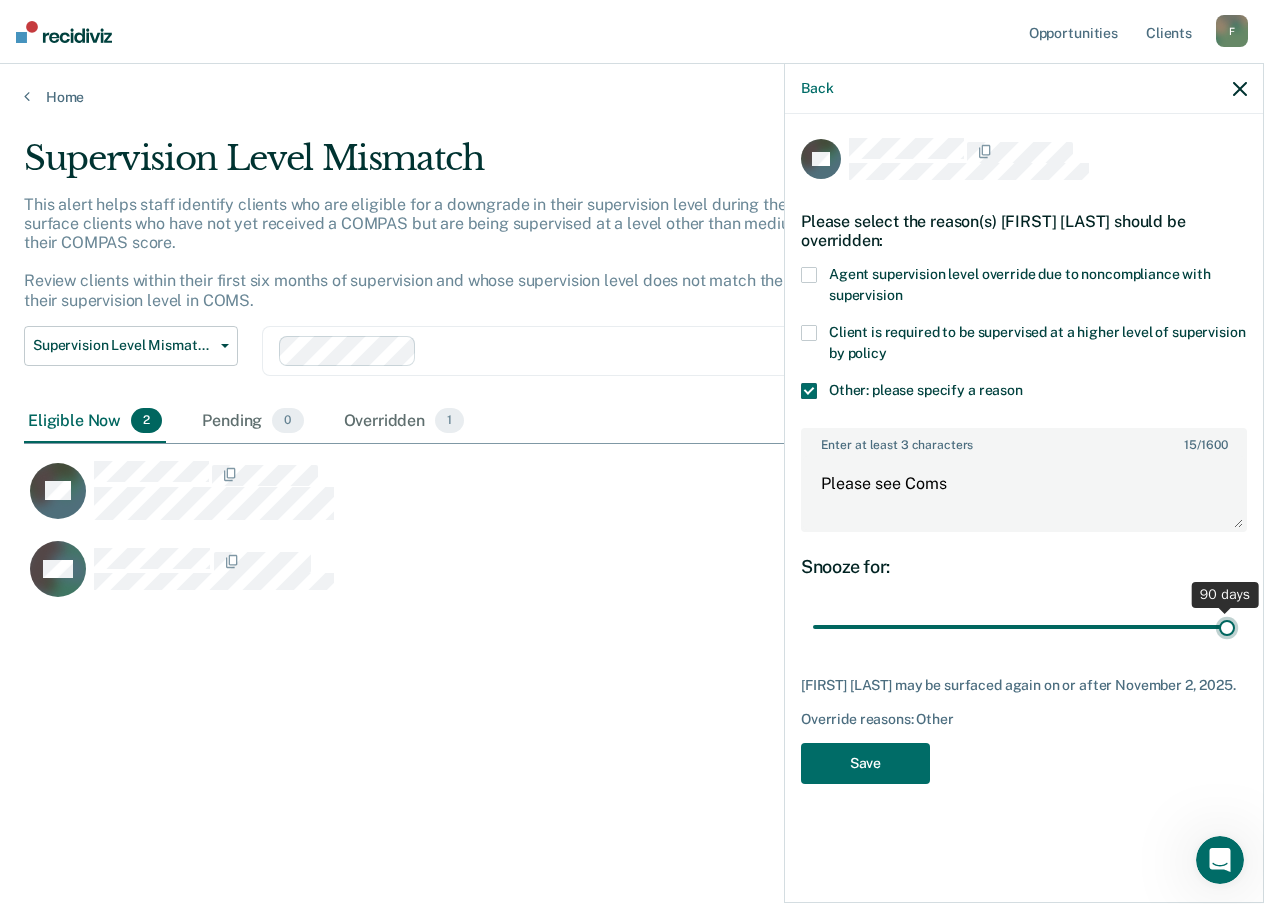 type on "90" 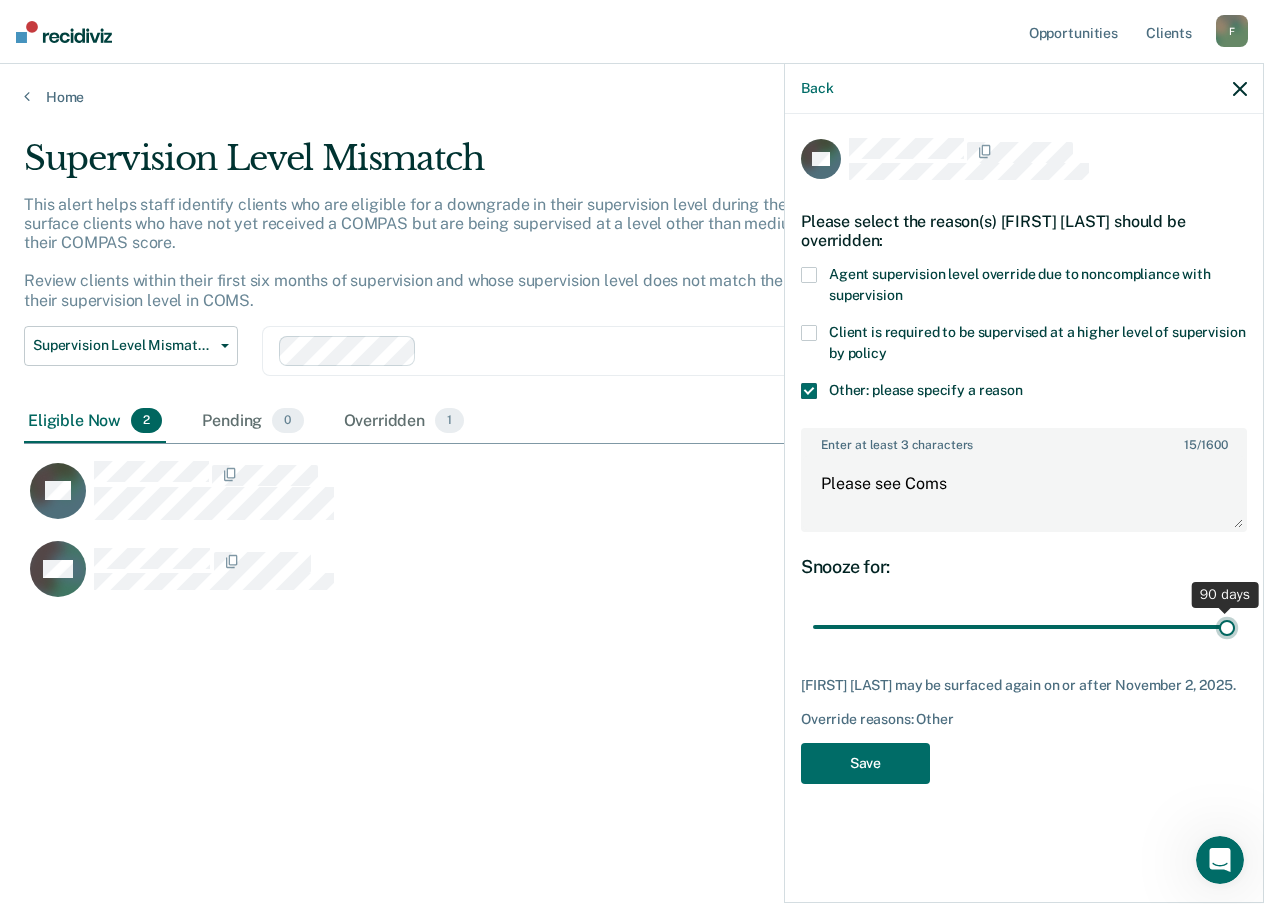 click at bounding box center [1024, 627] 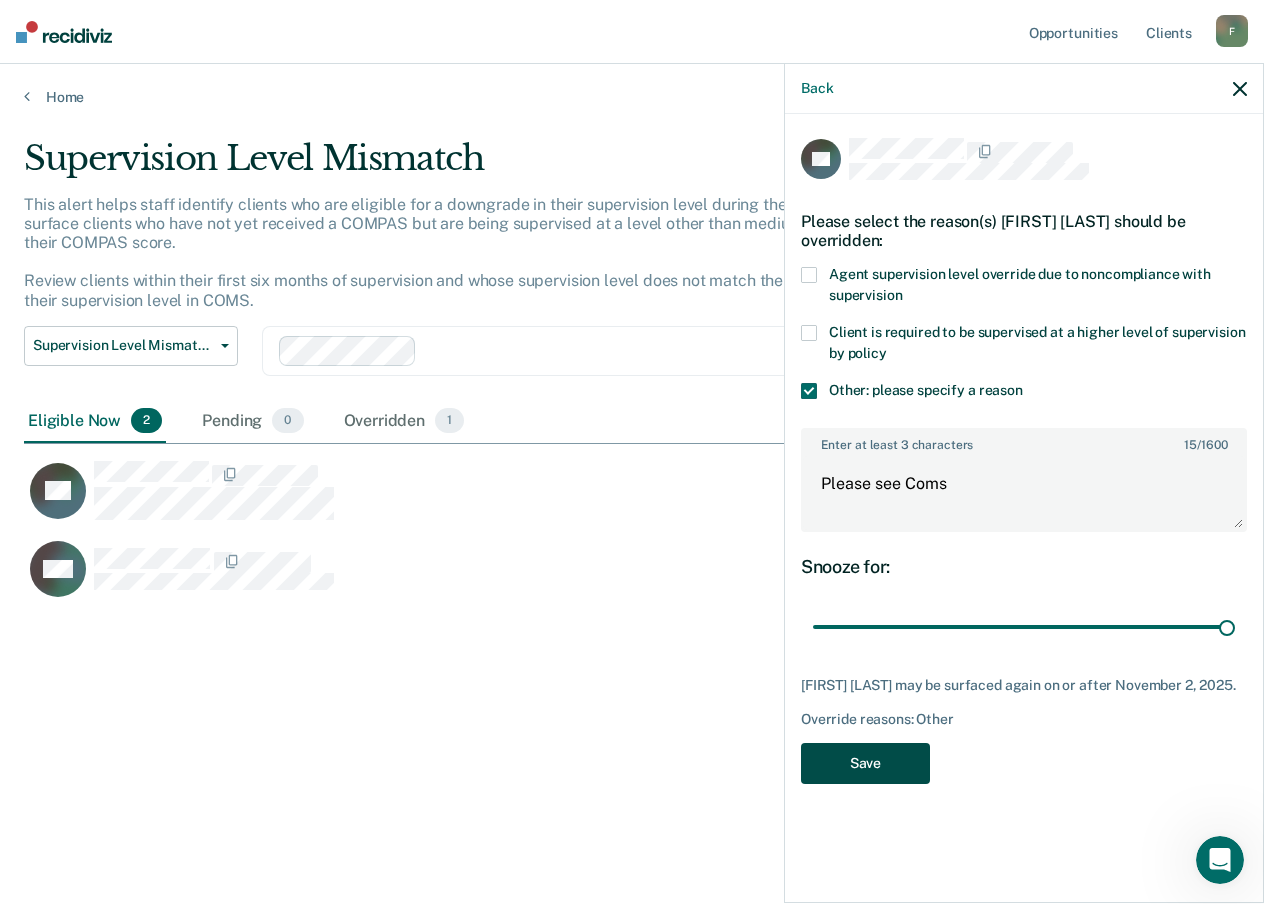 click on "Save" at bounding box center (865, 763) 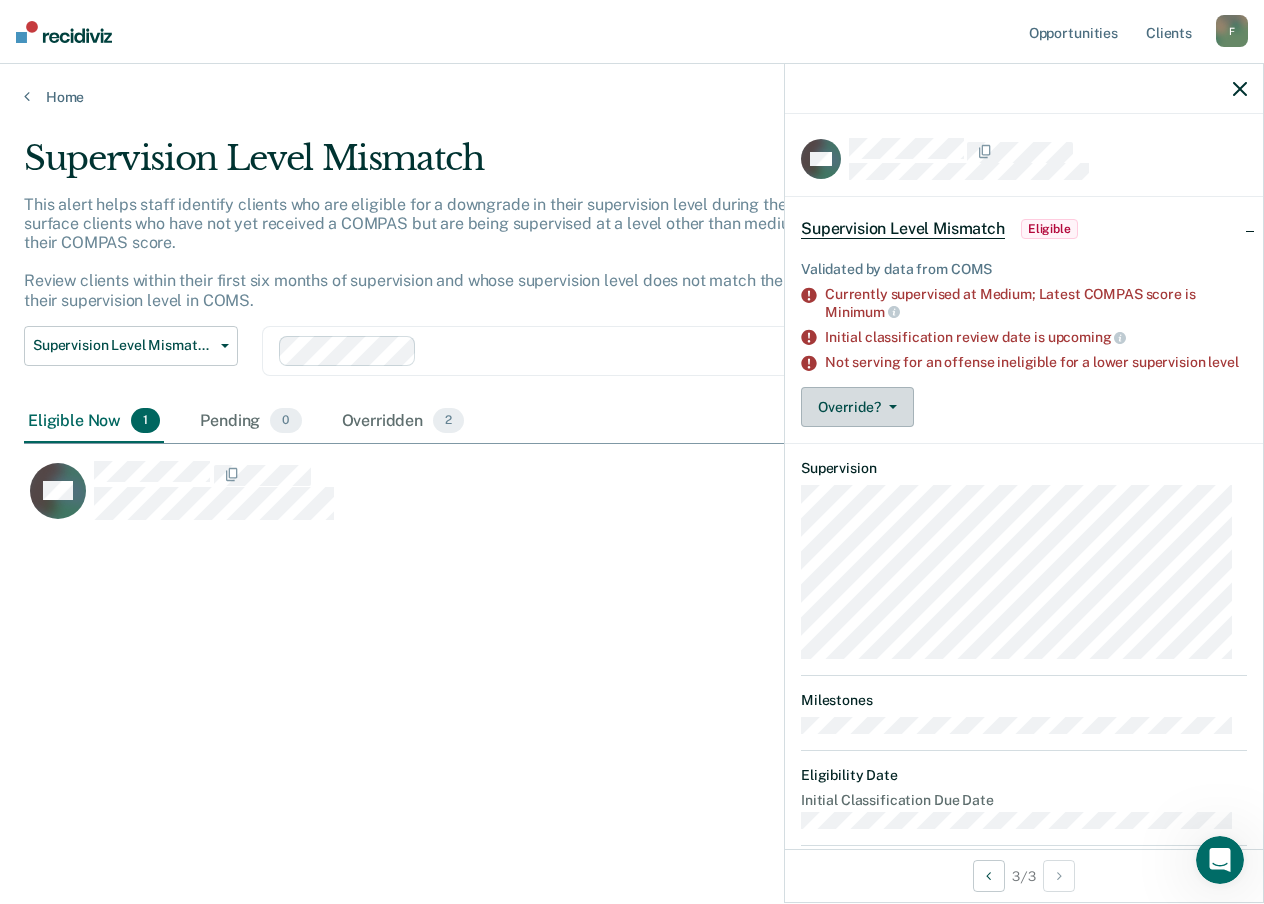 click on "Override?" at bounding box center [857, 407] 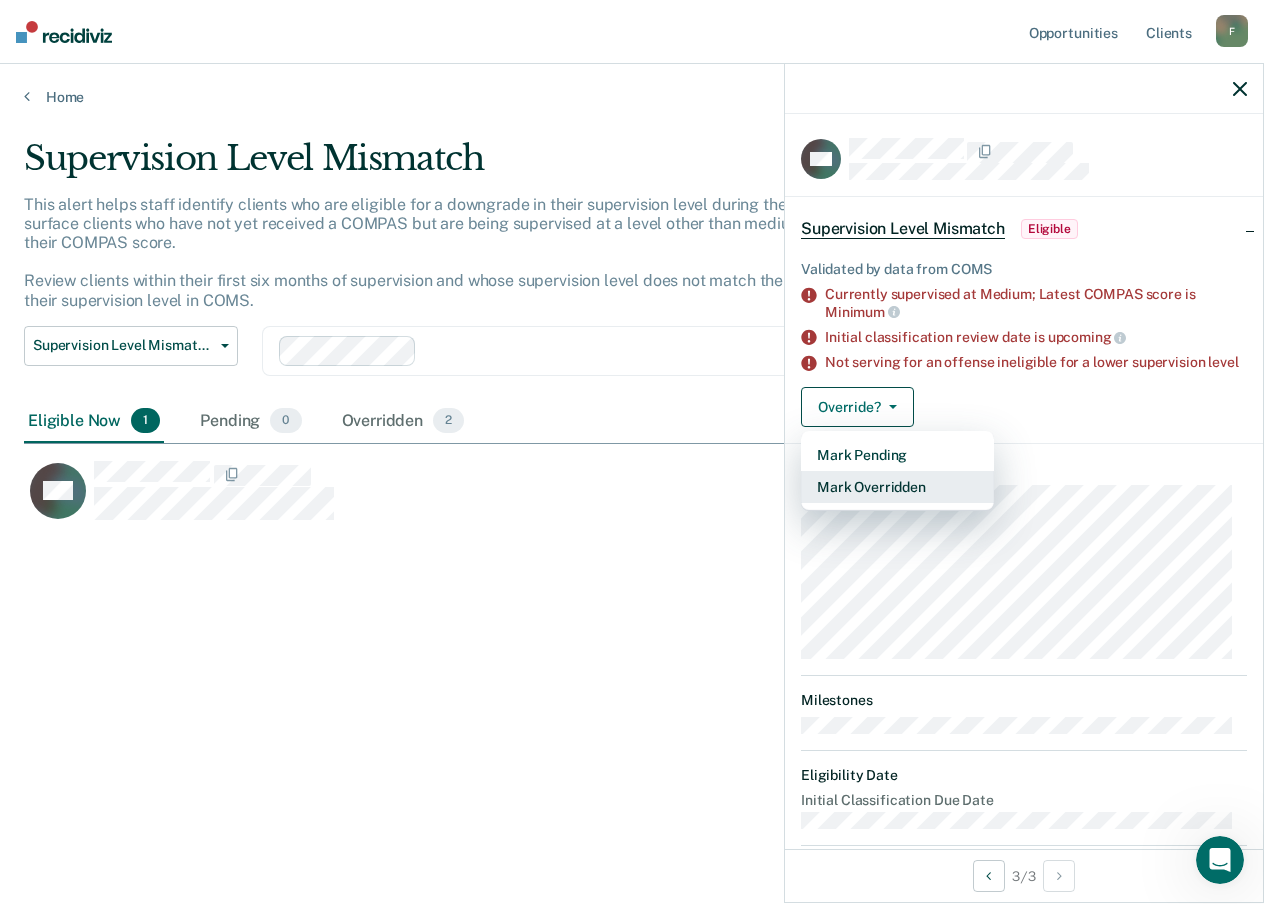 click on "Mark Overridden" at bounding box center [897, 487] 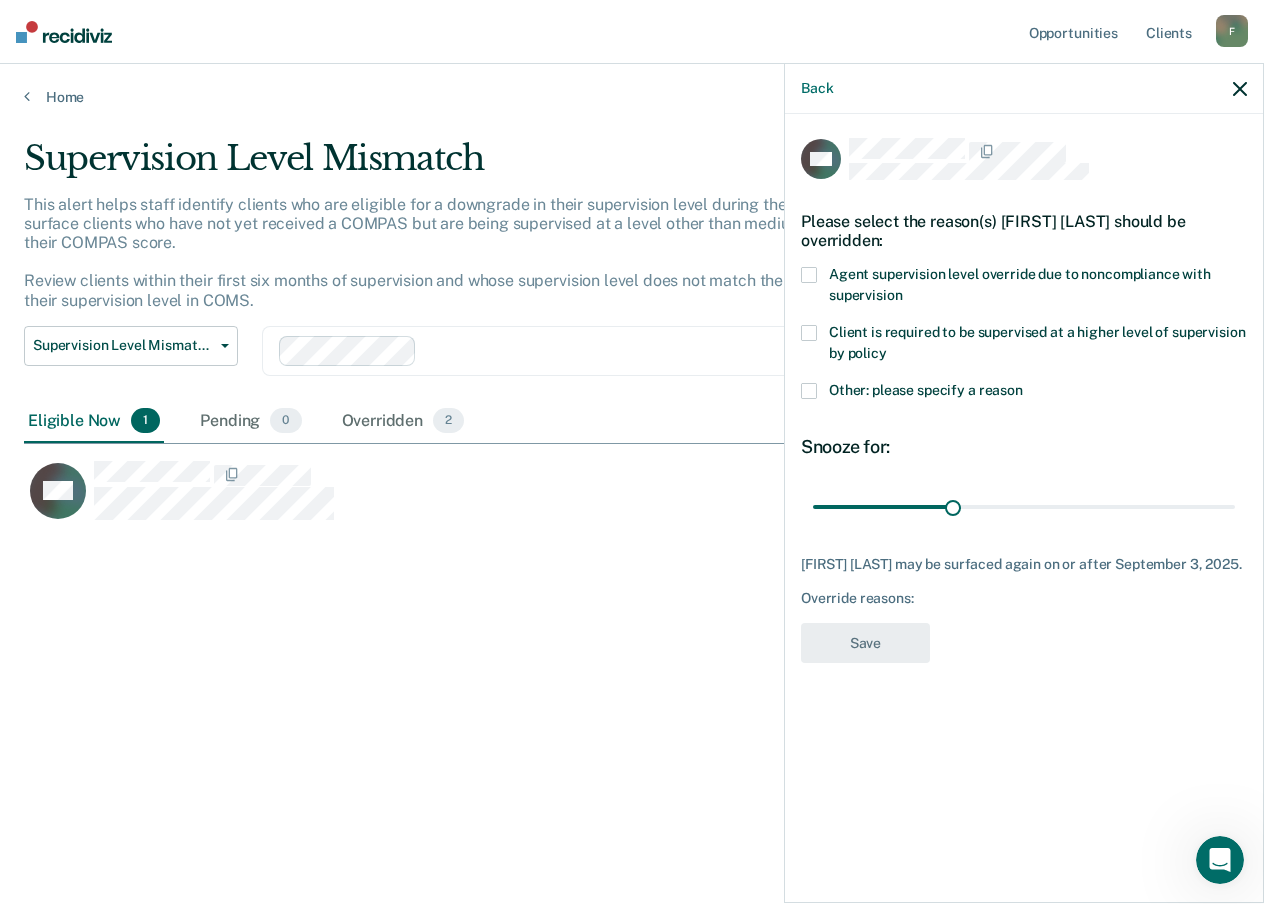 click at bounding box center (809, 391) 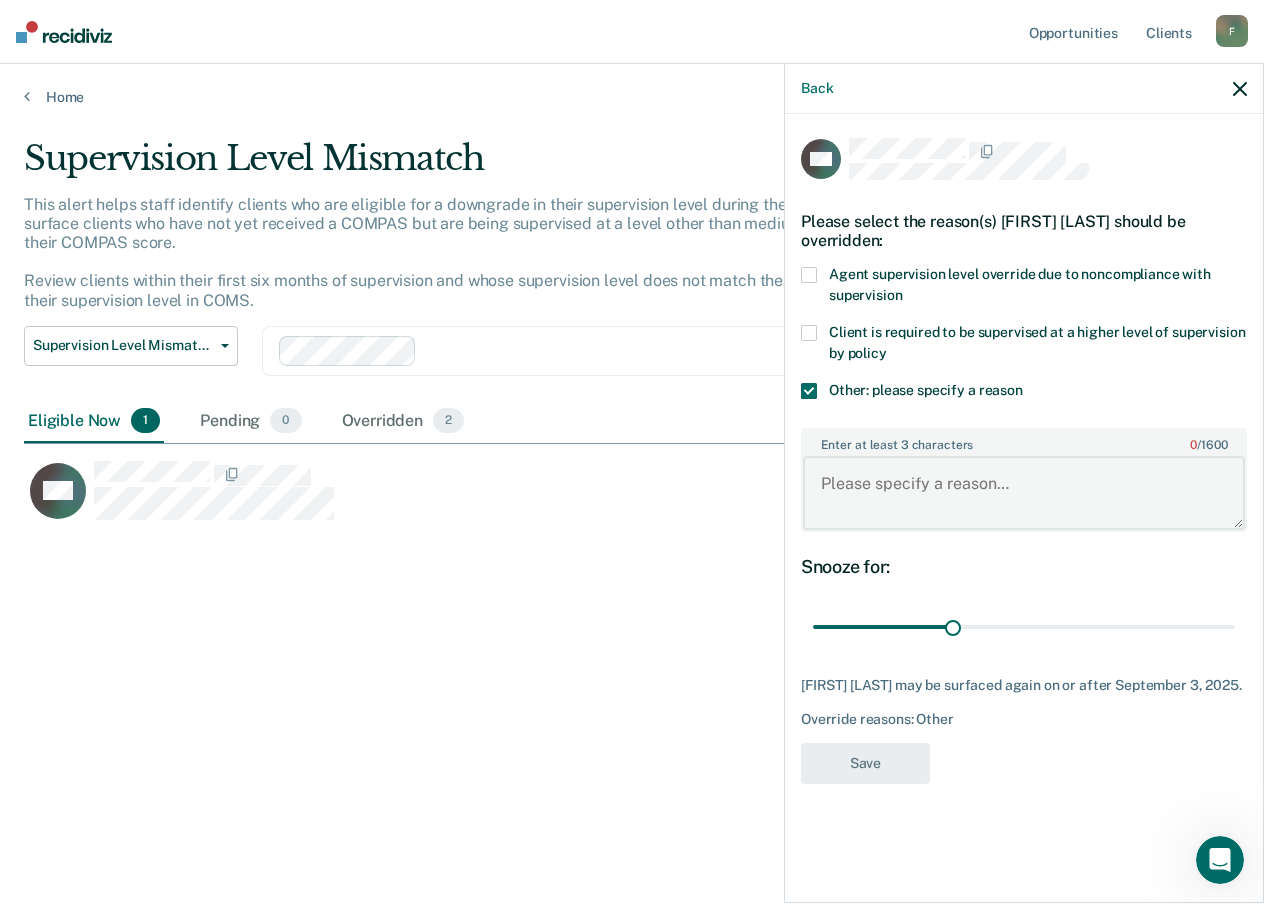 click on "Enter at least 3 characters 0  /  1600" at bounding box center (1024, 493) 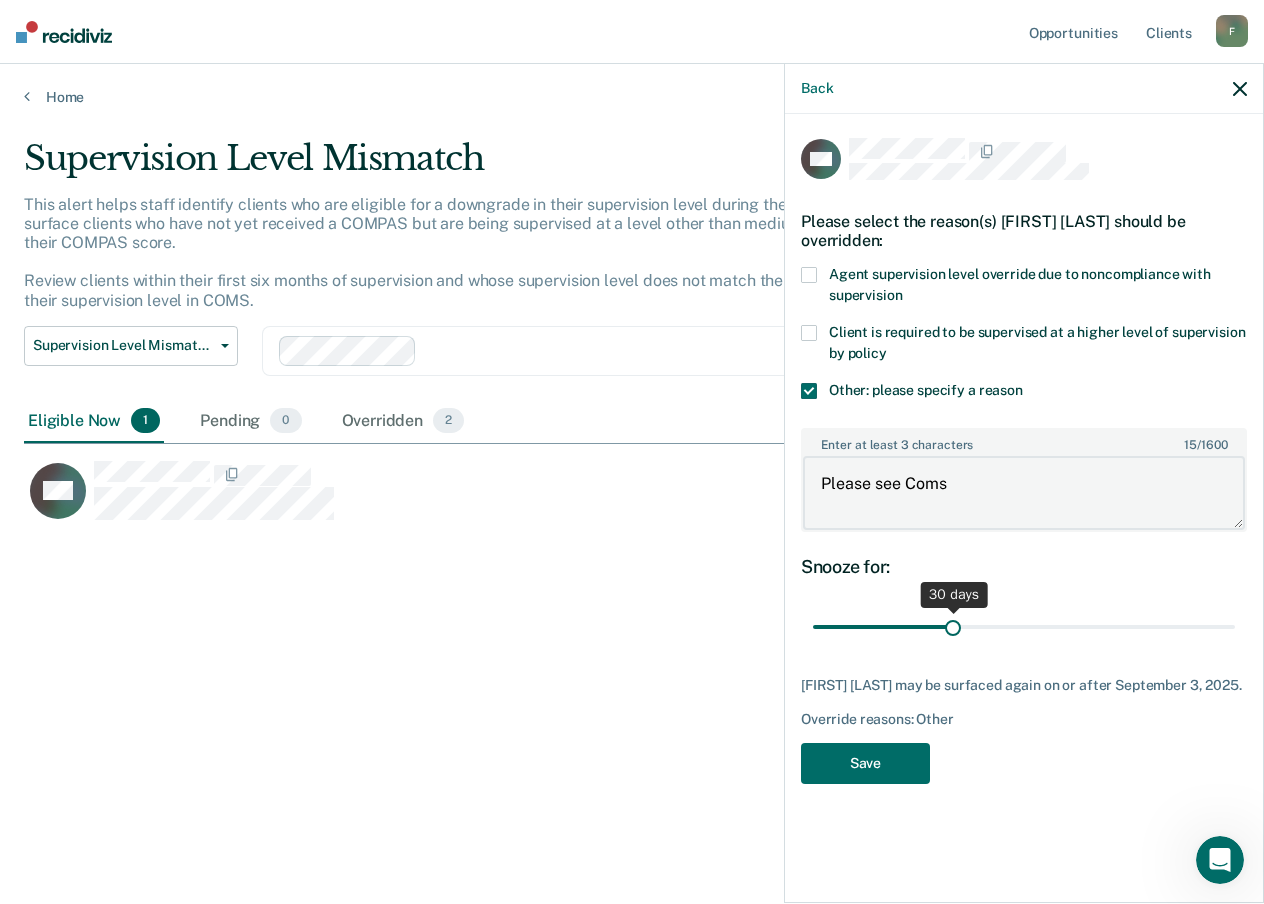 type on "Please see Coms" 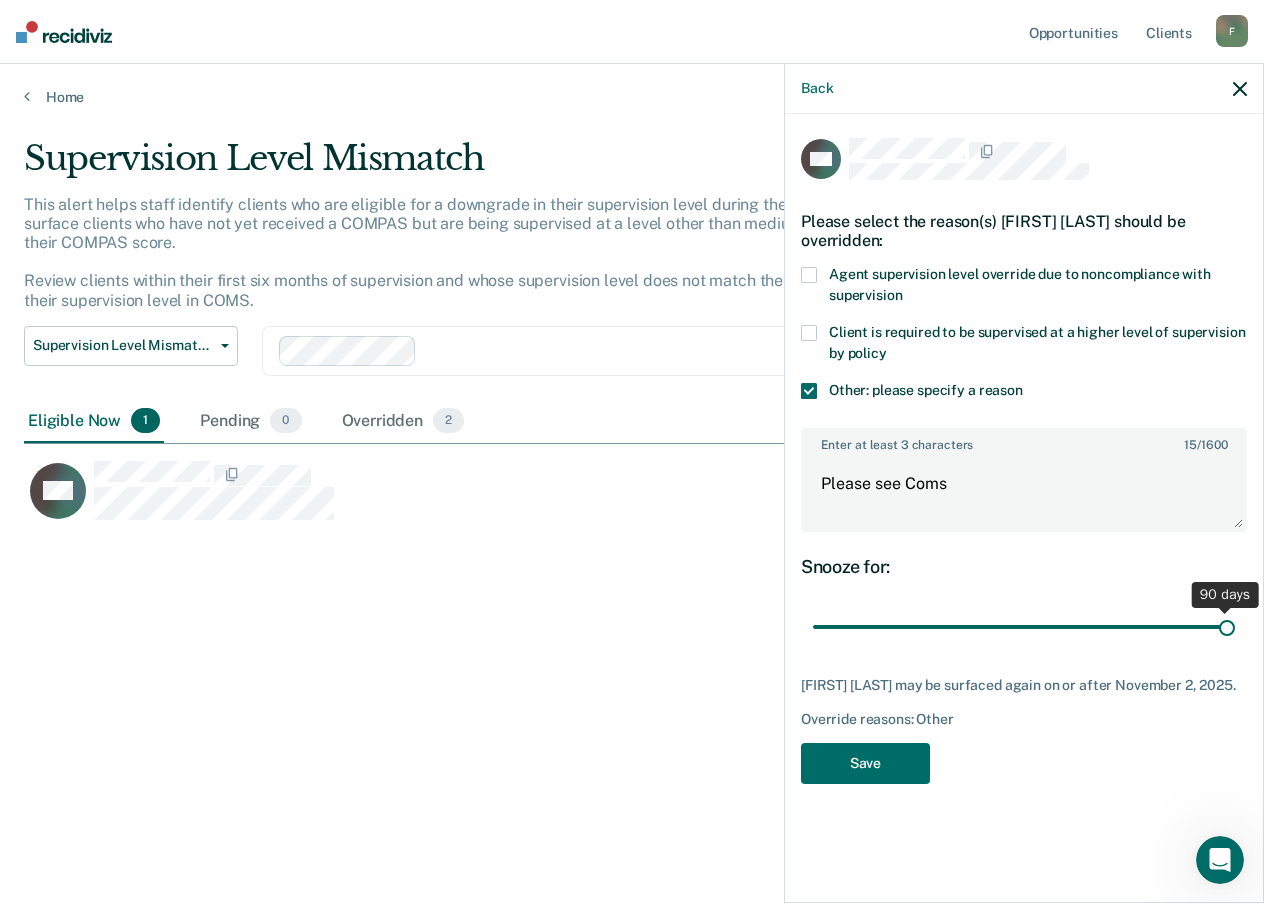 drag, startPoint x: 957, startPoint y: 627, endPoint x: 1236, endPoint y: 622, distance: 279.0448 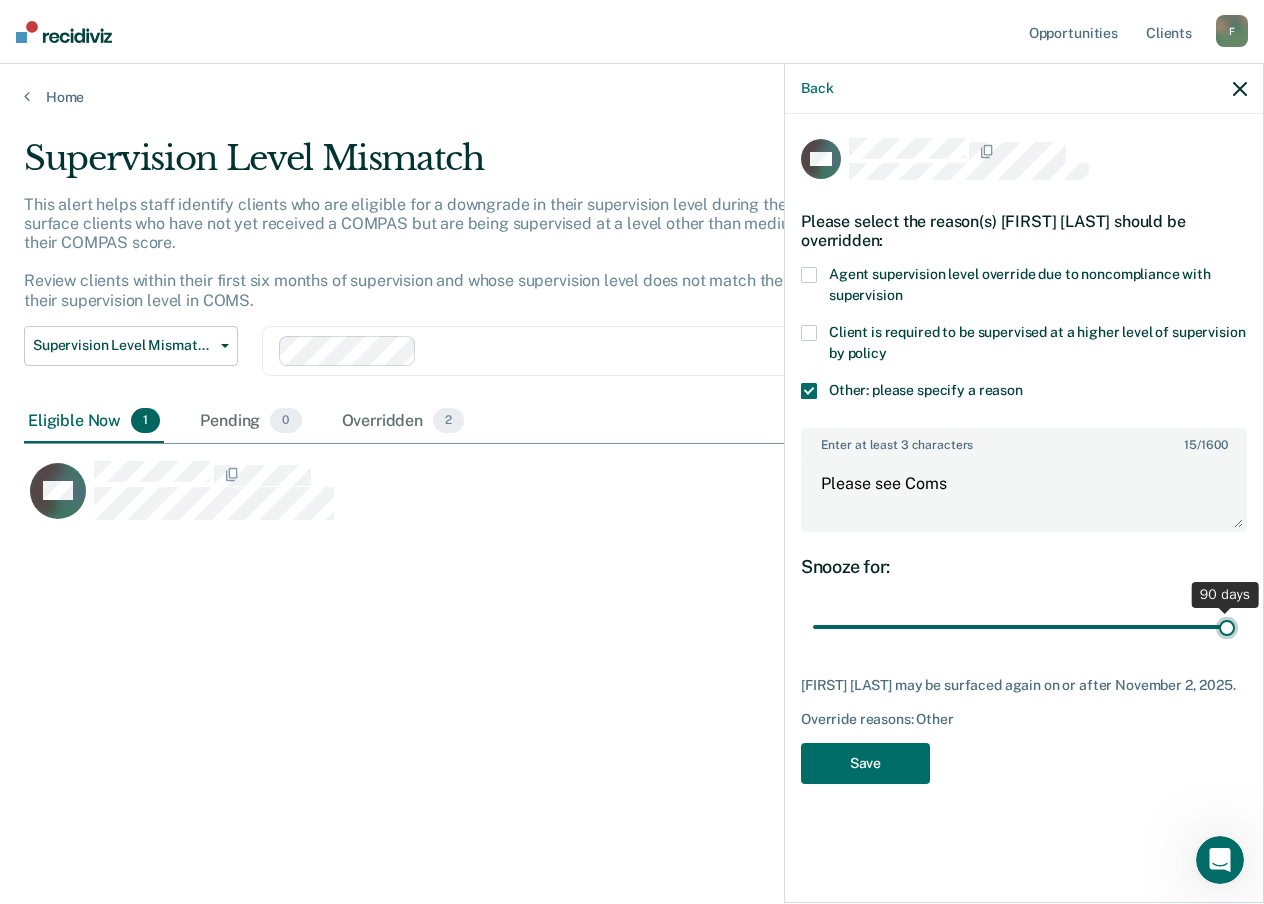 type on "90" 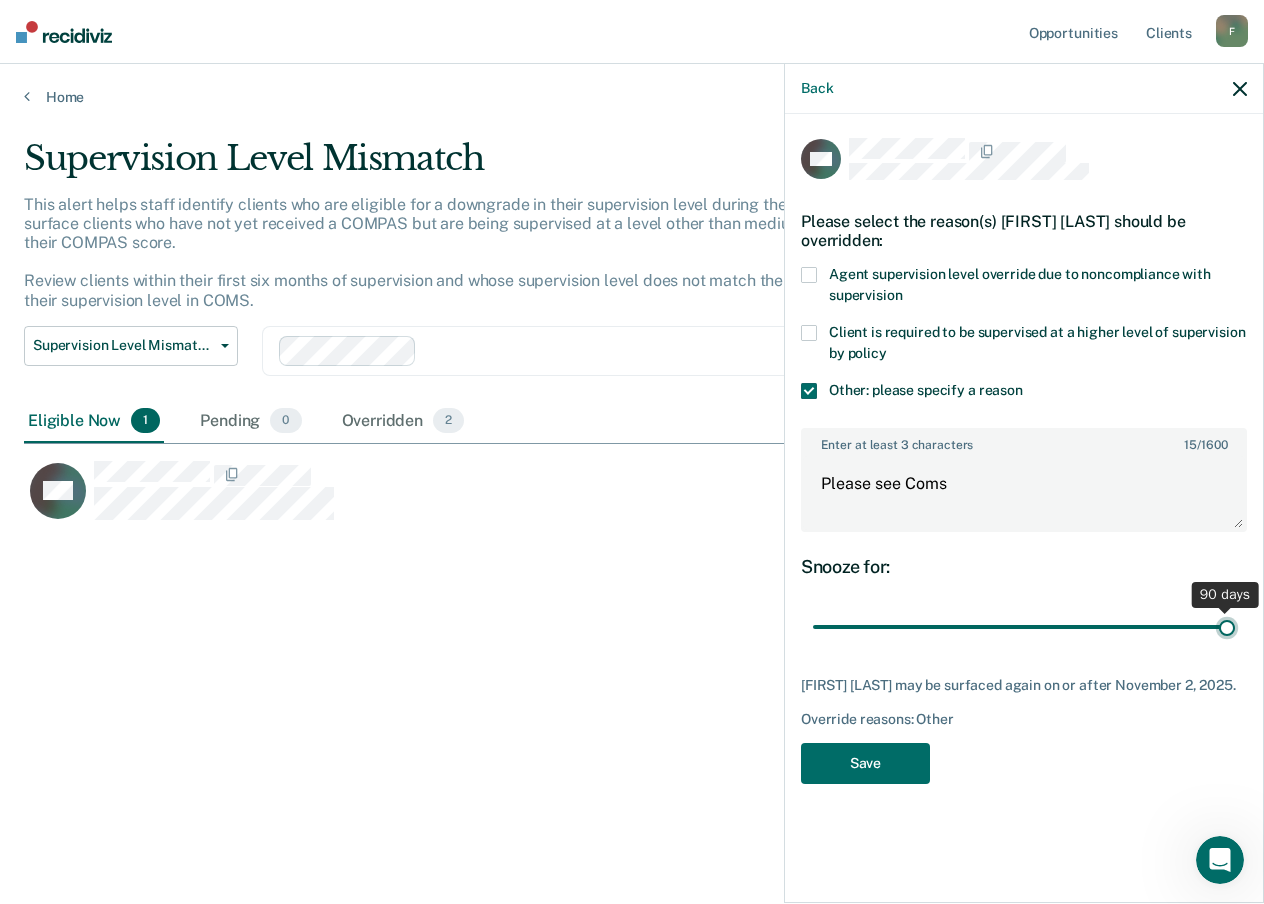 click at bounding box center (1024, 627) 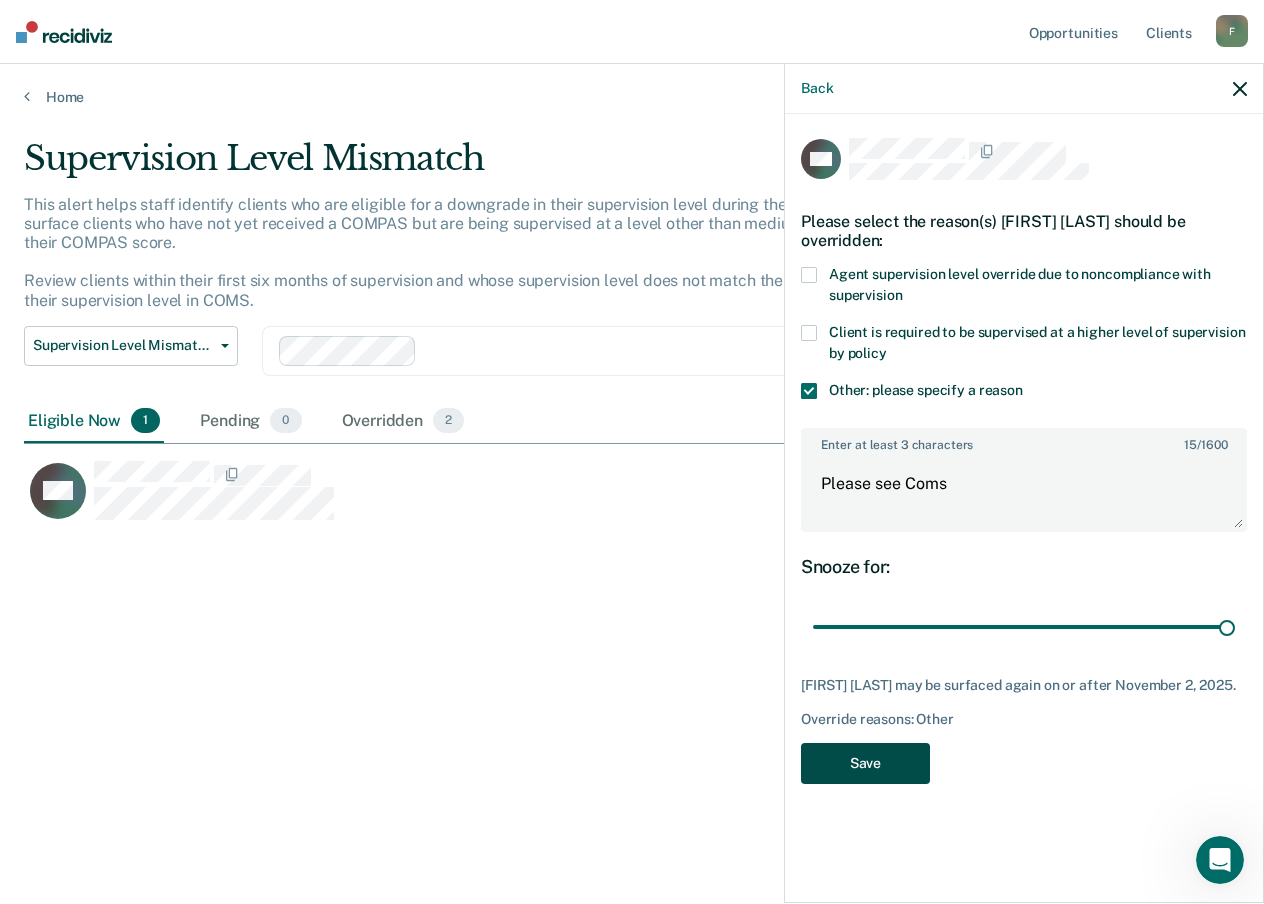 click on "Save" at bounding box center [865, 763] 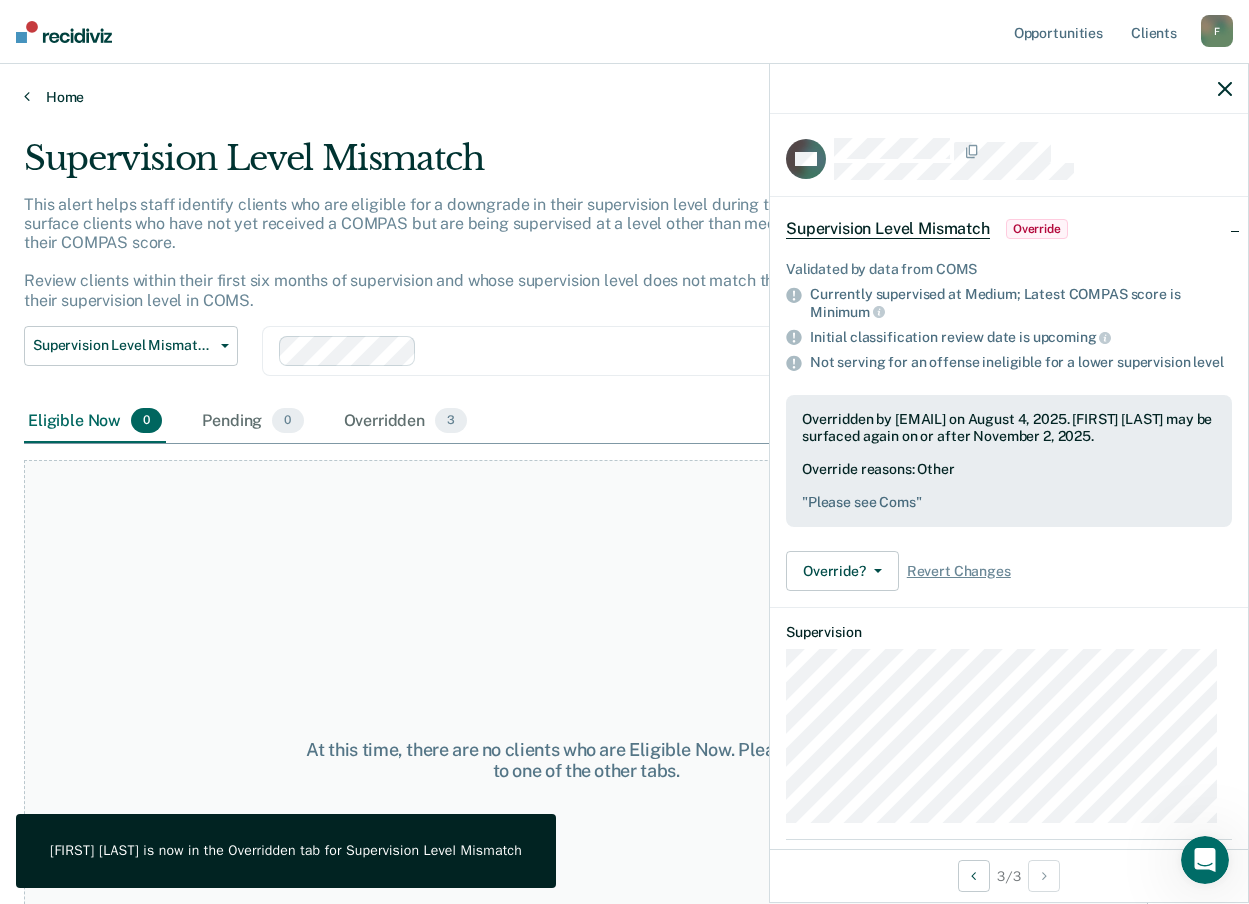 click on "Home" at bounding box center (624, 85) 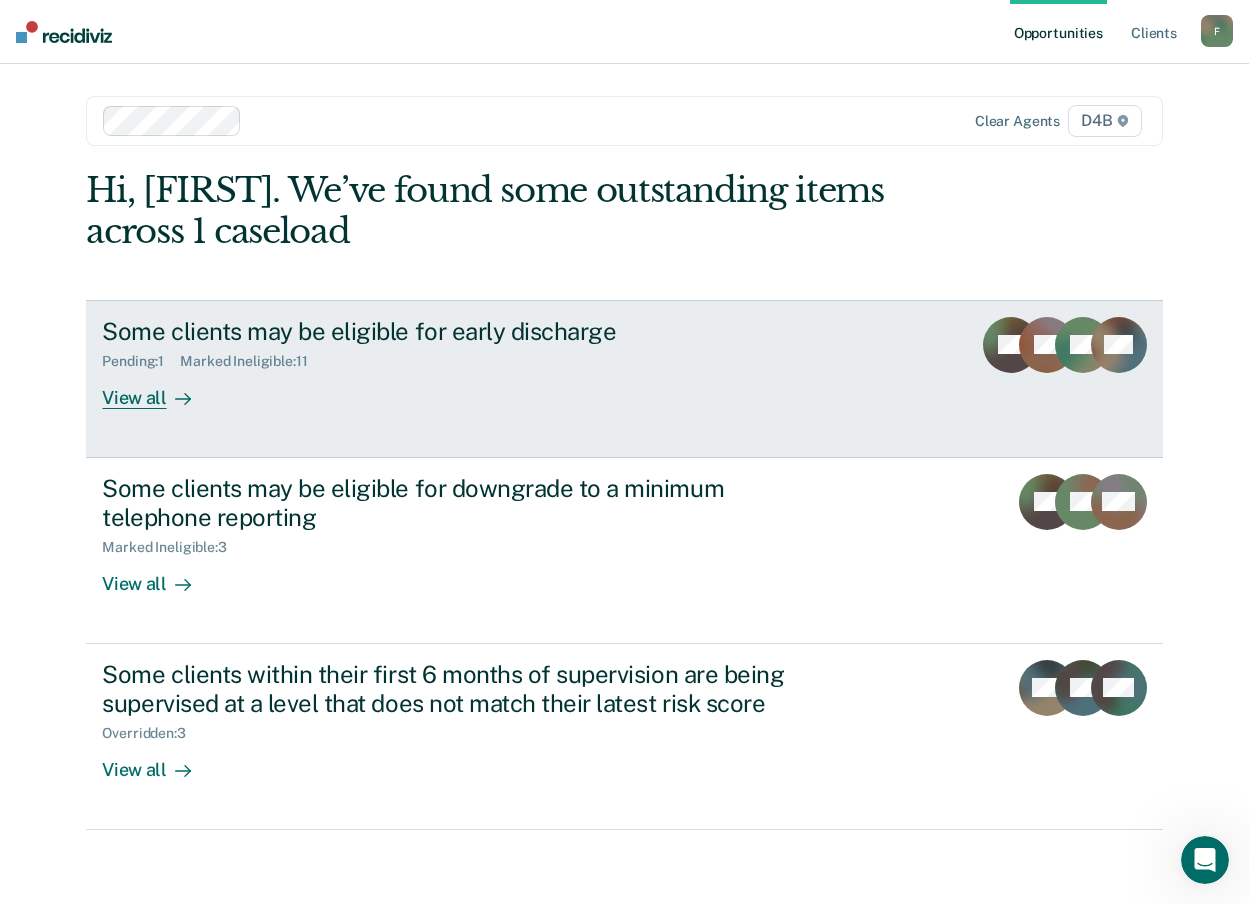 scroll, scrollTop: 6, scrollLeft: 0, axis: vertical 